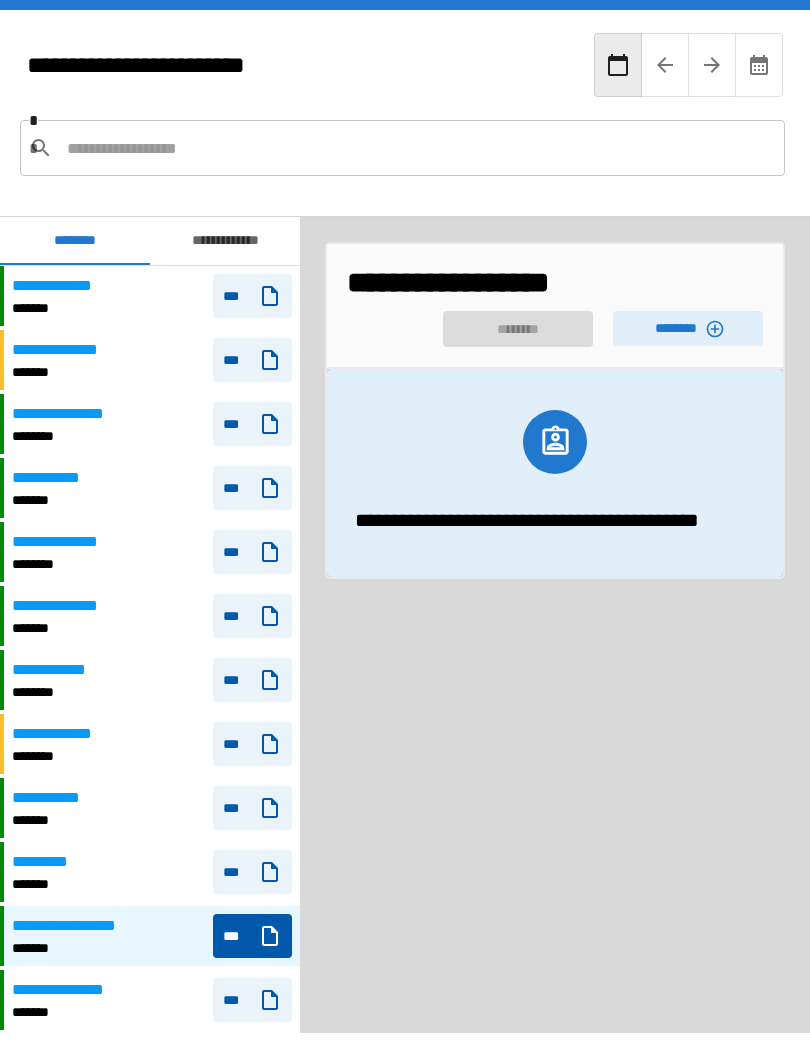 scroll, scrollTop: 0, scrollLeft: 0, axis: both 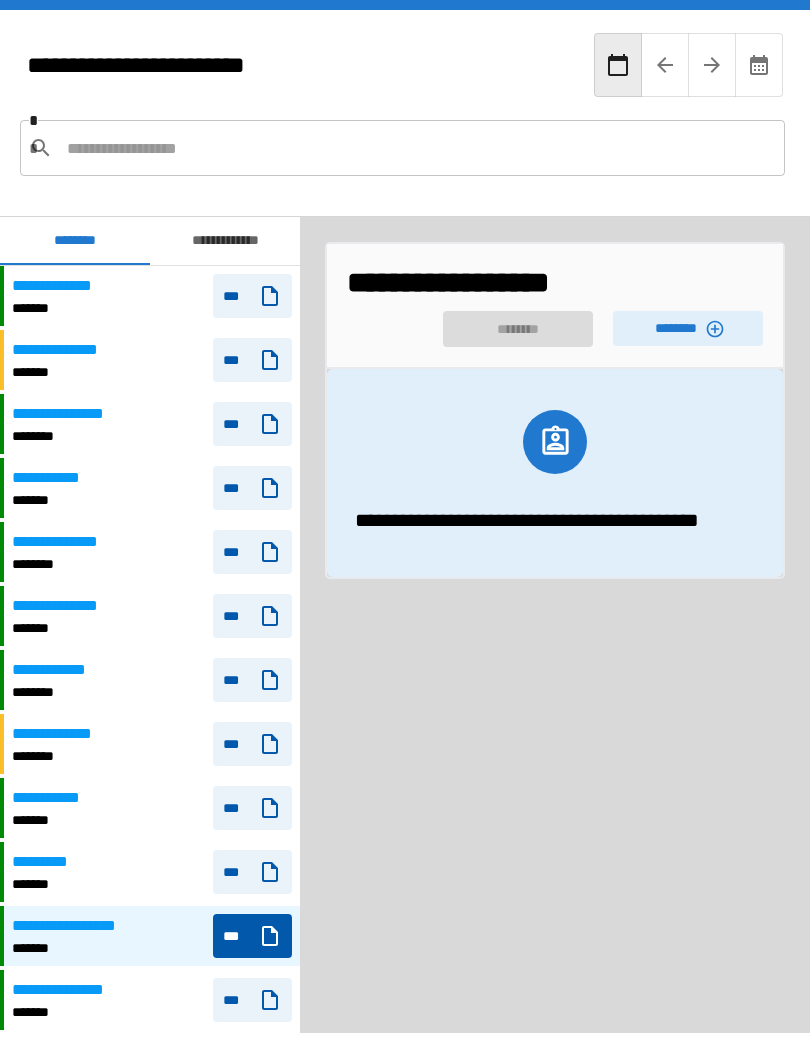 click on "********" at bounding box center [688, 328] 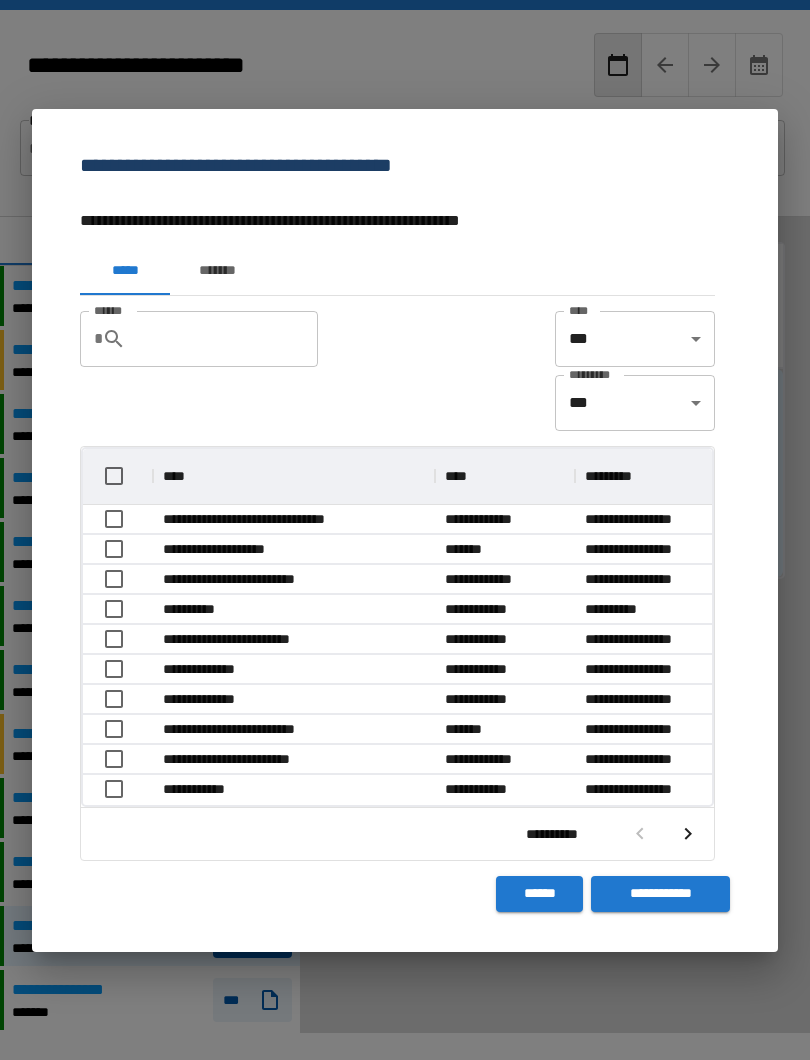 scroll, scrollTop: 1, scrollLeft: 1, axis: both 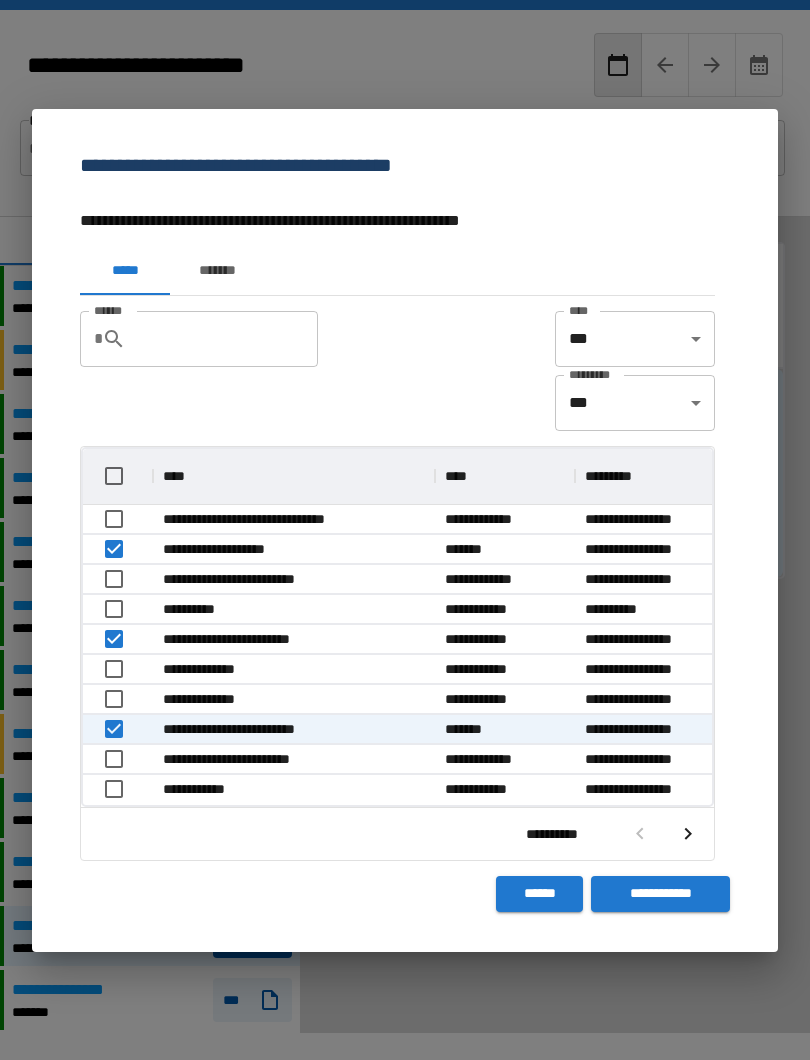 click on "**********" at bounding box center [660, 894] 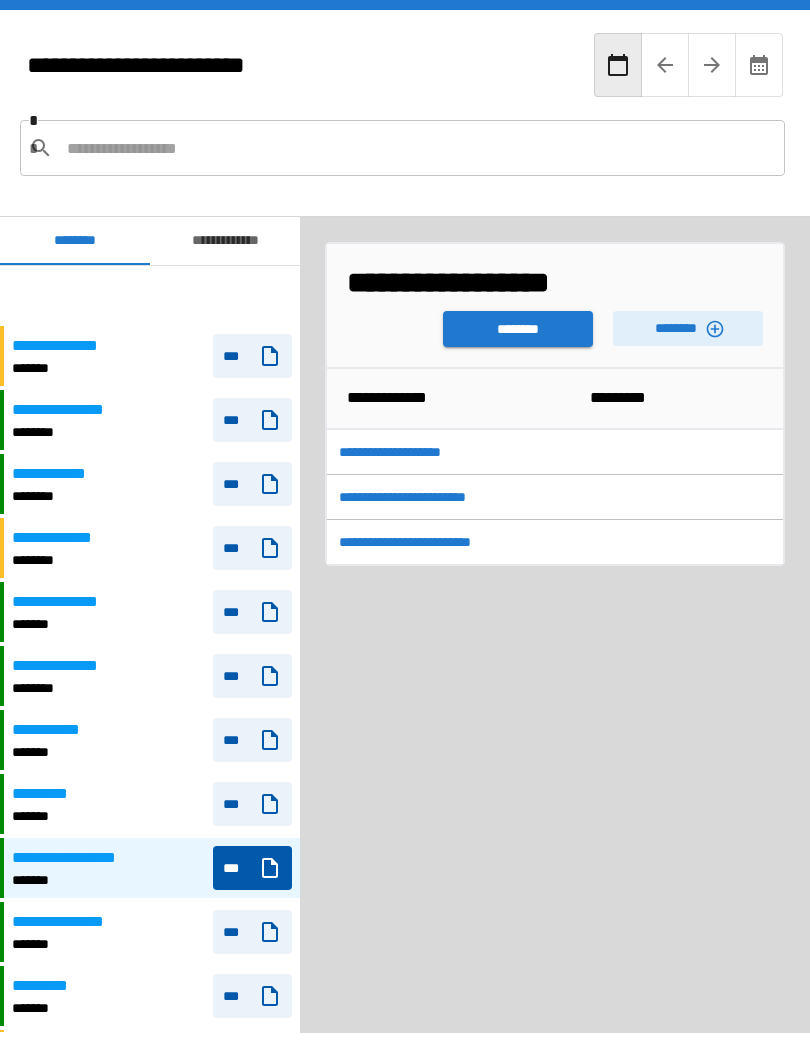 scroll, scrollTop: 102, scrollLeft: 0, axis: vertical 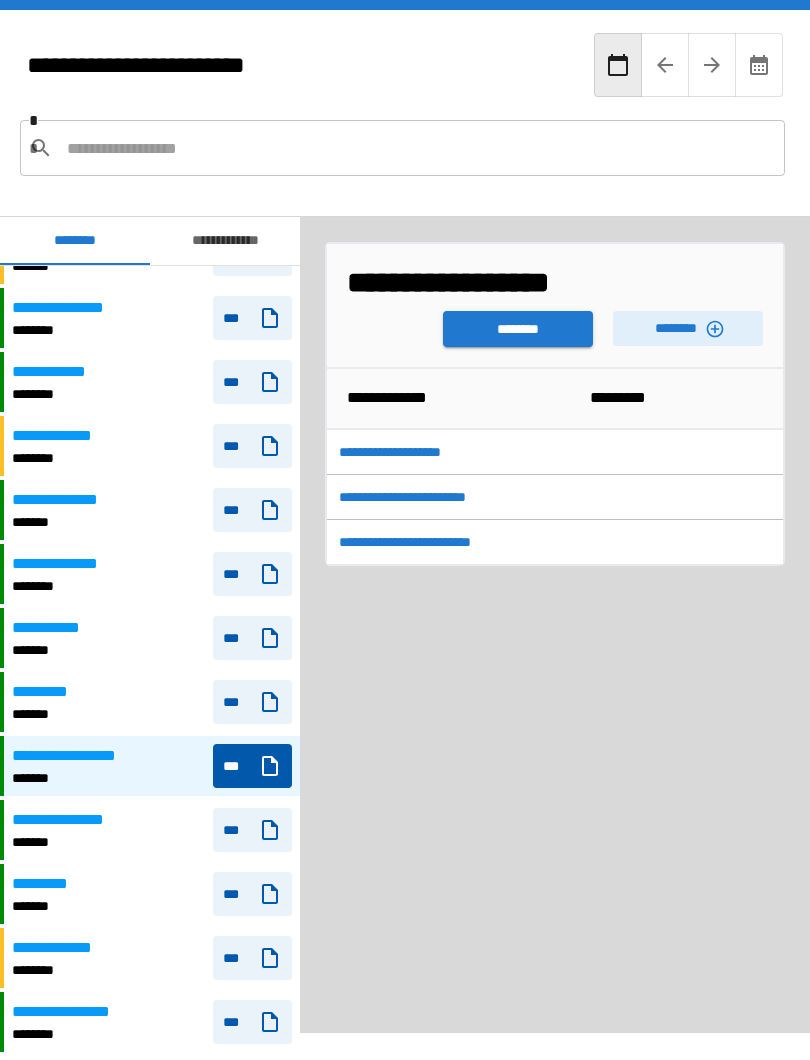 click on "********" at bounding box center (518, 329) 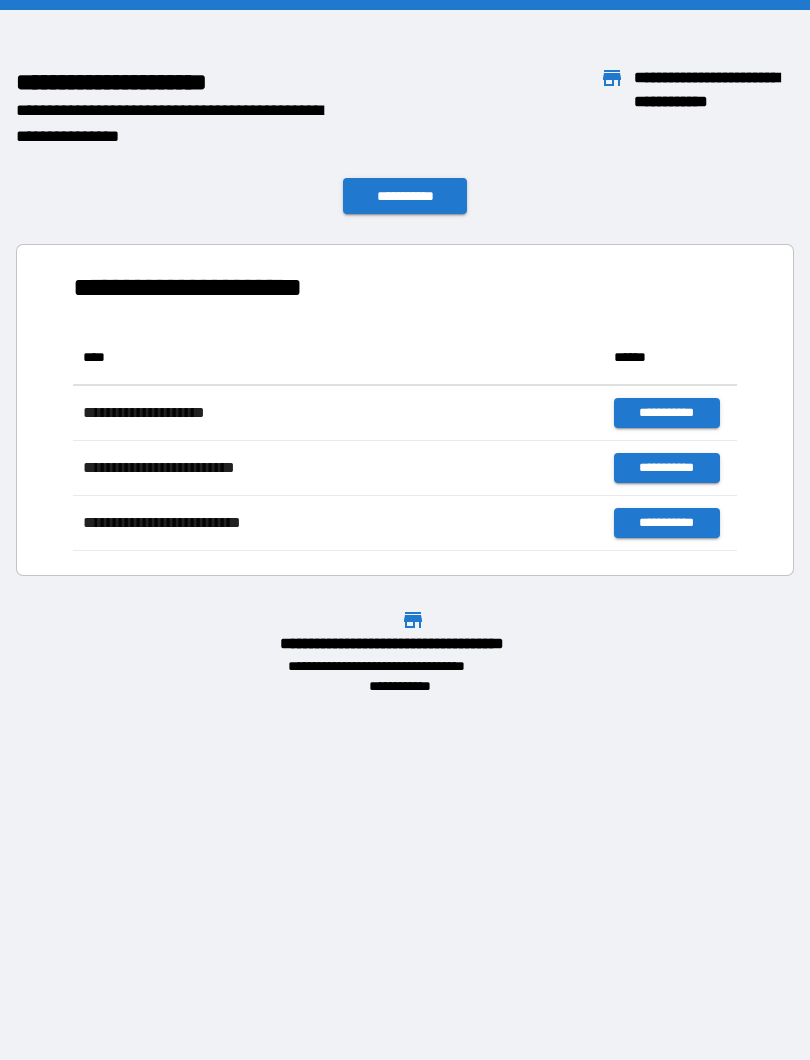scroll, scrollTop: 221, scrollLeft: 664, axis: both 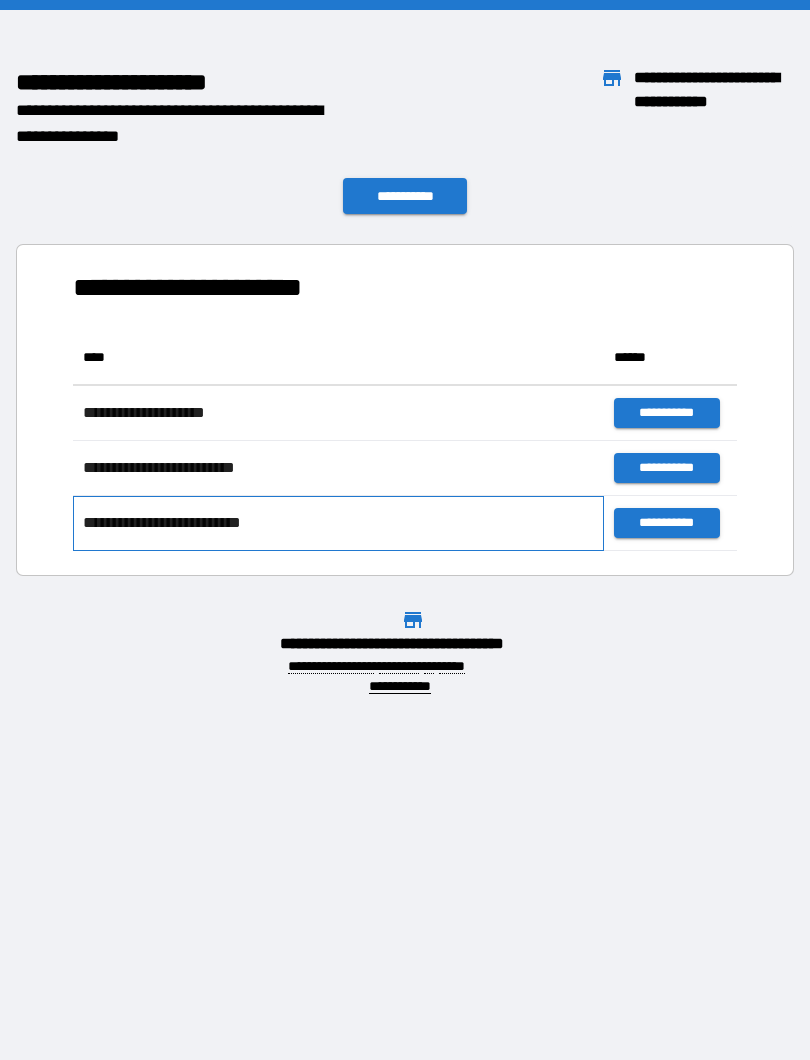 click on "**********" at bounding box center [338, 523] 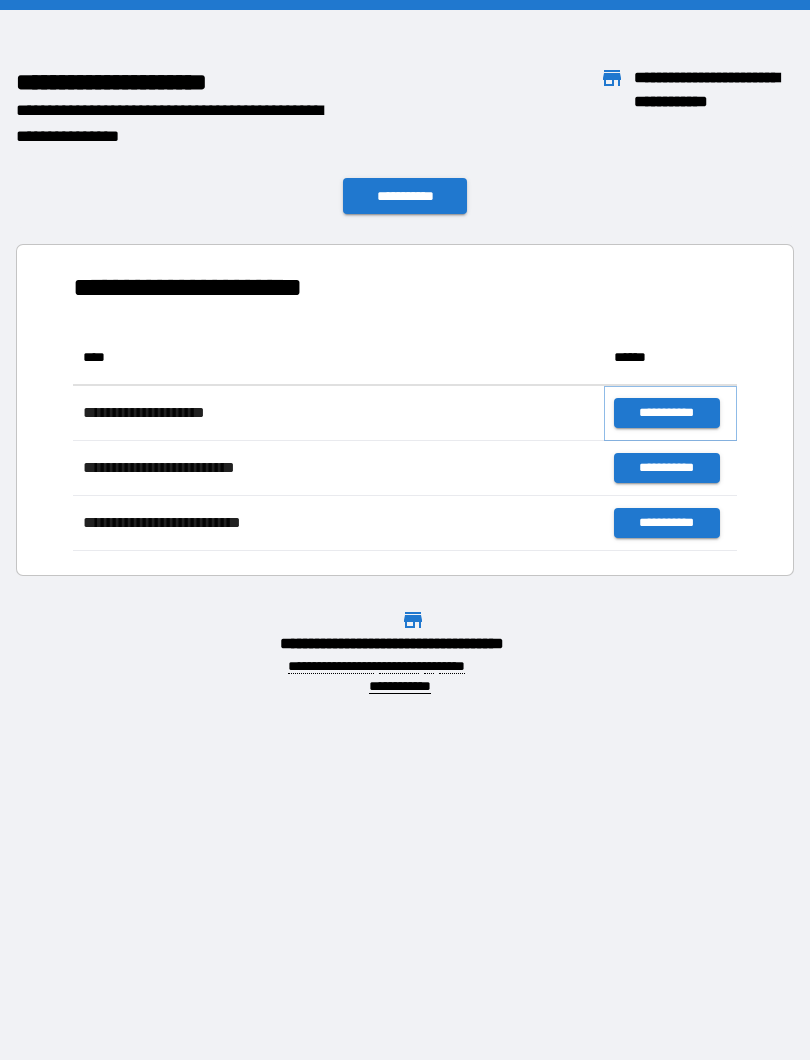 click on "**********" at bounding box center (666, 413) 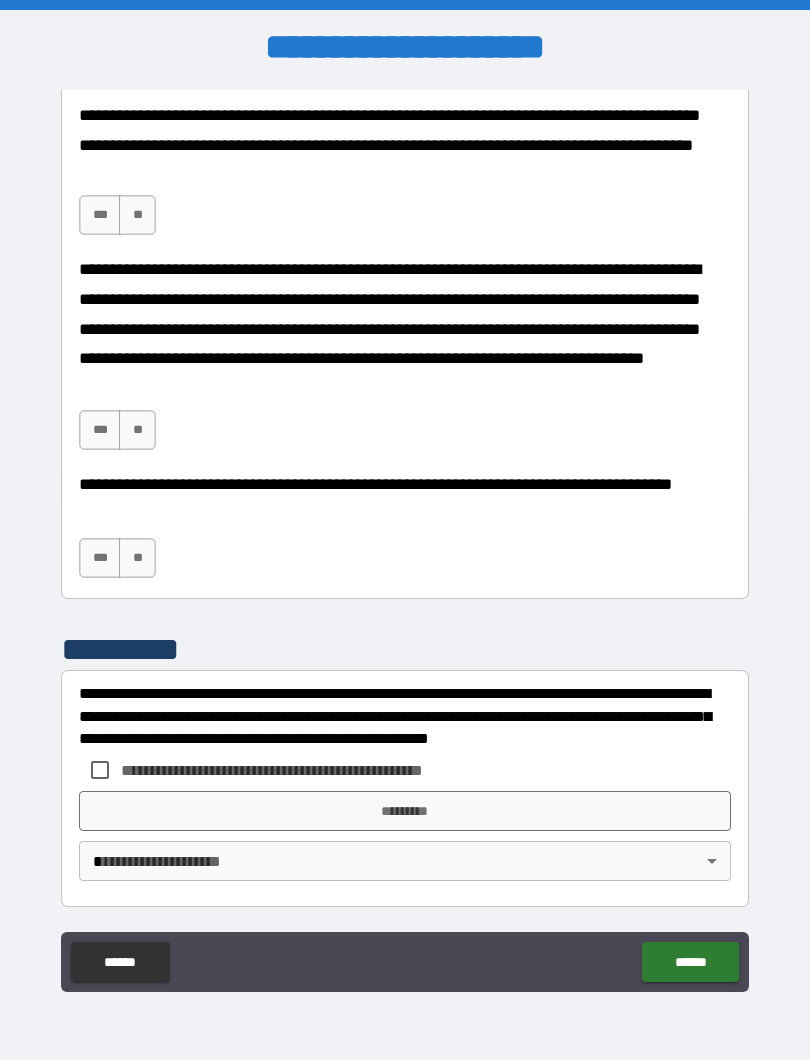scroll, scrollTop: 1399, scrollLeft: 0, axis: vertical 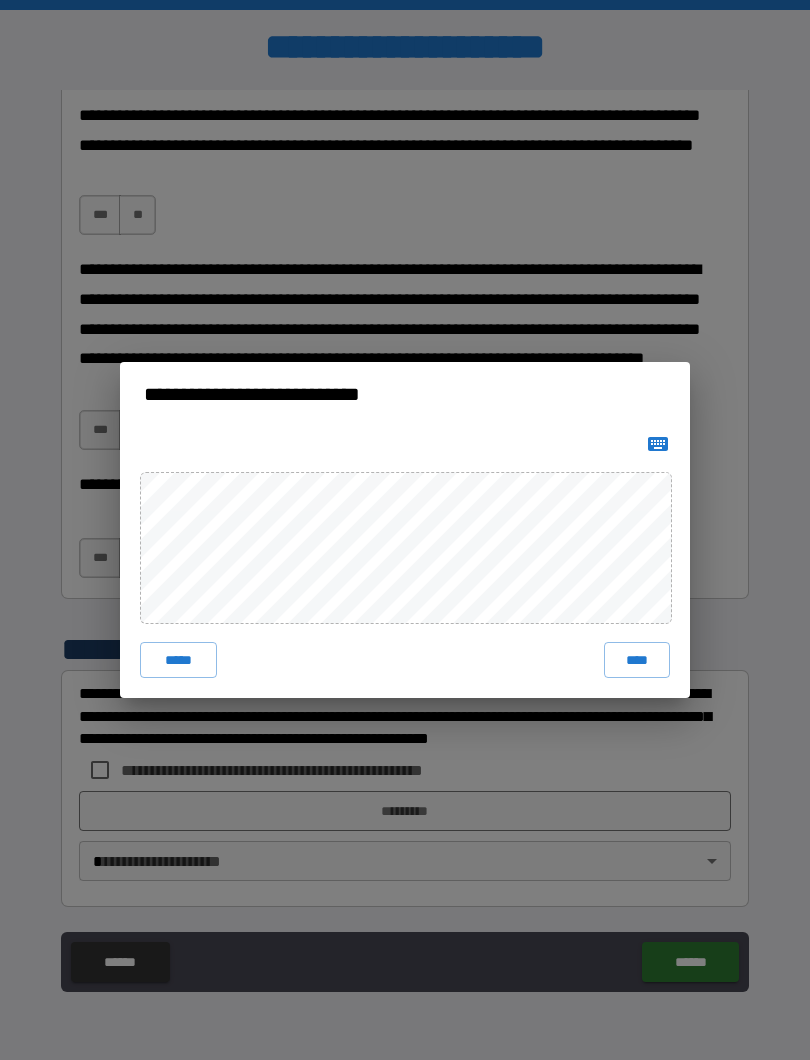 click on "**********" at bounding box center [405, 530] 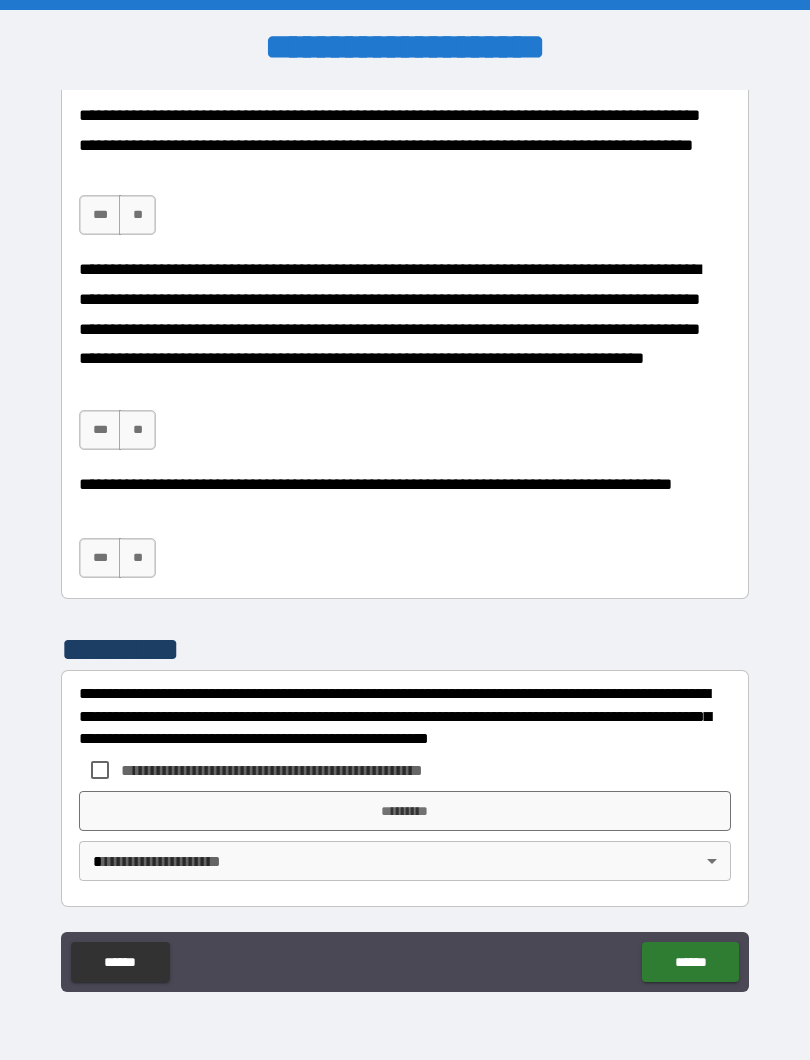 click on "***" at bounding box center [100, 215] 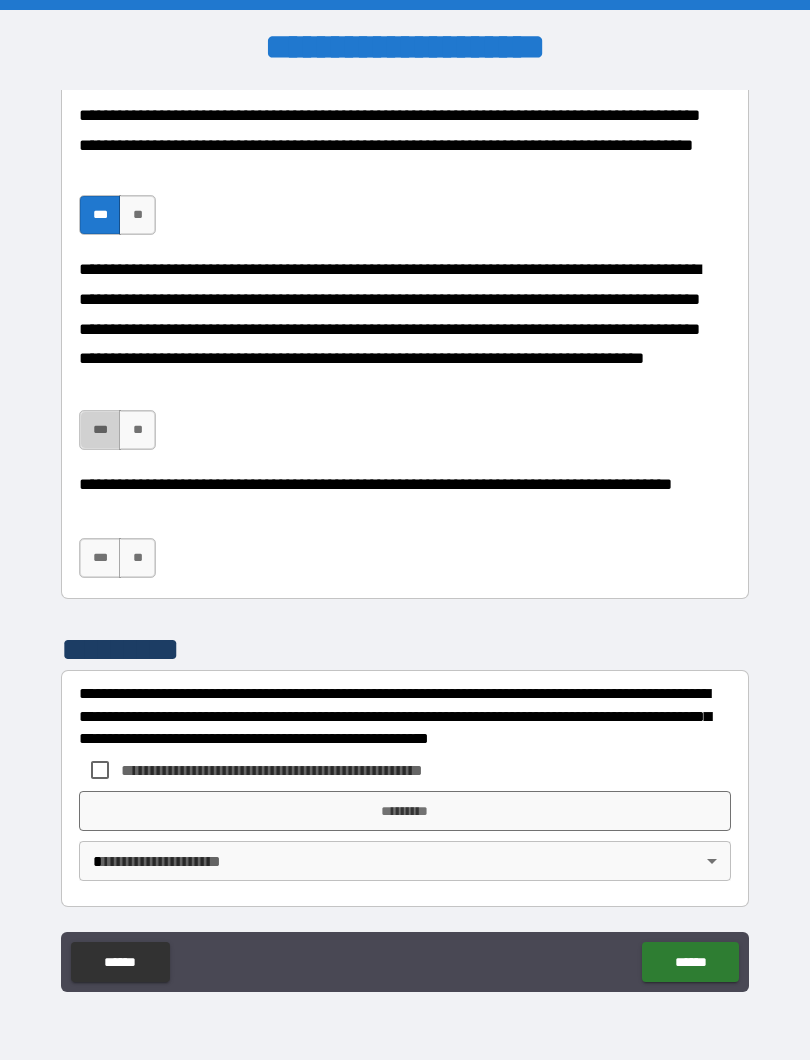 click on "***" at bounding box center (100, 430) 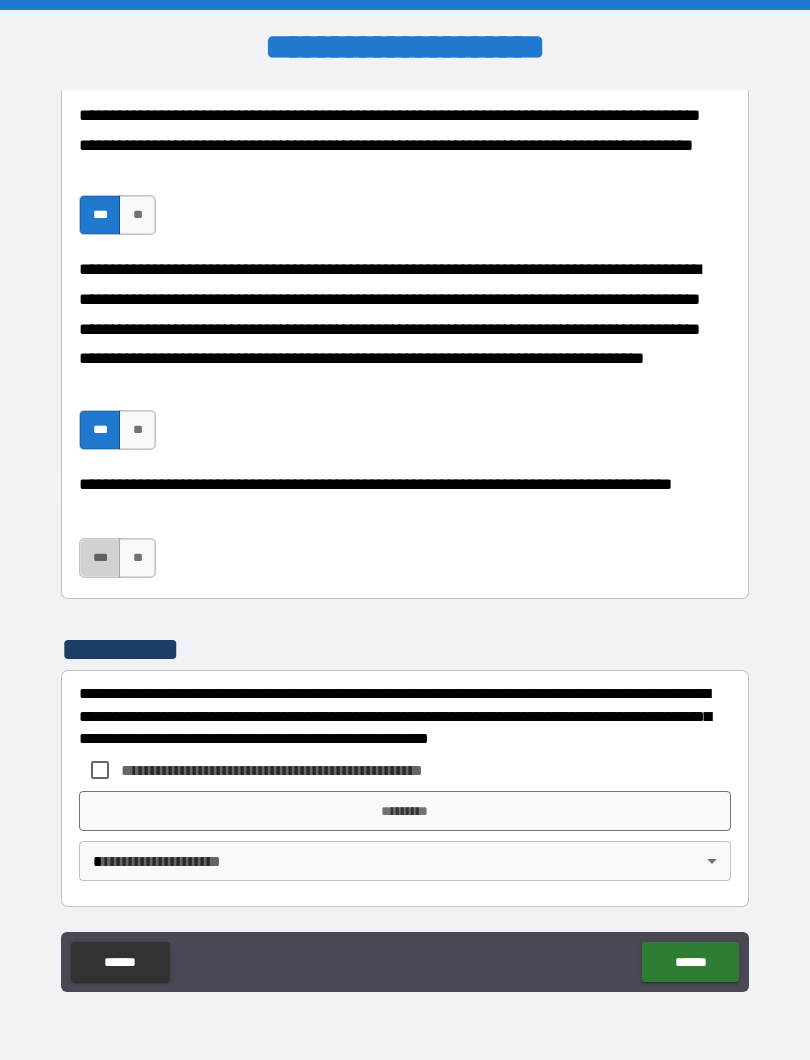 click on "***" at bounding box center [100, 558] 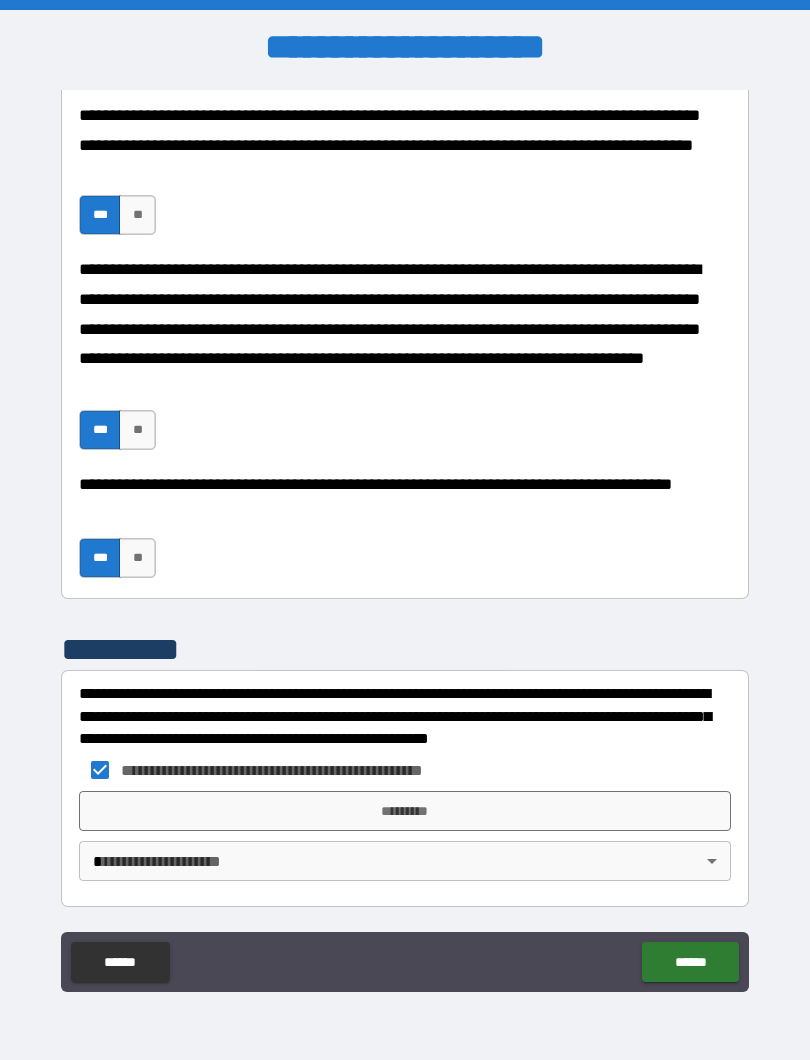 click on "*********" at bounding box center [405, 811] 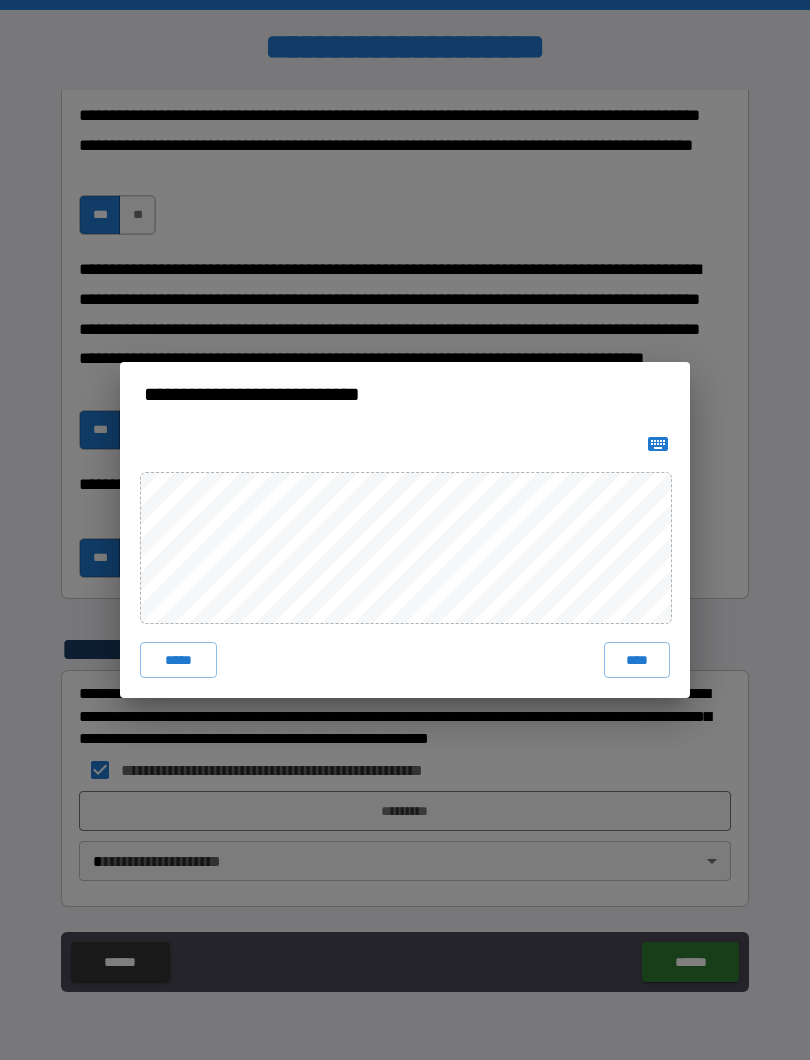 click on "****" at bounding box center [637, 660] 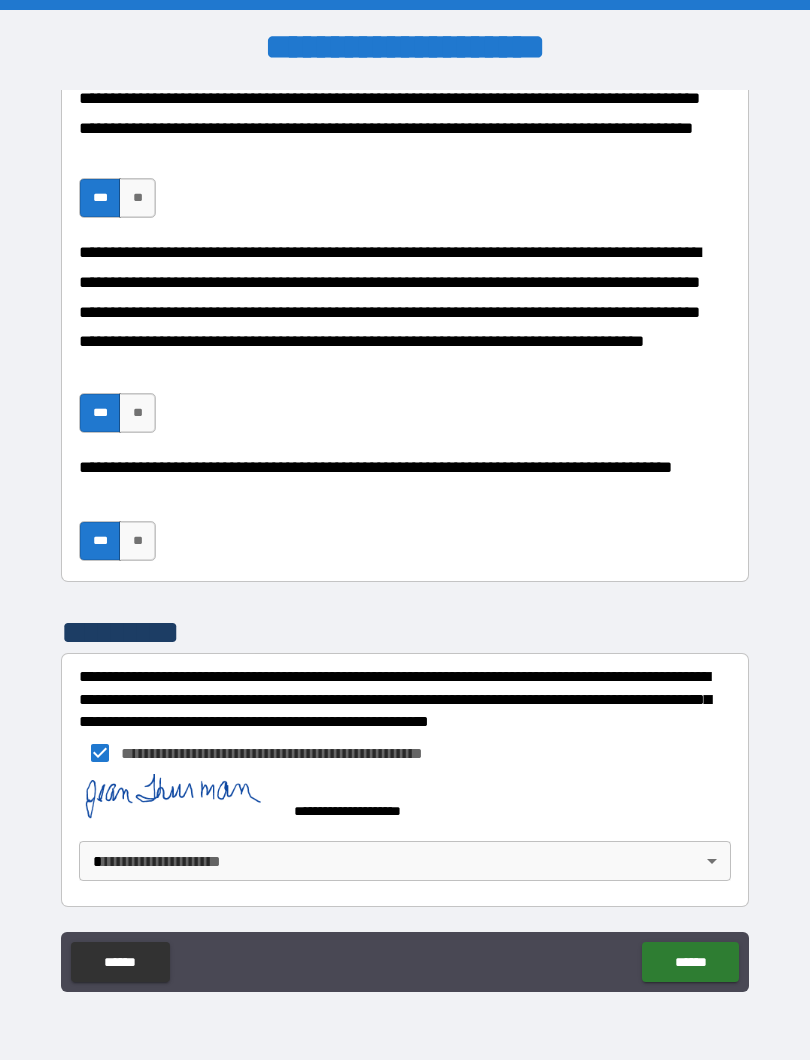 scroll, scrollTop: 1416, scrollLeft: 0, axis: vertical 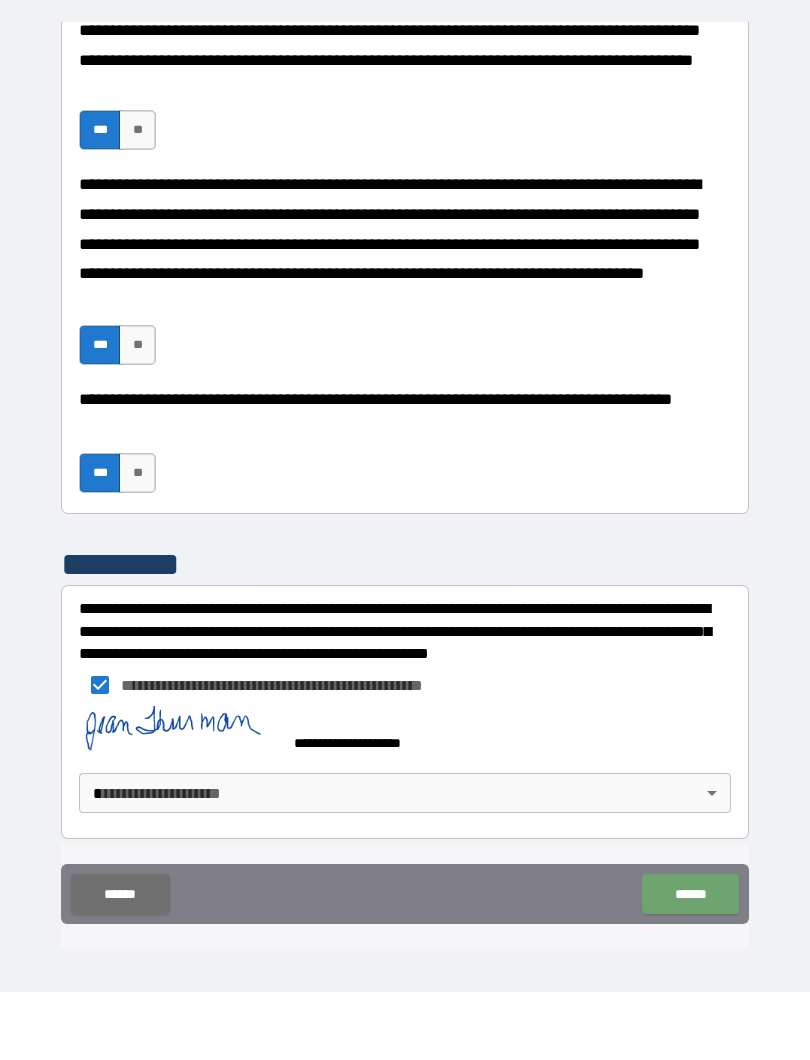 click on "******" at bounding box center (690, 962) 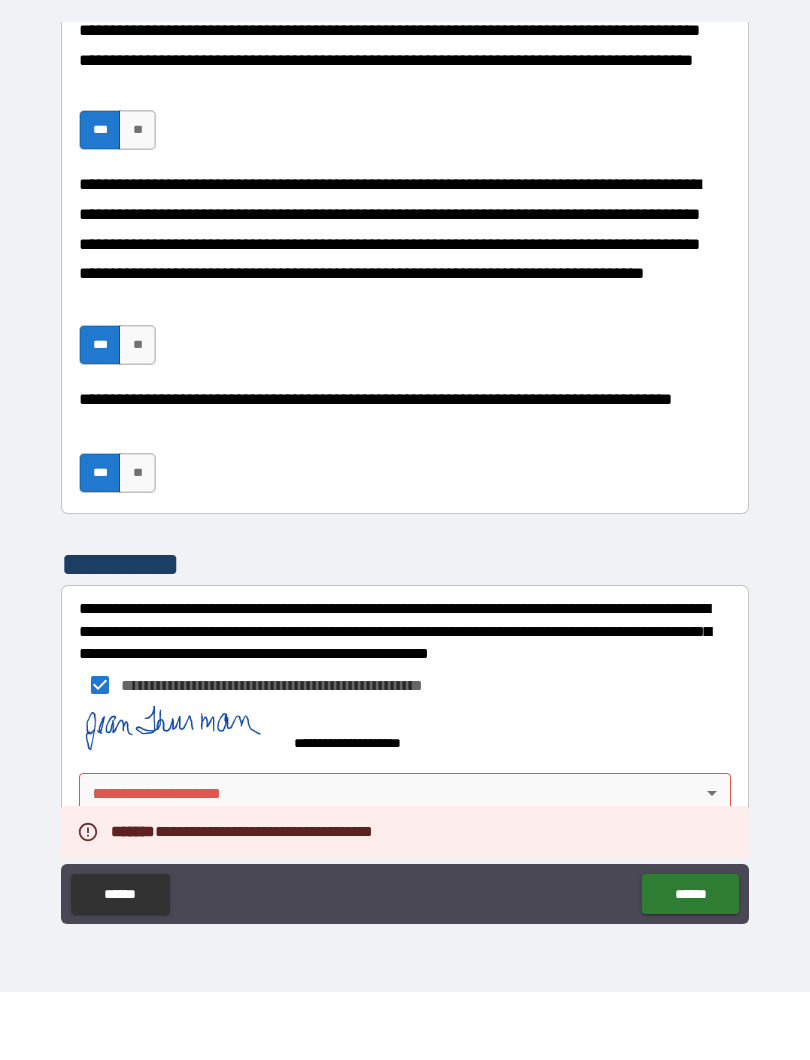 click on "**********" at bounding box center (405, 540) 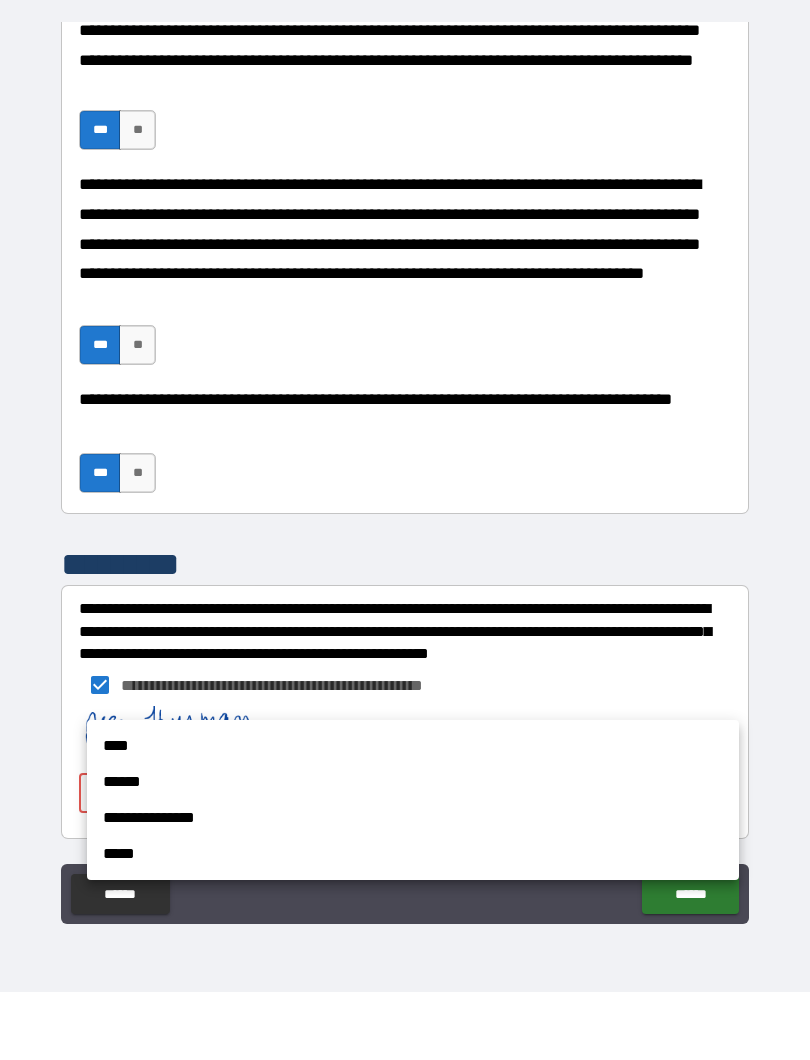 click on "****" at bounding box center [413, 814] 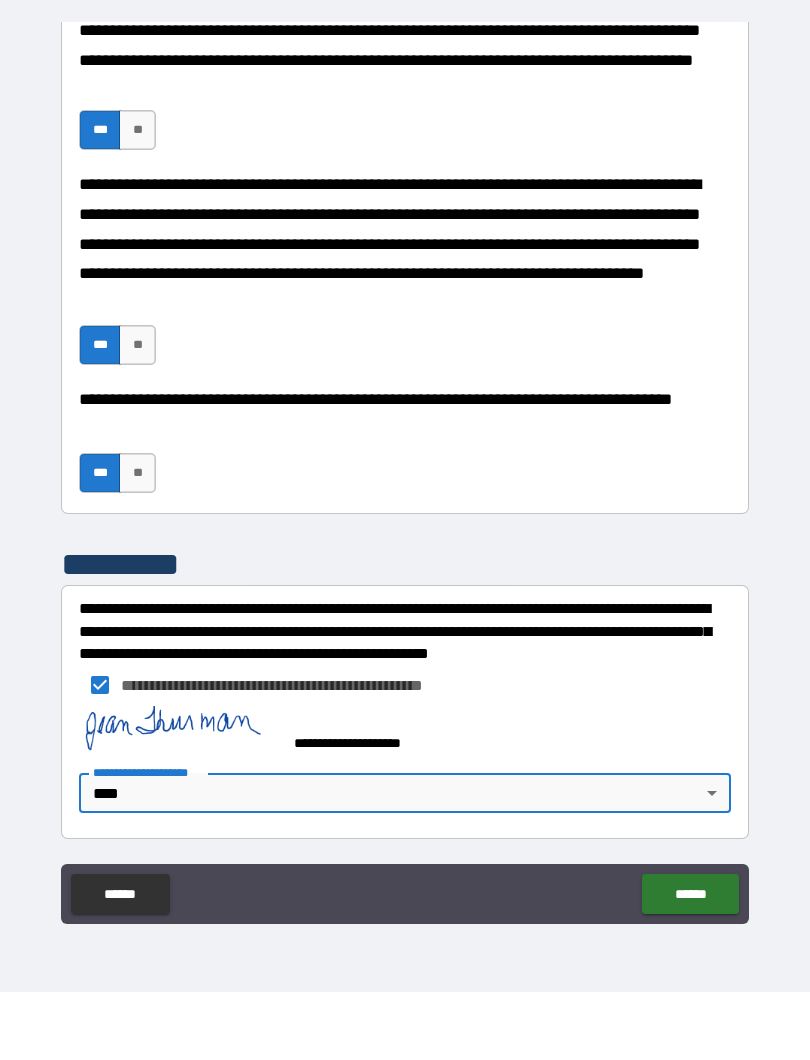 click on "******" at bounding box center (690, 962) 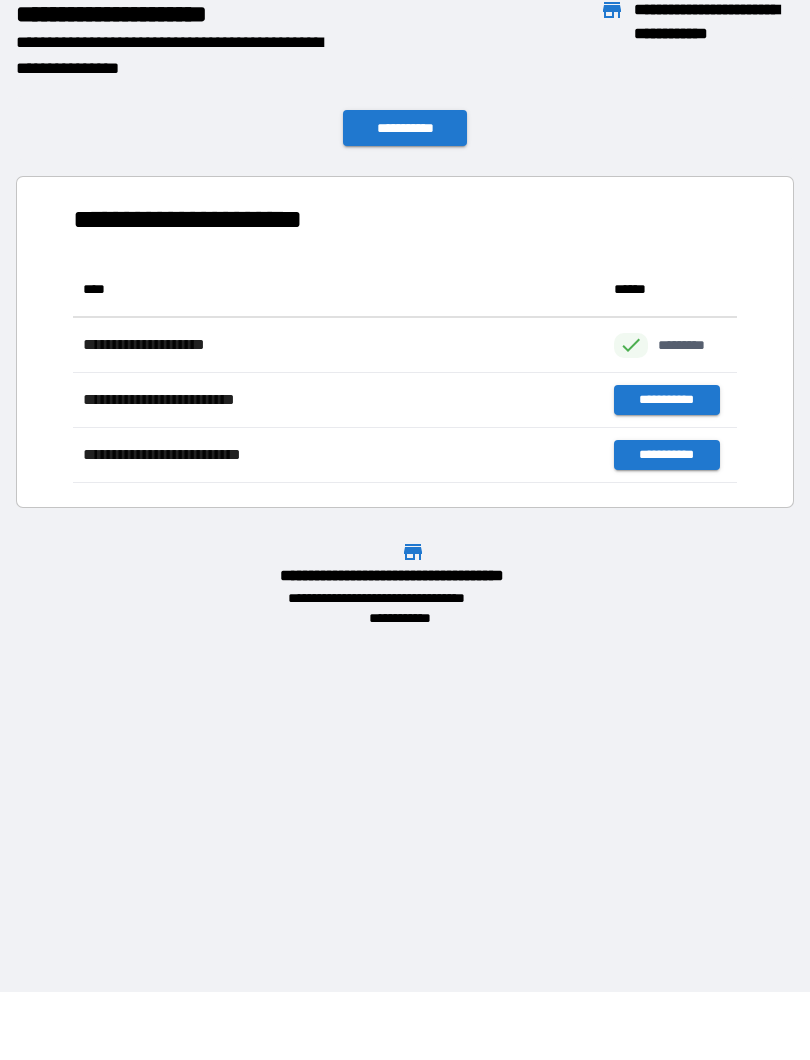 scroll, scrollTop: 221, scrollLeft: 664, axis: both 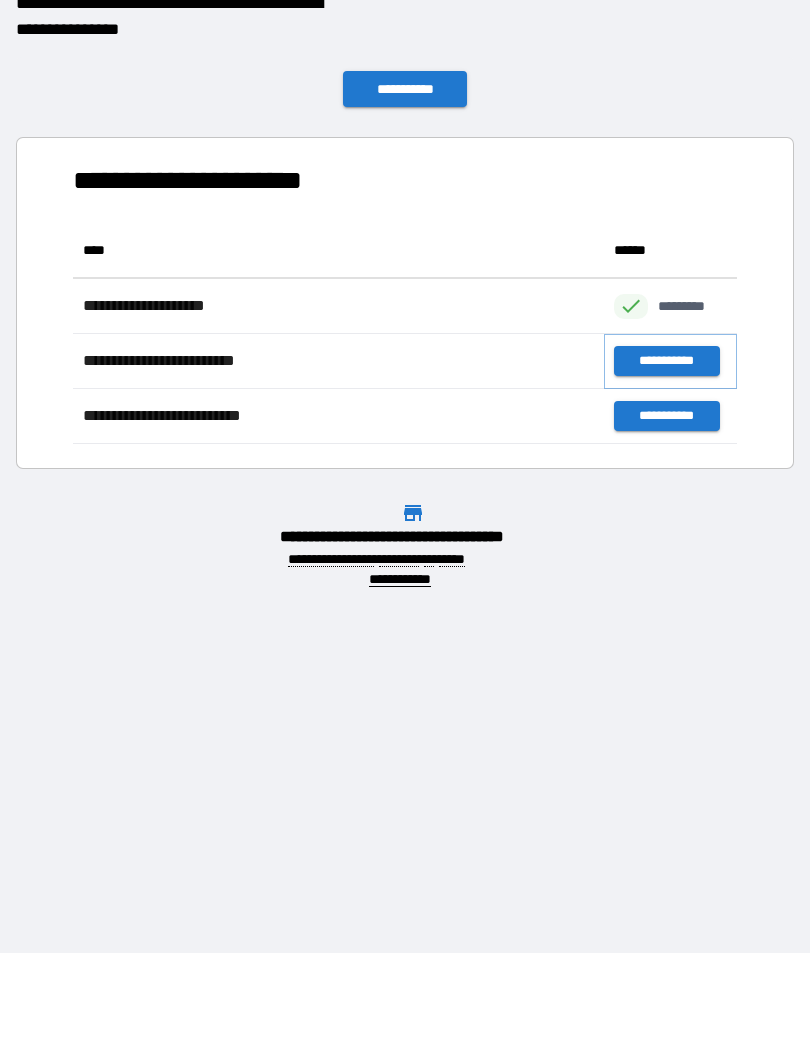 click on "**********" at bounding box center [666, 448] 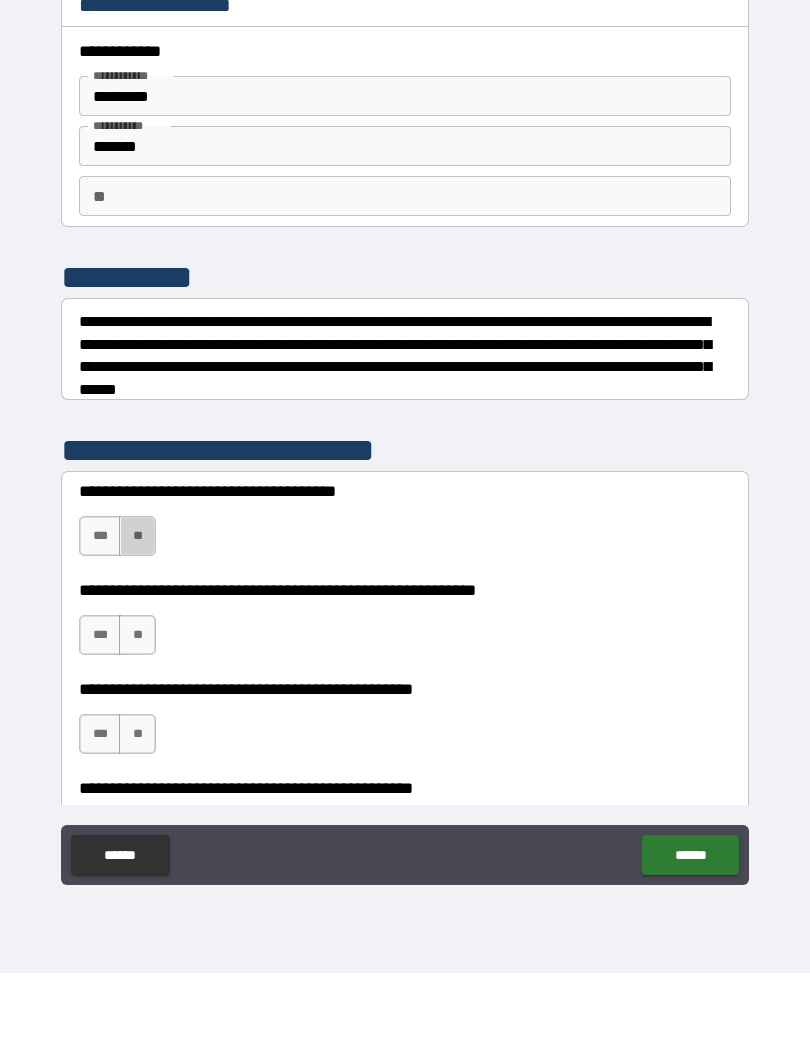 click on "**" at bounding box center (137, 623) 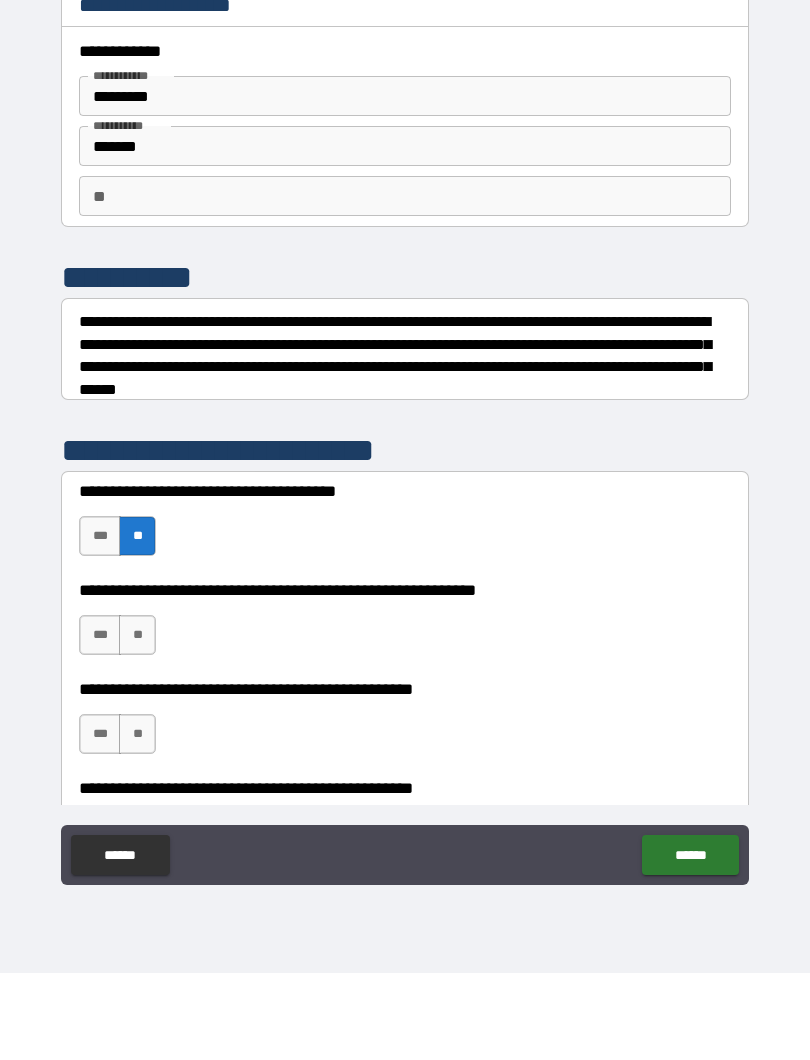 click on "**" at bounding box center (137, 722) 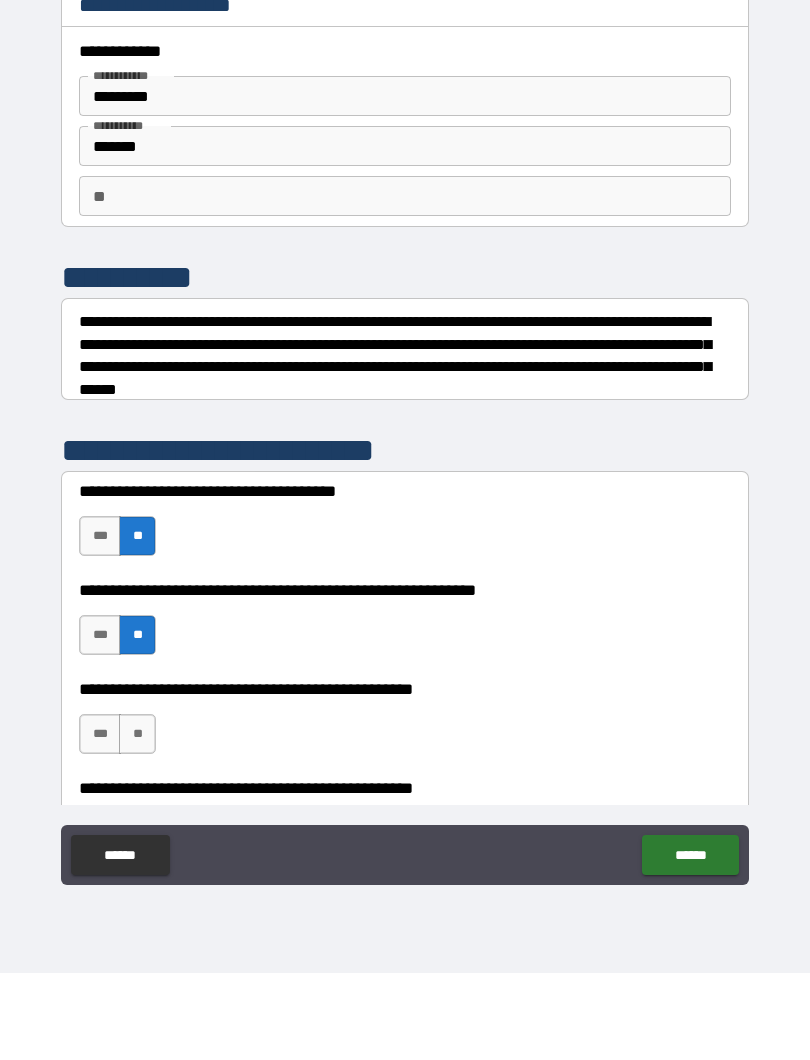click on "**" at bounding box center (137, 821) 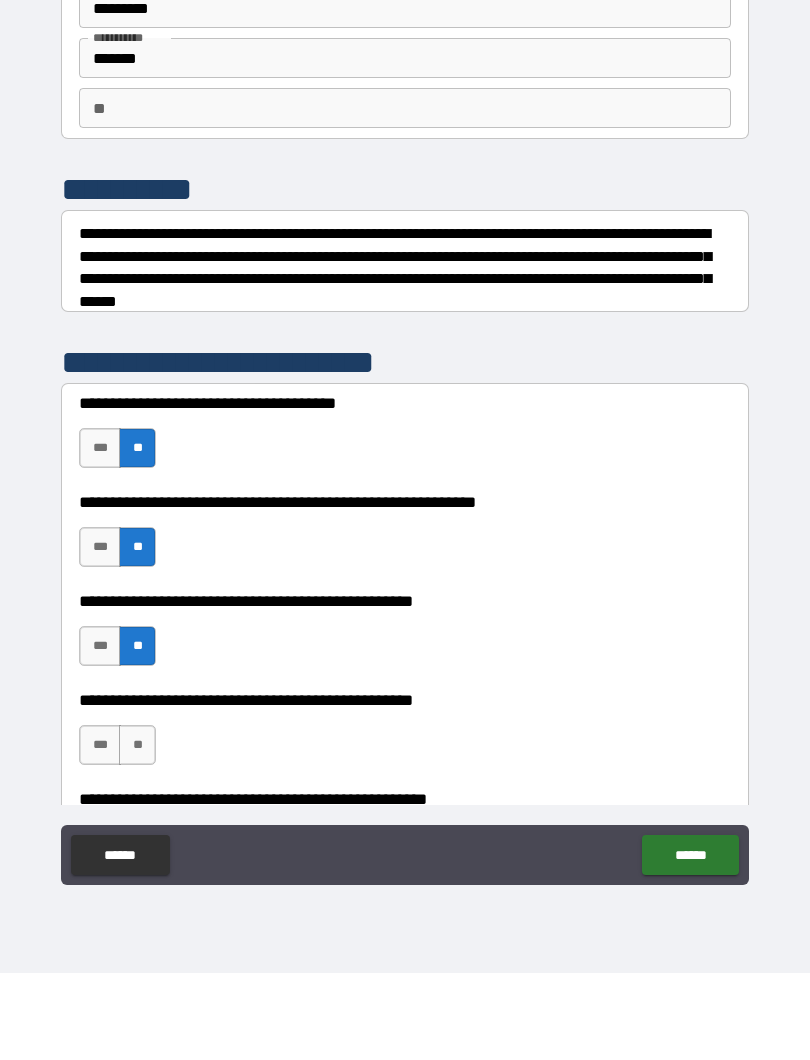 scroll, scrollTop: 106, scrollLeft: 0, axis: vertical 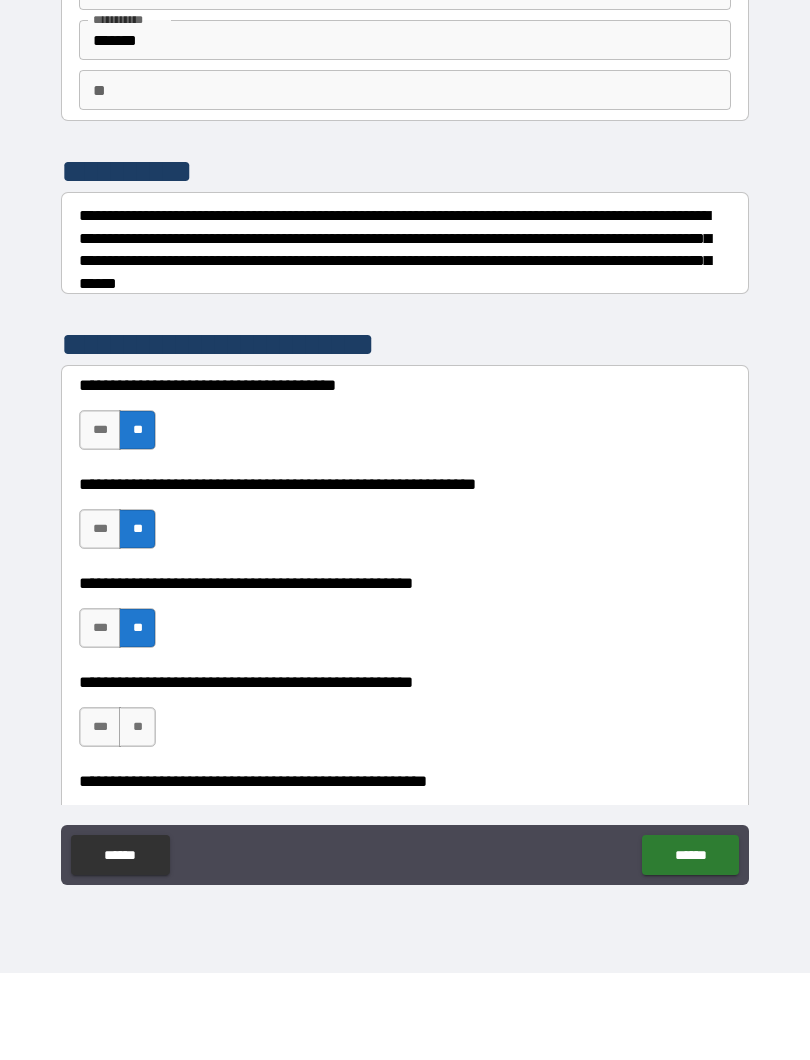 click on "***" at bounding box center [100, 814] 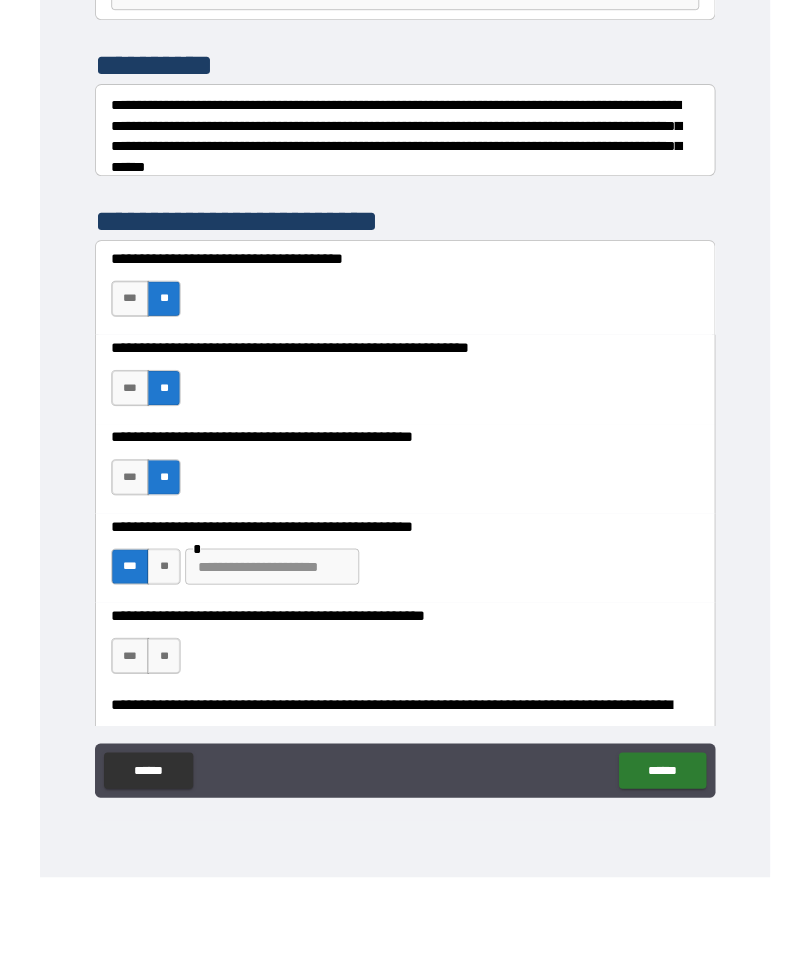 scroll, scrollTop: 213, scrollLeft: 0, axis: vertical 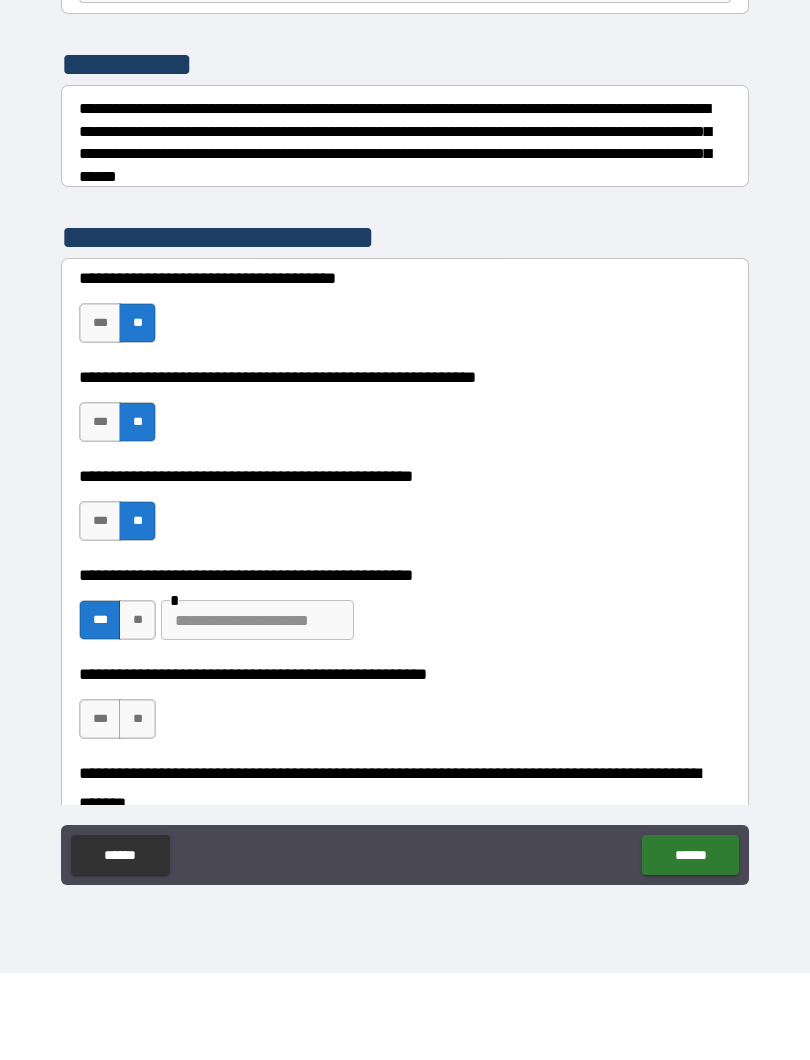 click on "**" at bounding box center [137, 806] 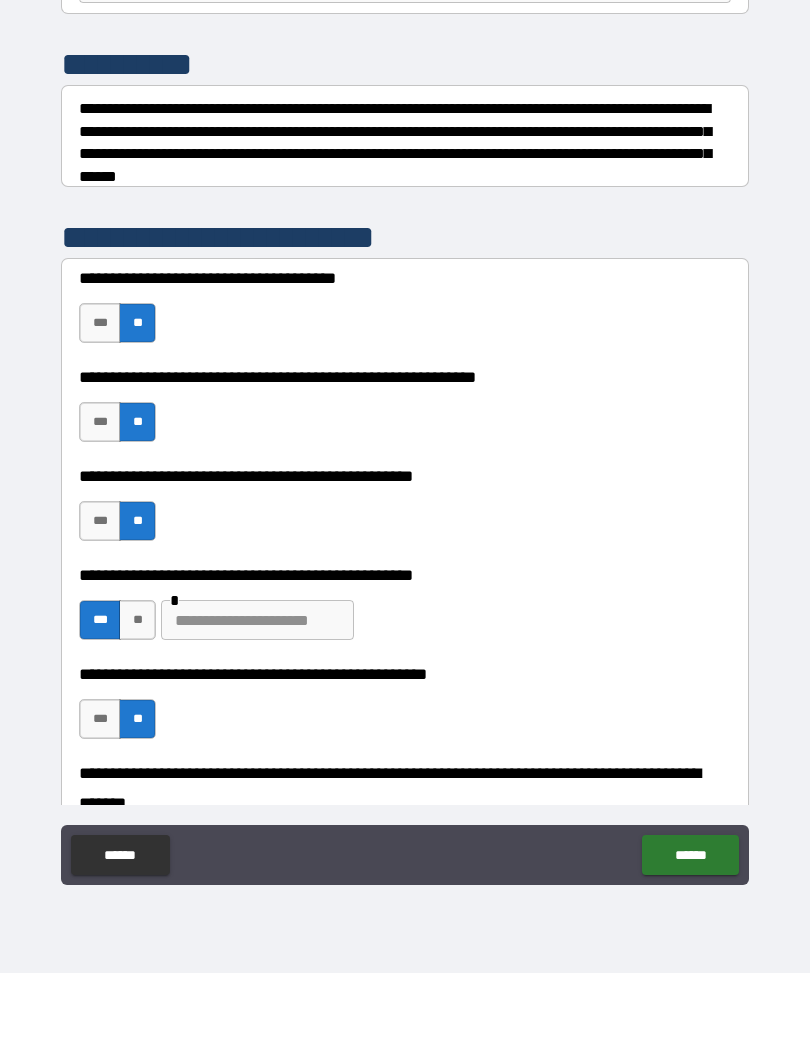 click at bounding box center [257, 707] 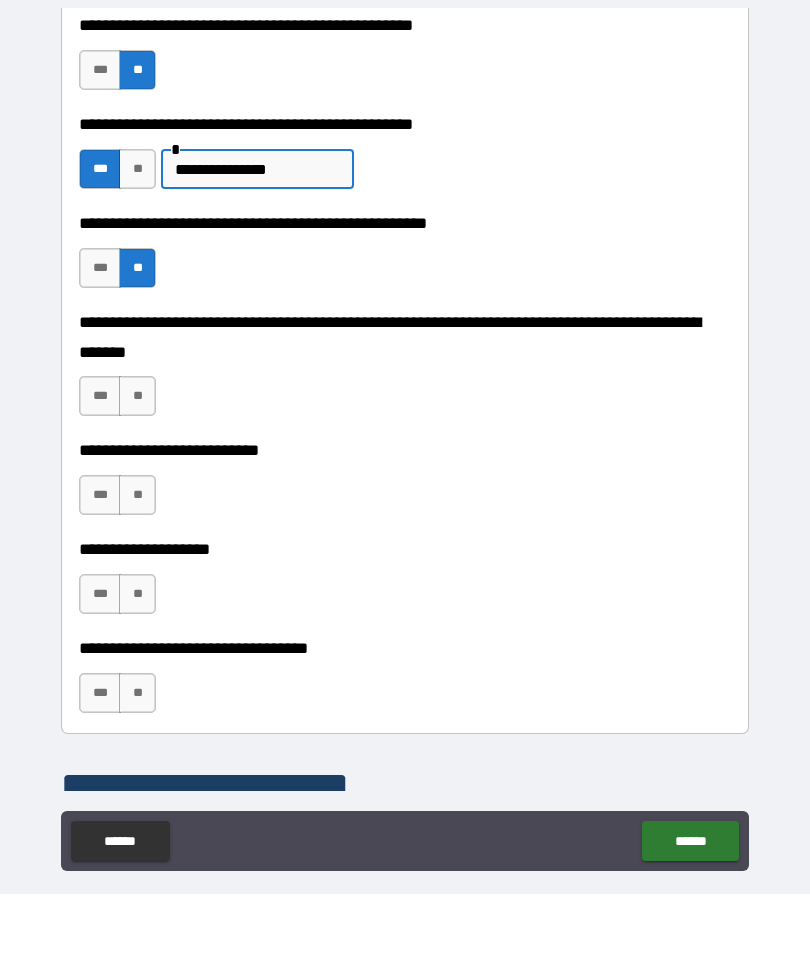 scroll, scrollTop: 673, scrollLeft: 0, axis: vertical 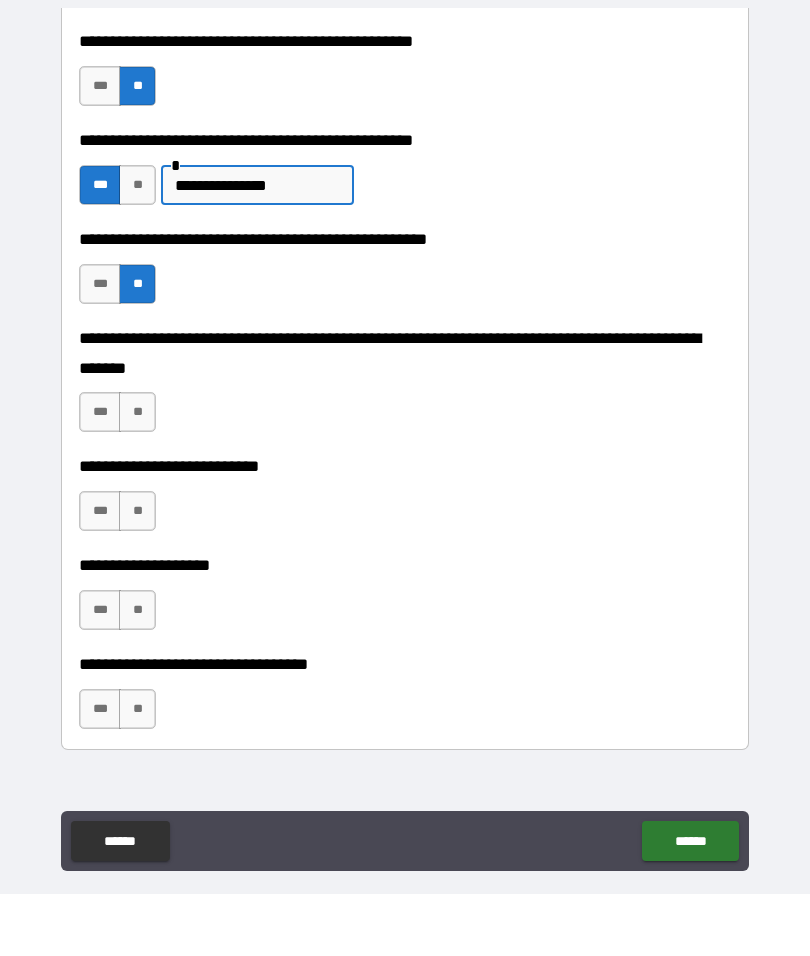 type on "**********" 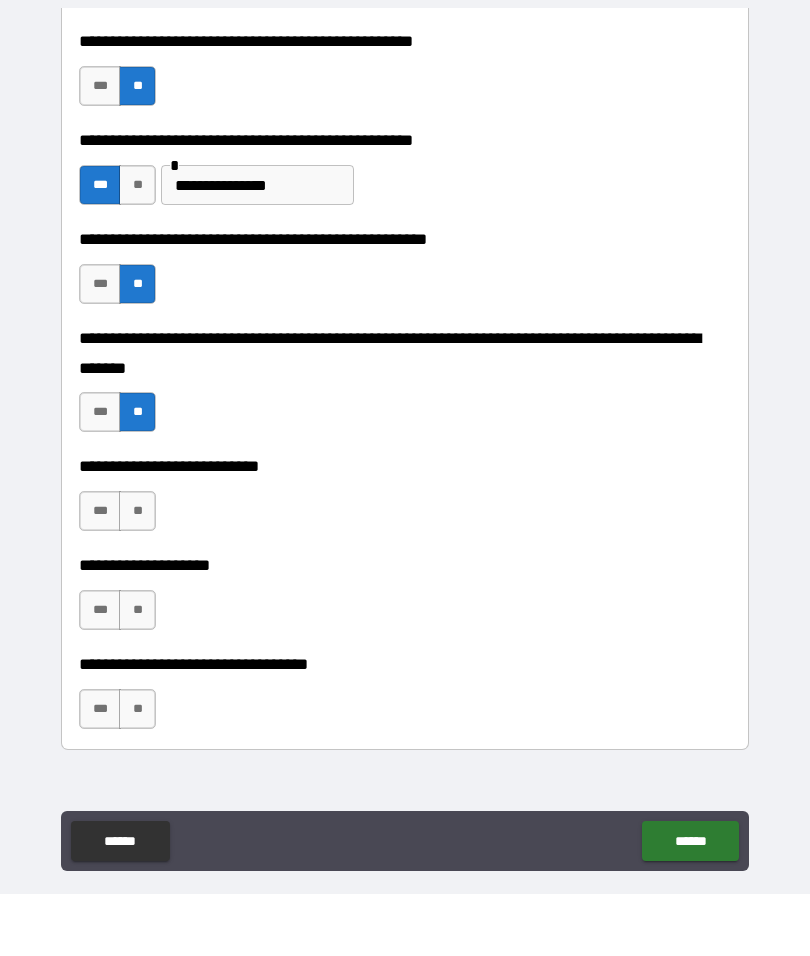 scroll, scrollTop: 82, scrollLeft: 0, axis: vertical 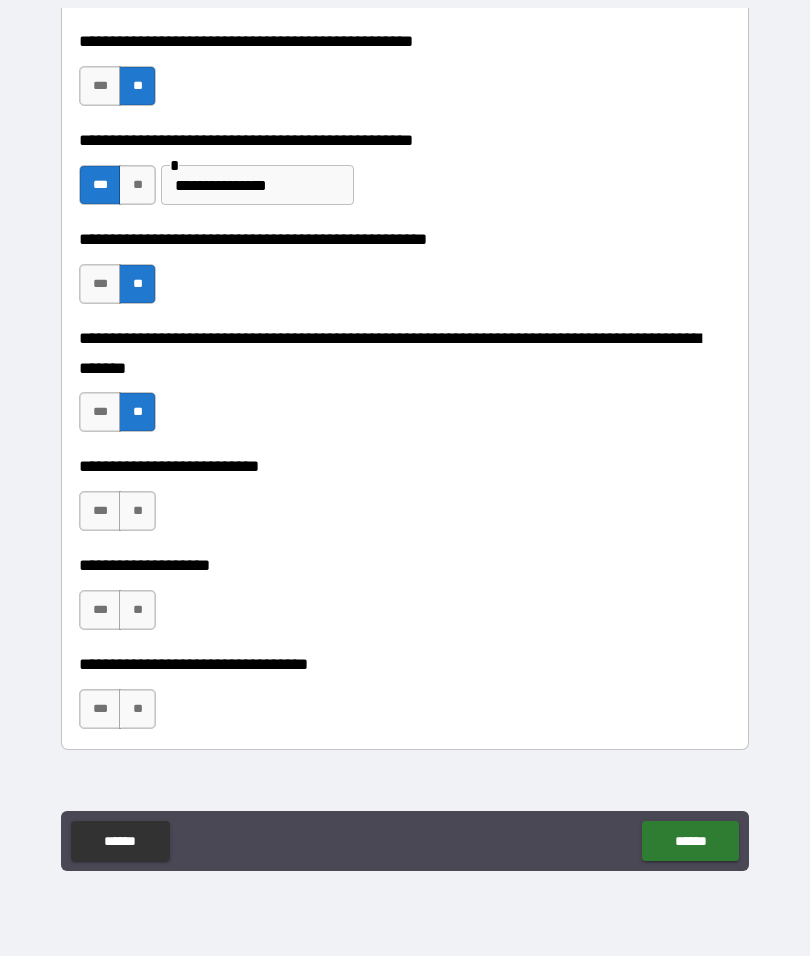 click on "**" at bounding box center [137, 511] 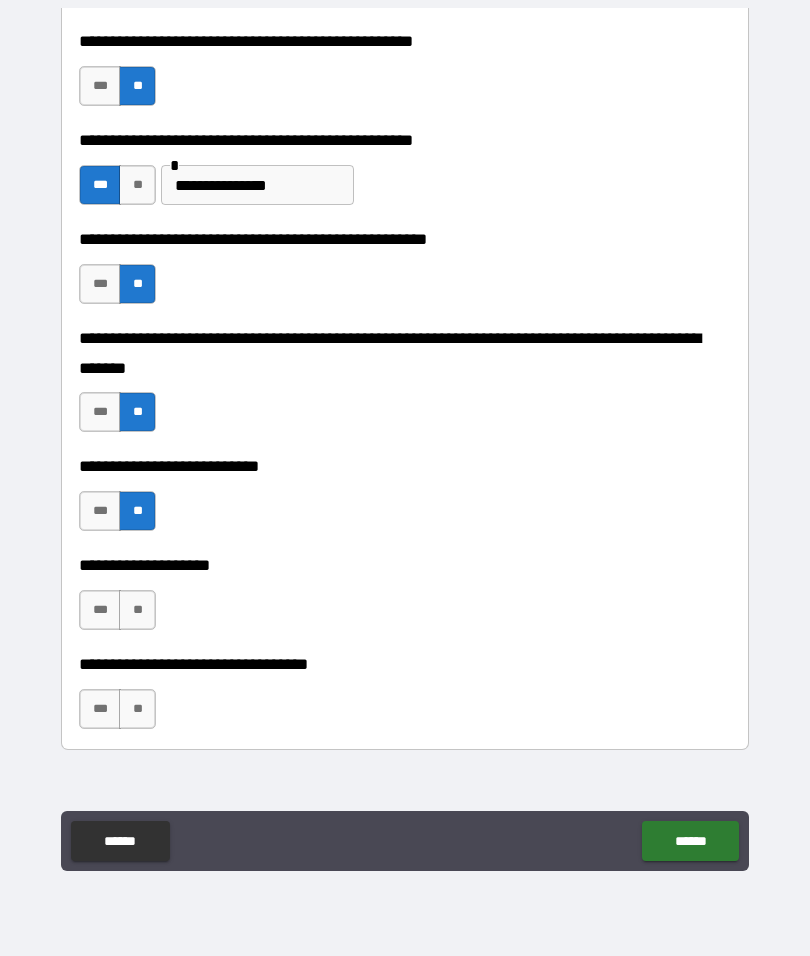 click on "**" at bounding box center (137, 610) 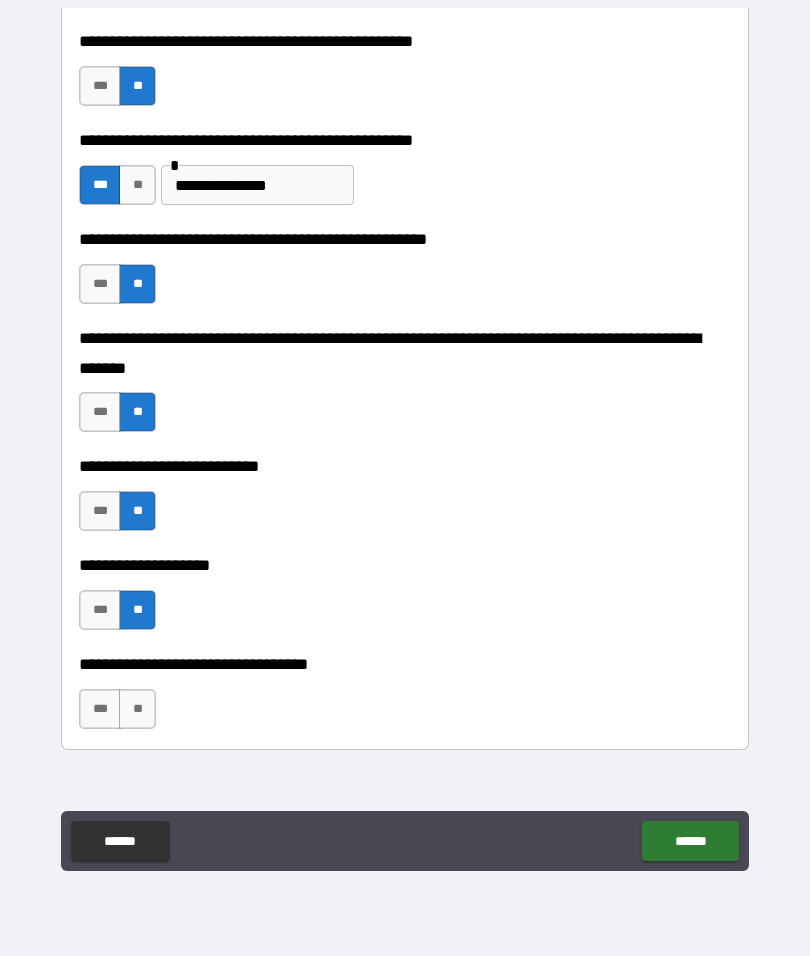 click on "**" at bounding box center (137, 709) 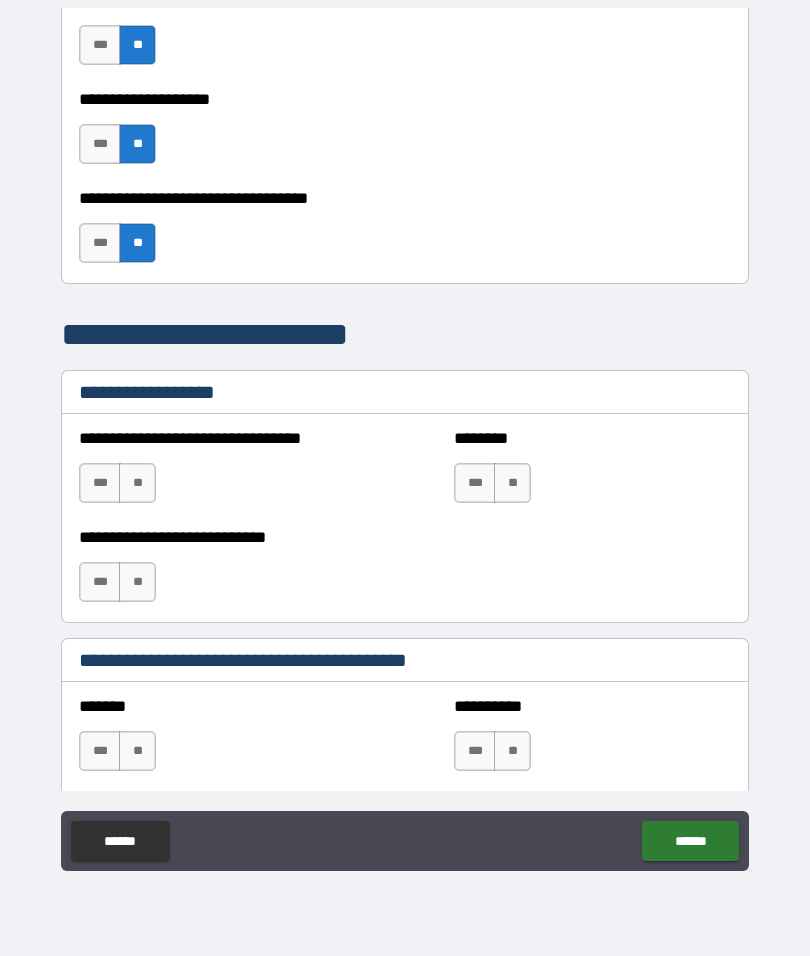 scroll, scrollTop: 1139, scrollLeft: 0, axis: vertical 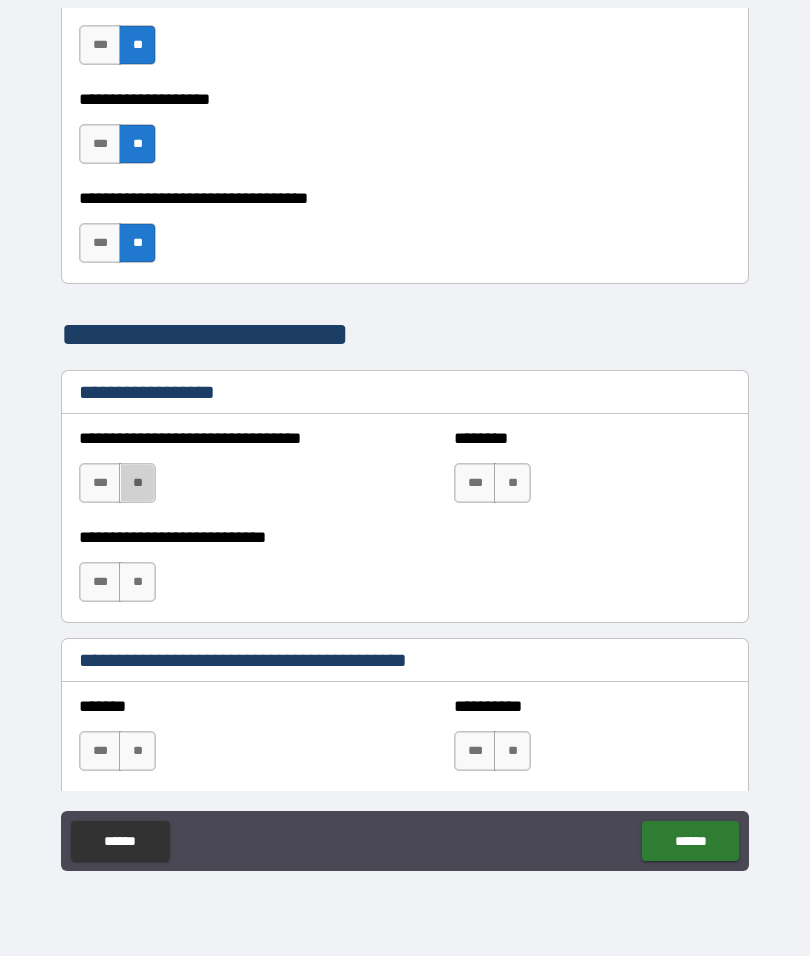 click on "**" at bounding box center [137, 483] 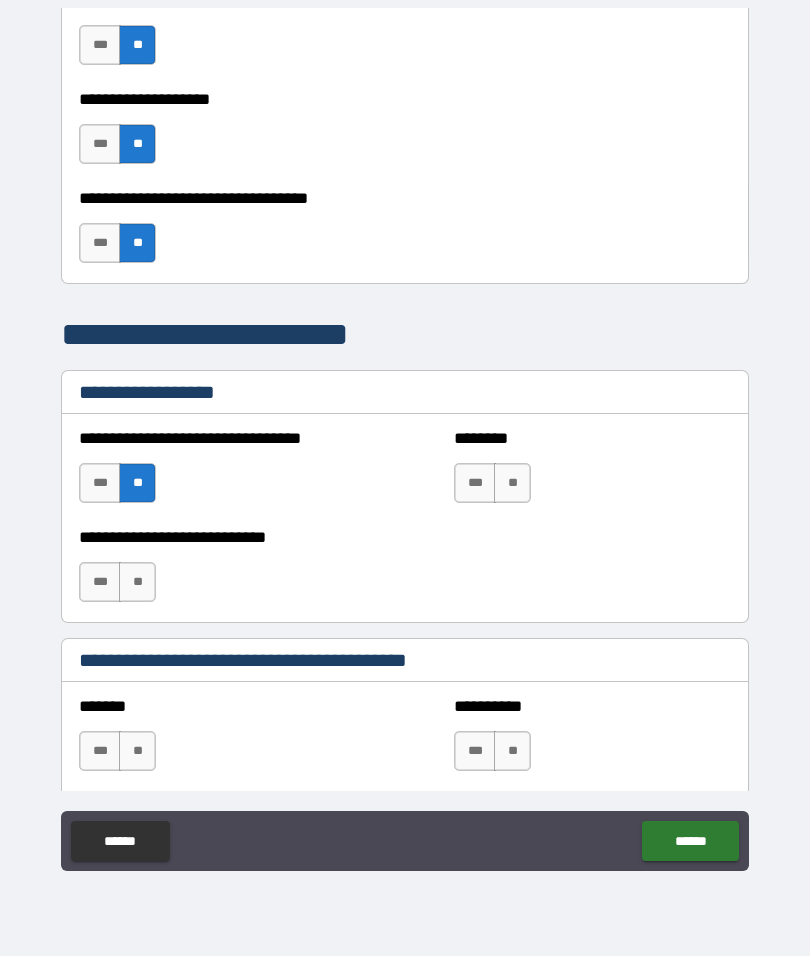 click on "**" at bounding box center [512, 483] 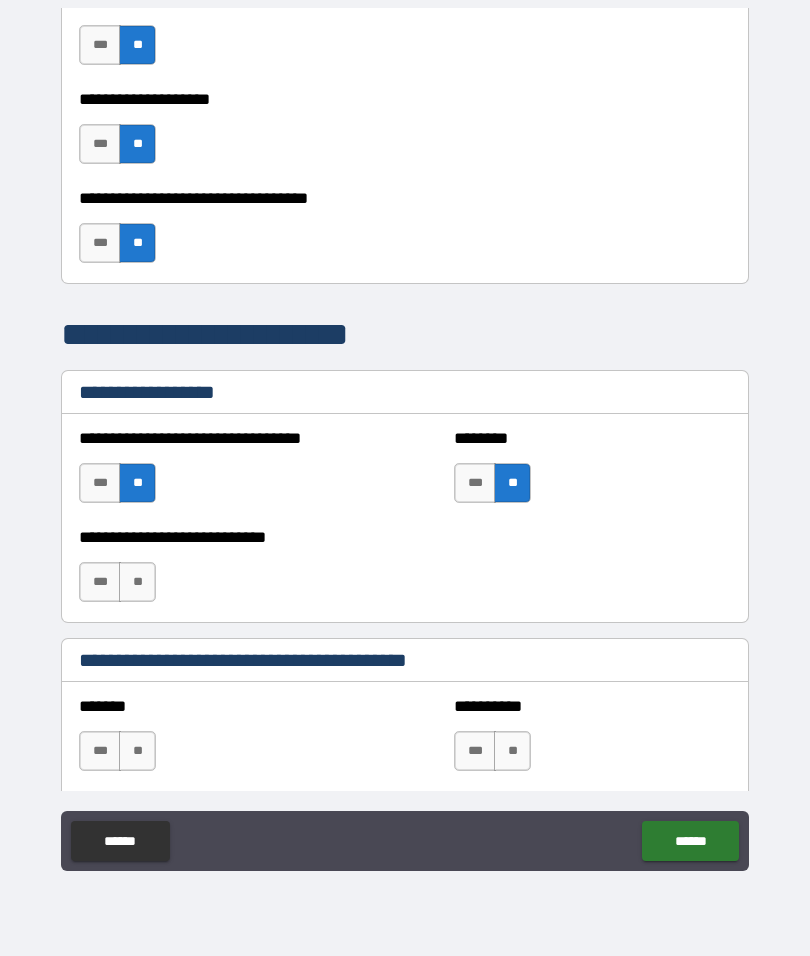 click on "**" at bounding box center (137, 582) 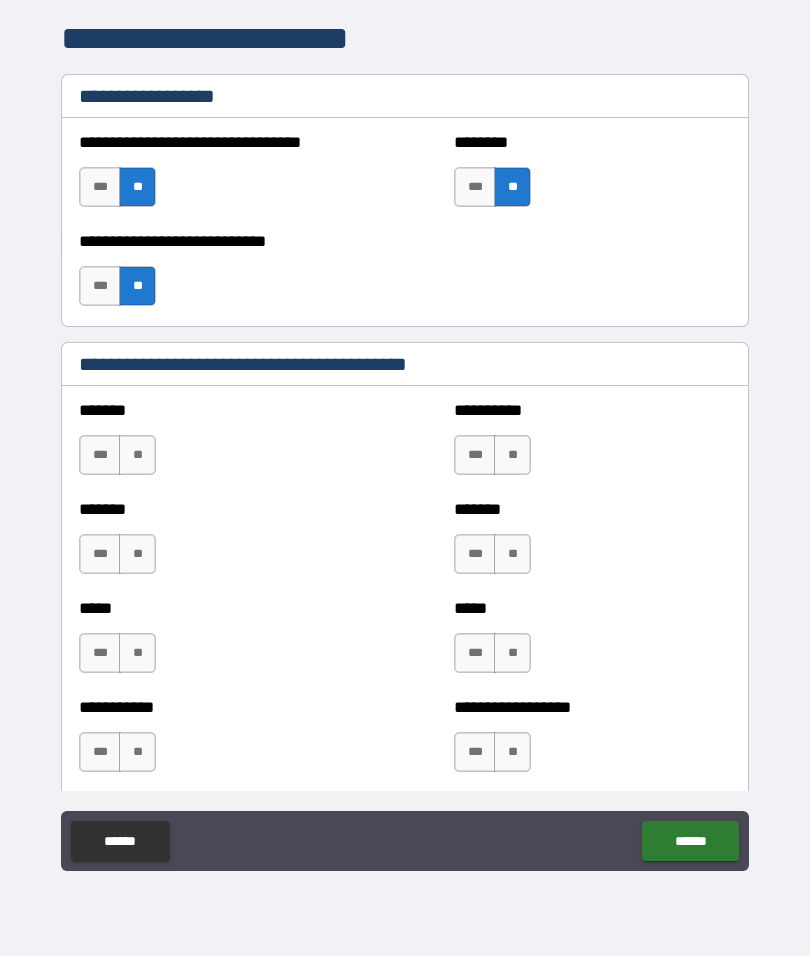 scroll, scrollTop: 1485, scrollLeft: 0, axis: vertical 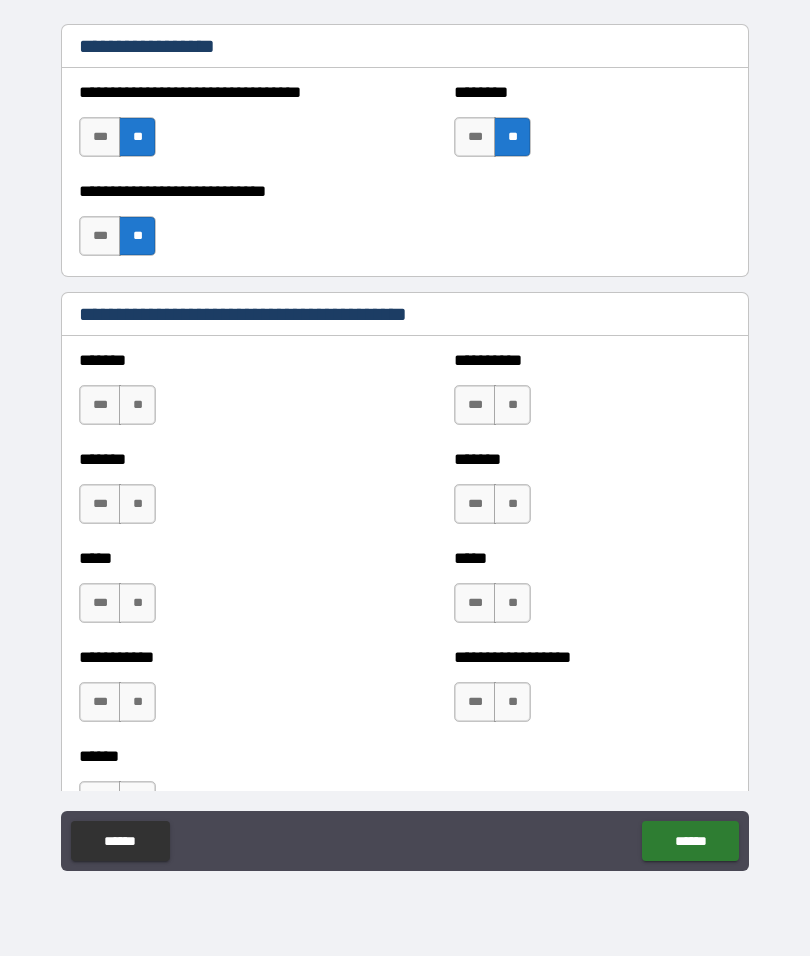click on "***" at bounding box center [100, 504] 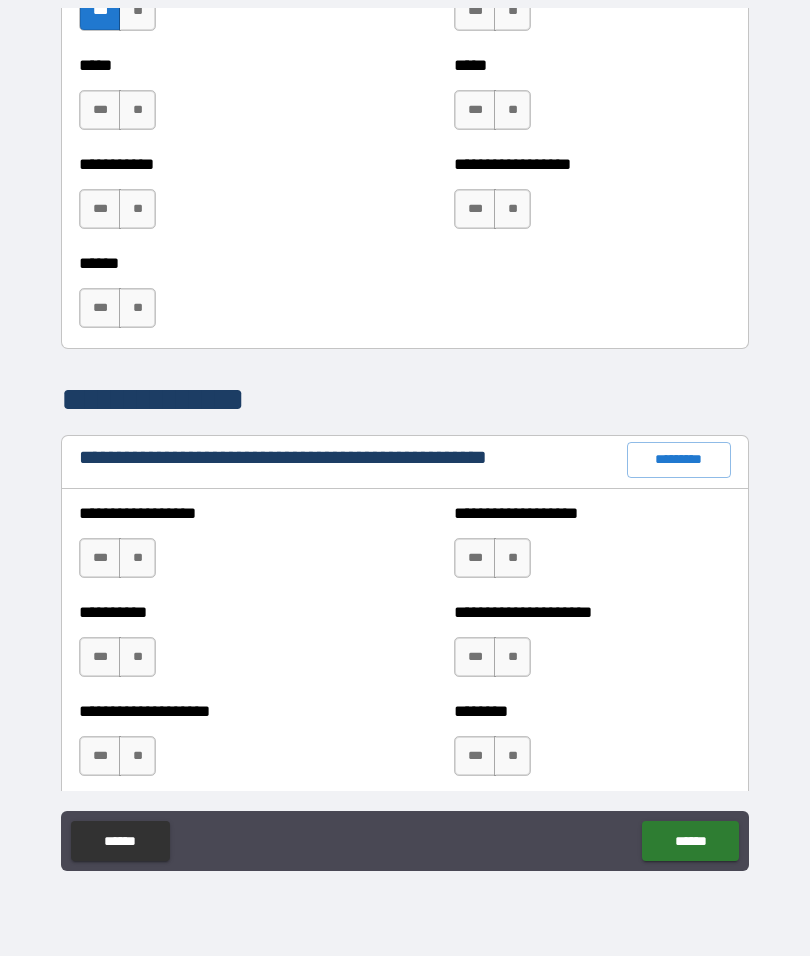 scroll, scrollTop: 1981, scrollLeft: 0, axis: vertical 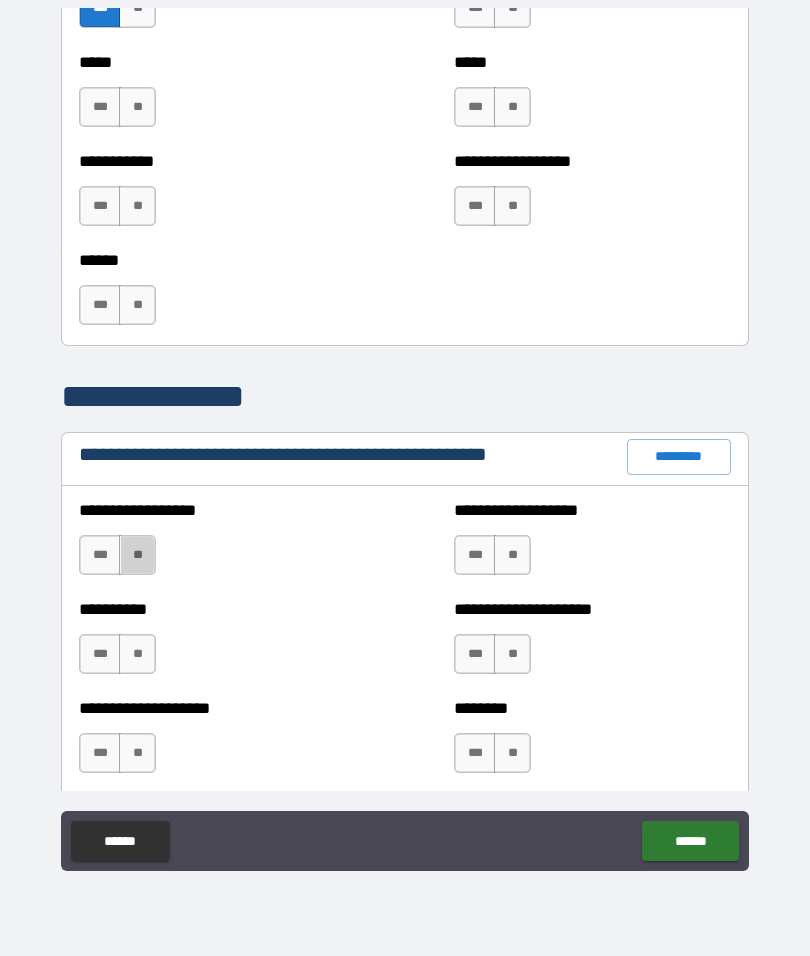 click on "**" at bounding box center (137, 555) 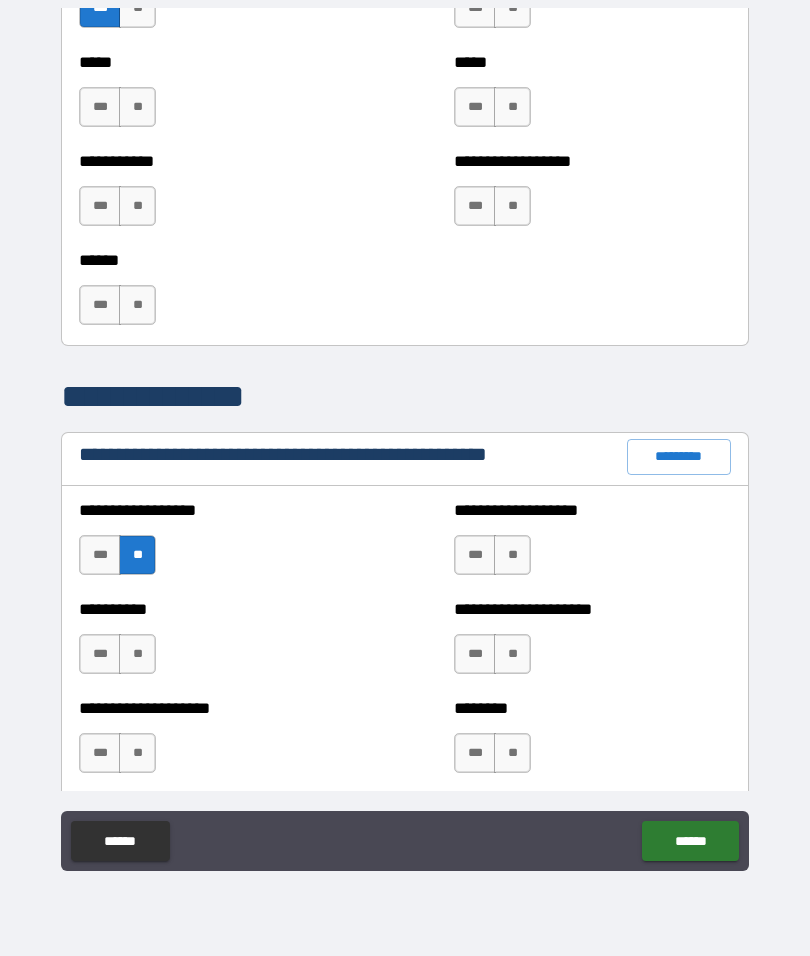 click on "**" at bounding box center [137, 654] 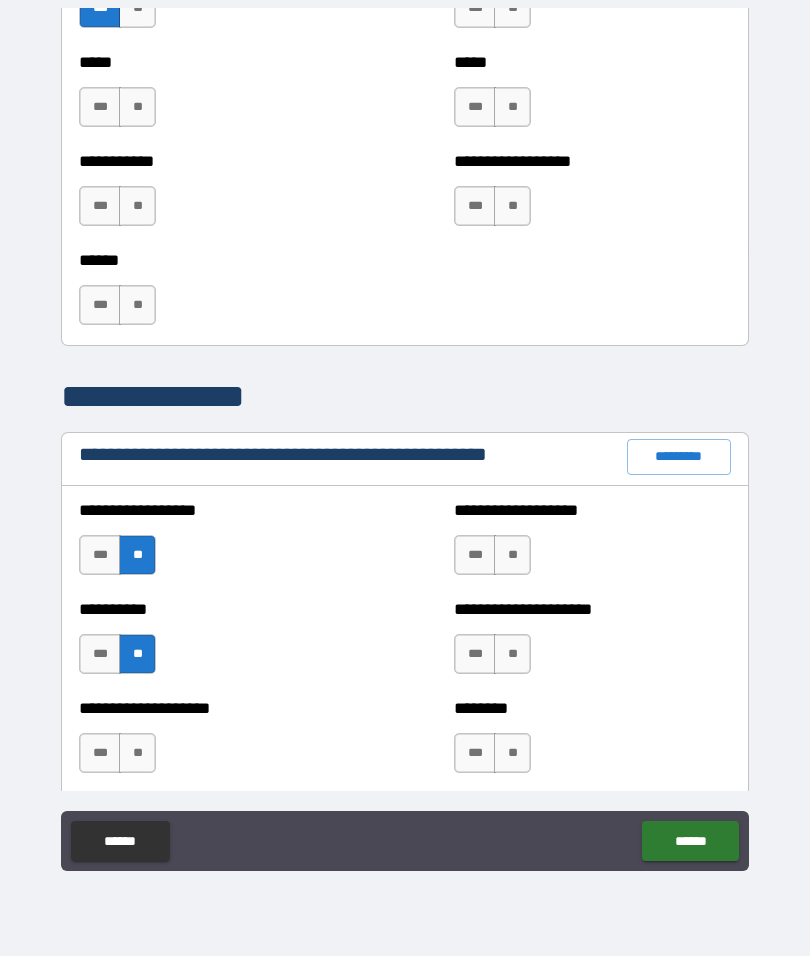 click on "**" at bounding box center [137, 753] 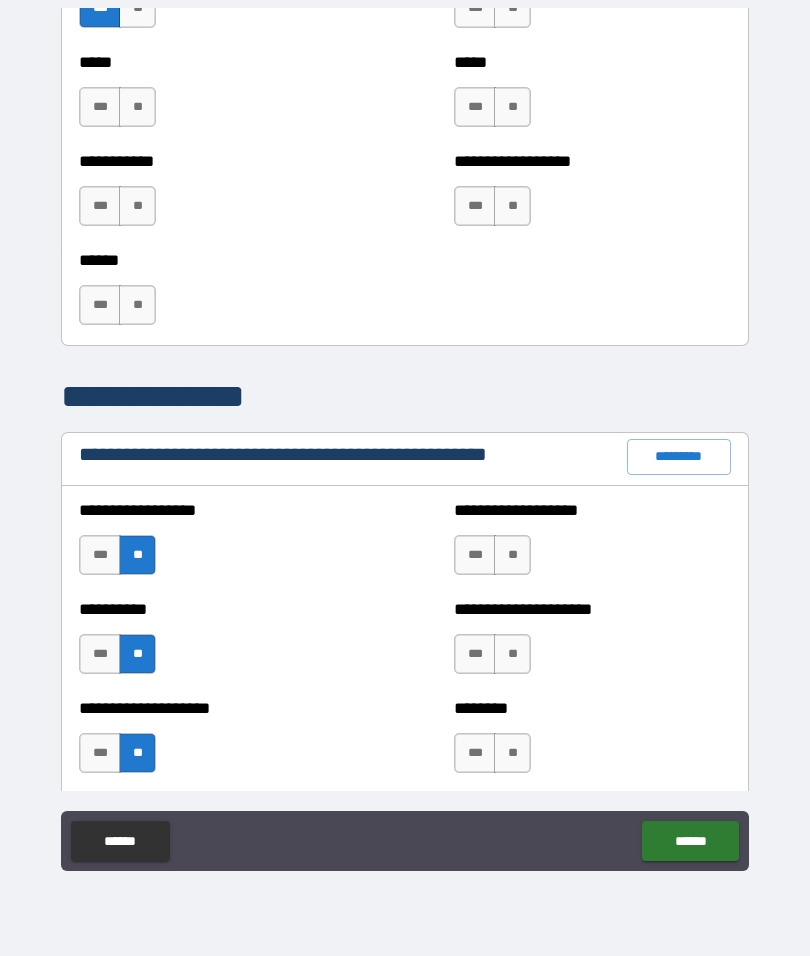 click on "**" at bounding box center [512, 555] 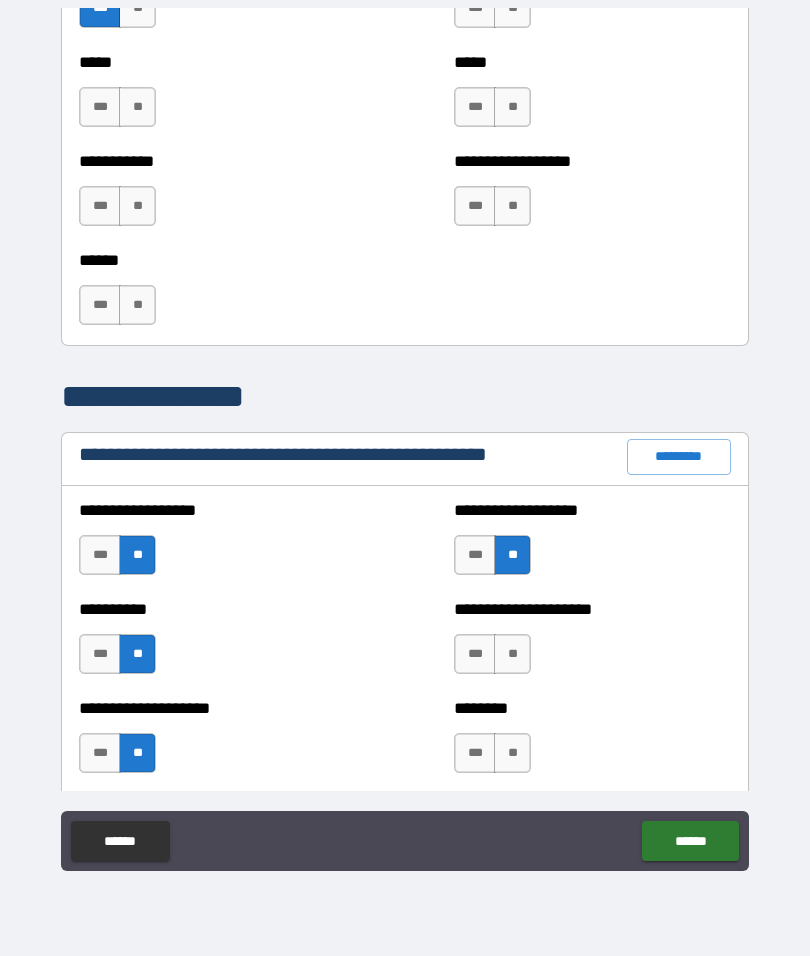 click on "**" at bounding box center (512, 654) 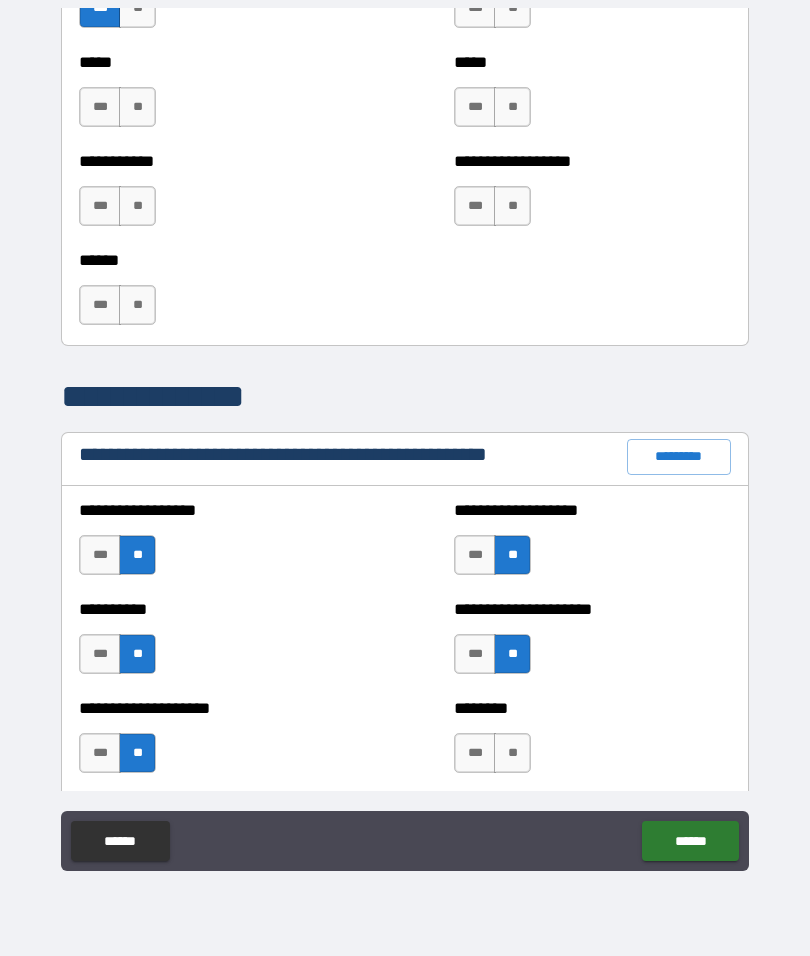 click on "**" at bounding box center (512, 753) 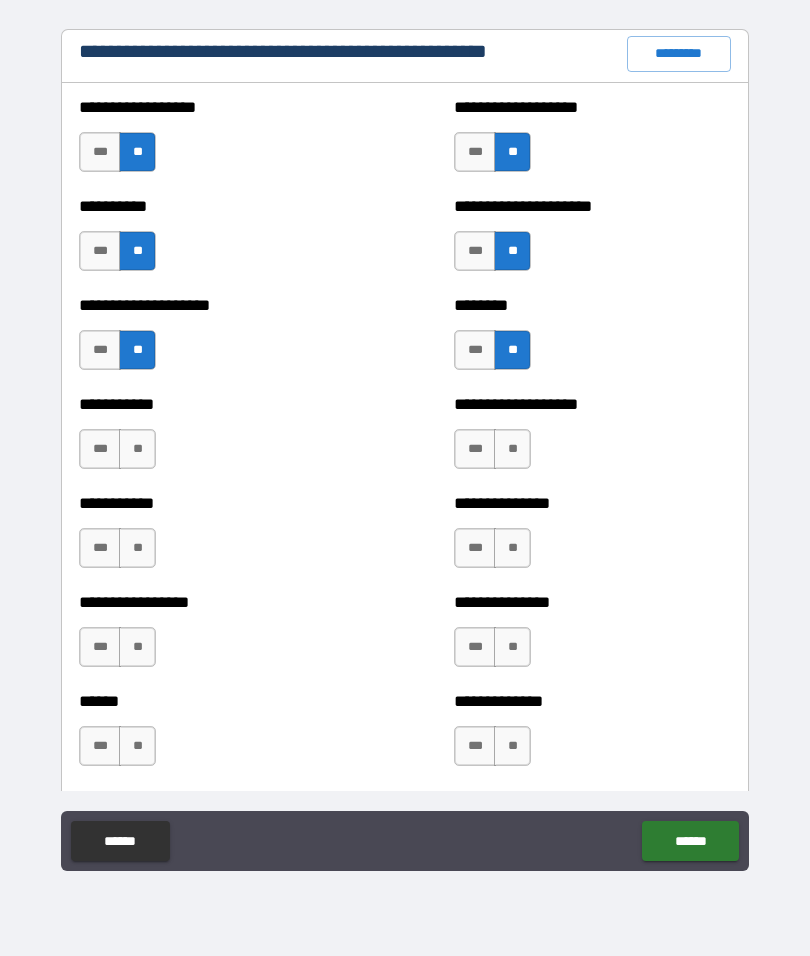 scroll, scrollTop: 2402, scrollLeft: 0, axis: vertical 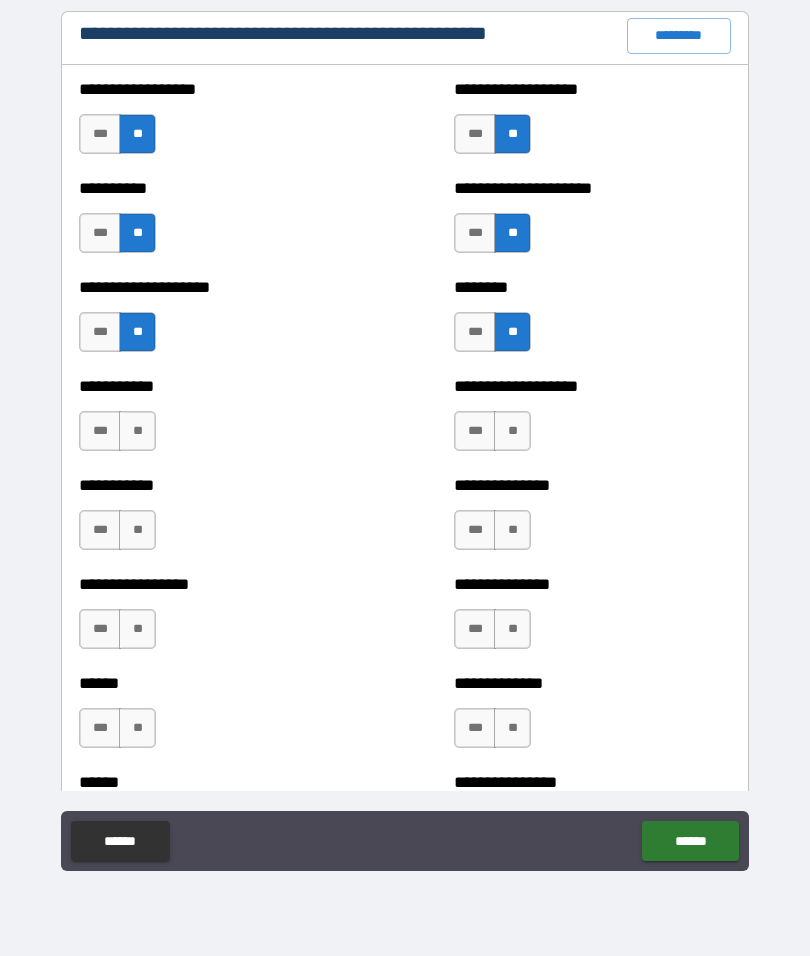 click on "**" at bounding box center (137, 431) 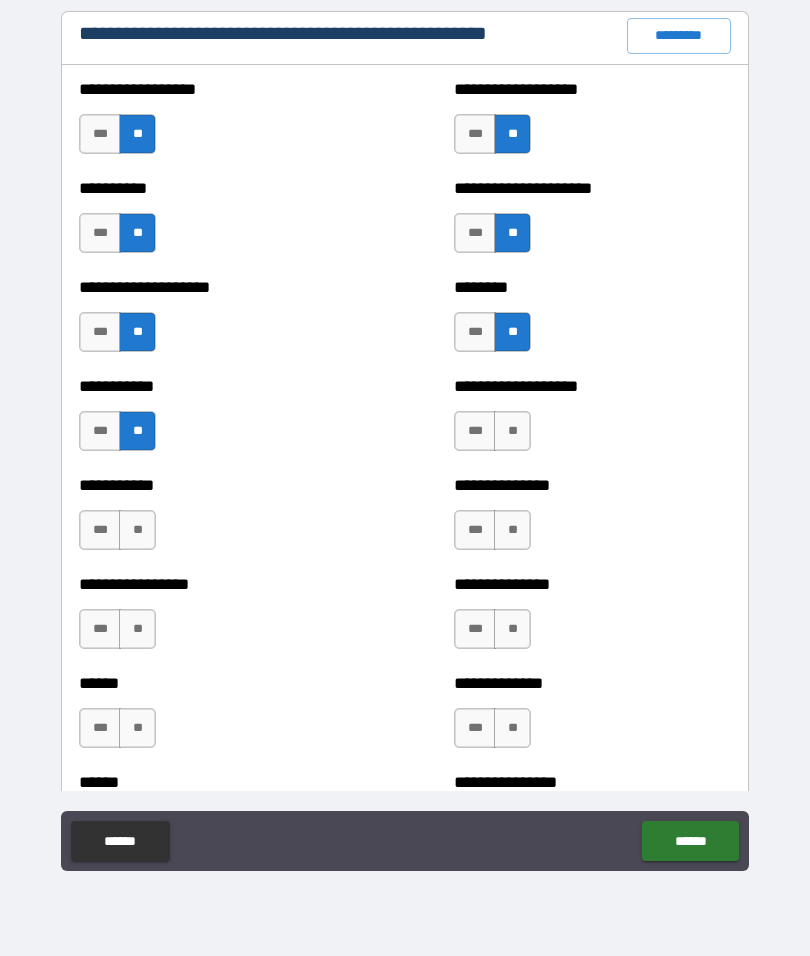 click on "**" at bounding box center (137, 530) 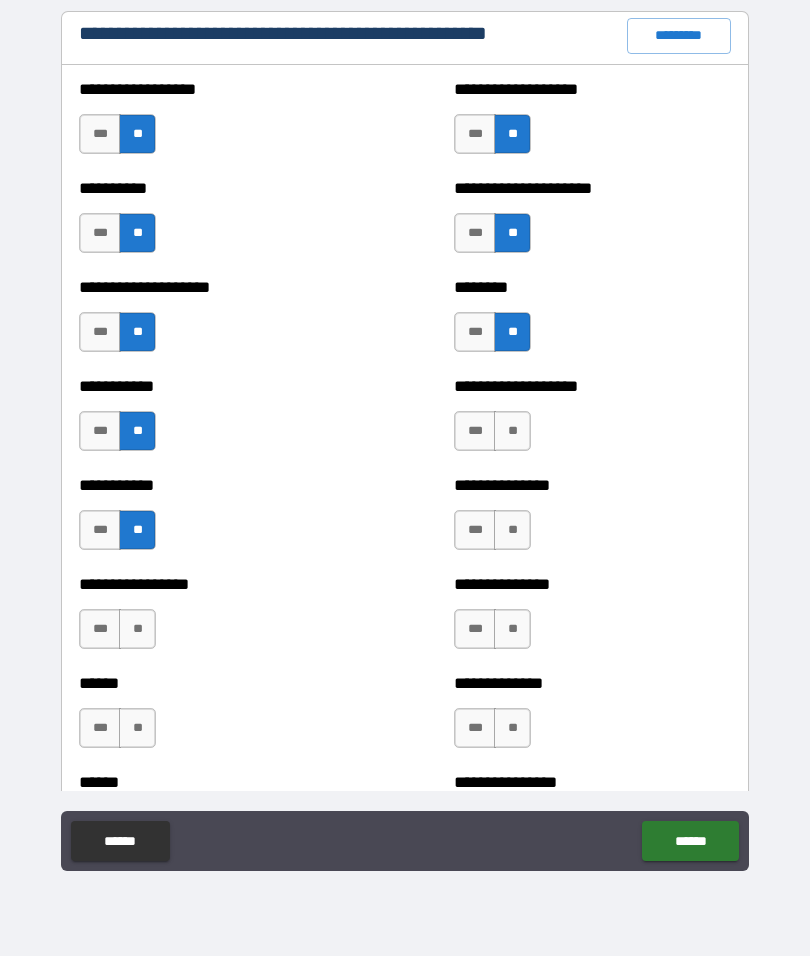 click on "**" at bounding box center [137, 629] 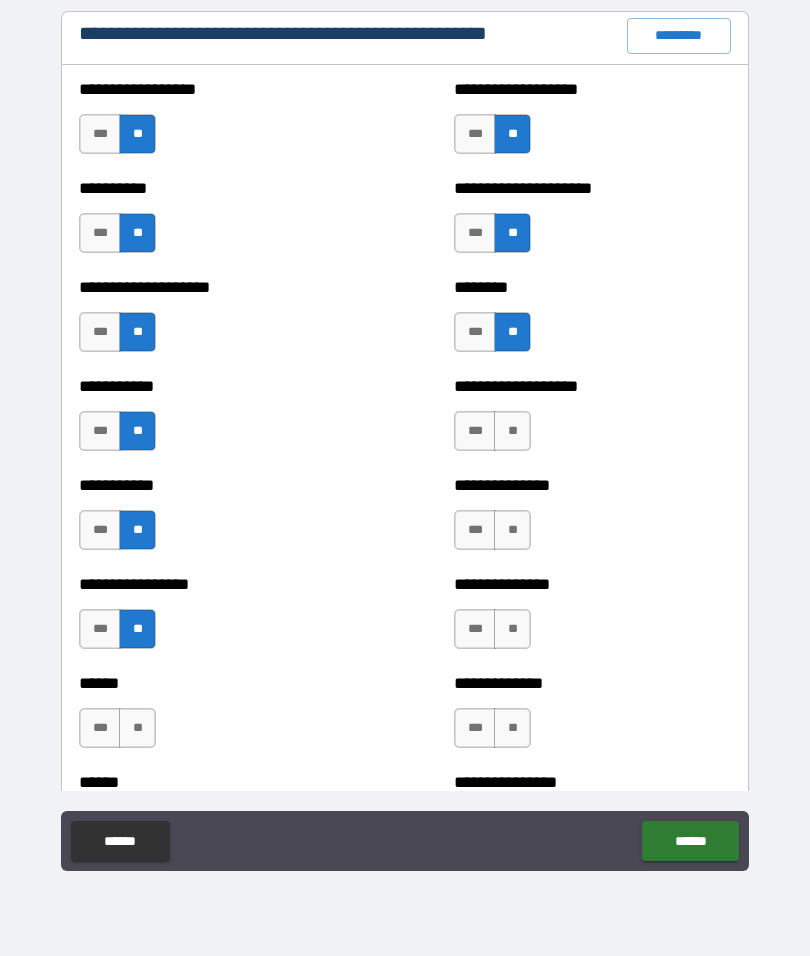 click on "**" at bounding box center [137, 728] 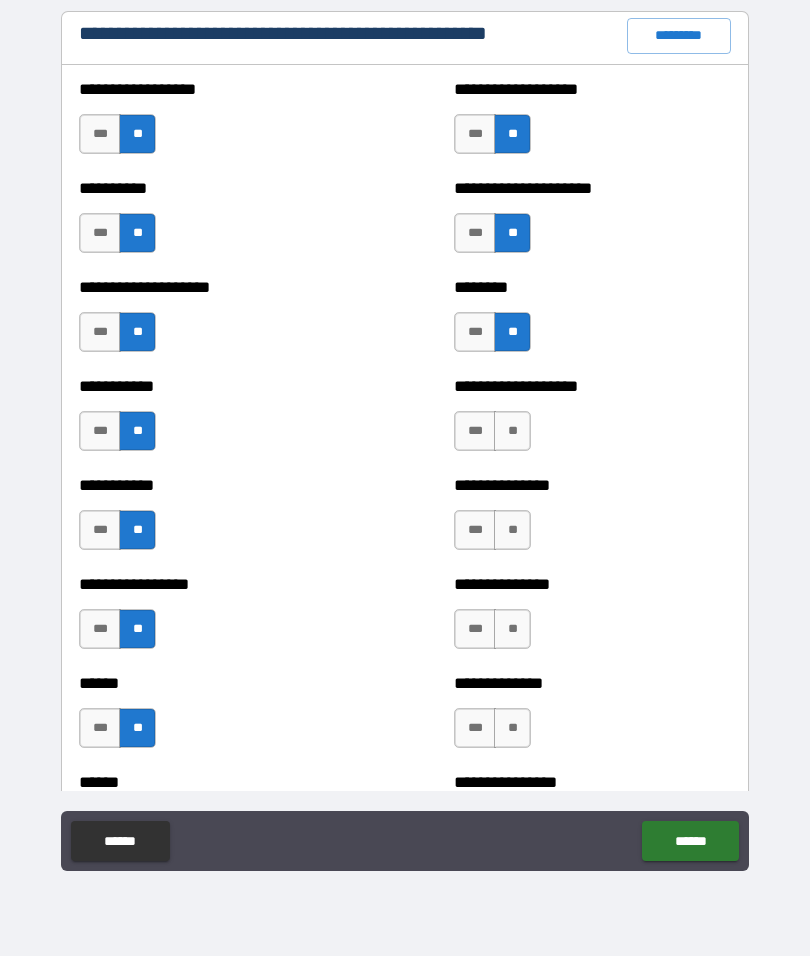 click on "**" at bounding box center [512, 431] 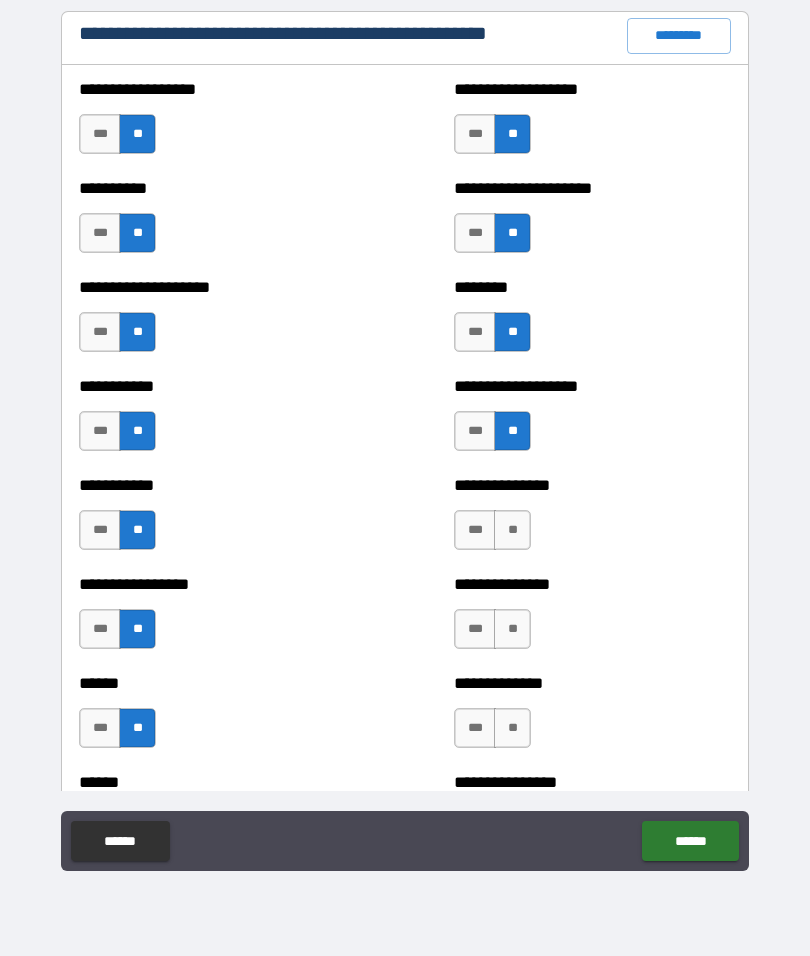 click on "**" at bounding box center (512, 530) 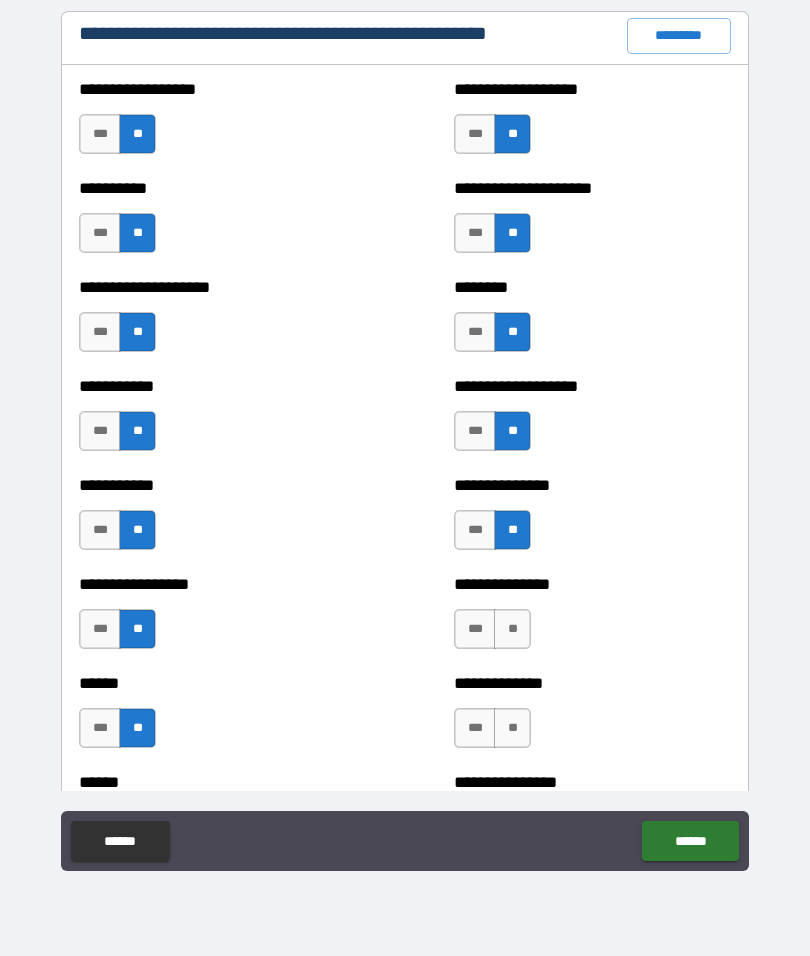 click on "**" at bounding box center [512, 629] 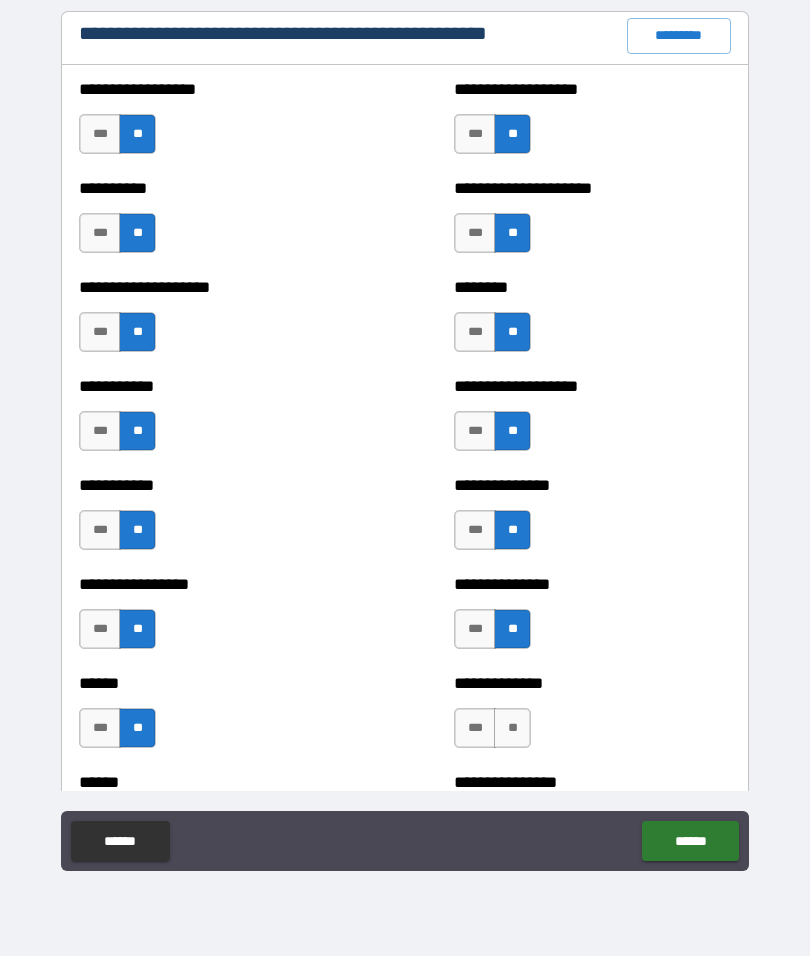 click on "**" at bounding box center [512, 728] 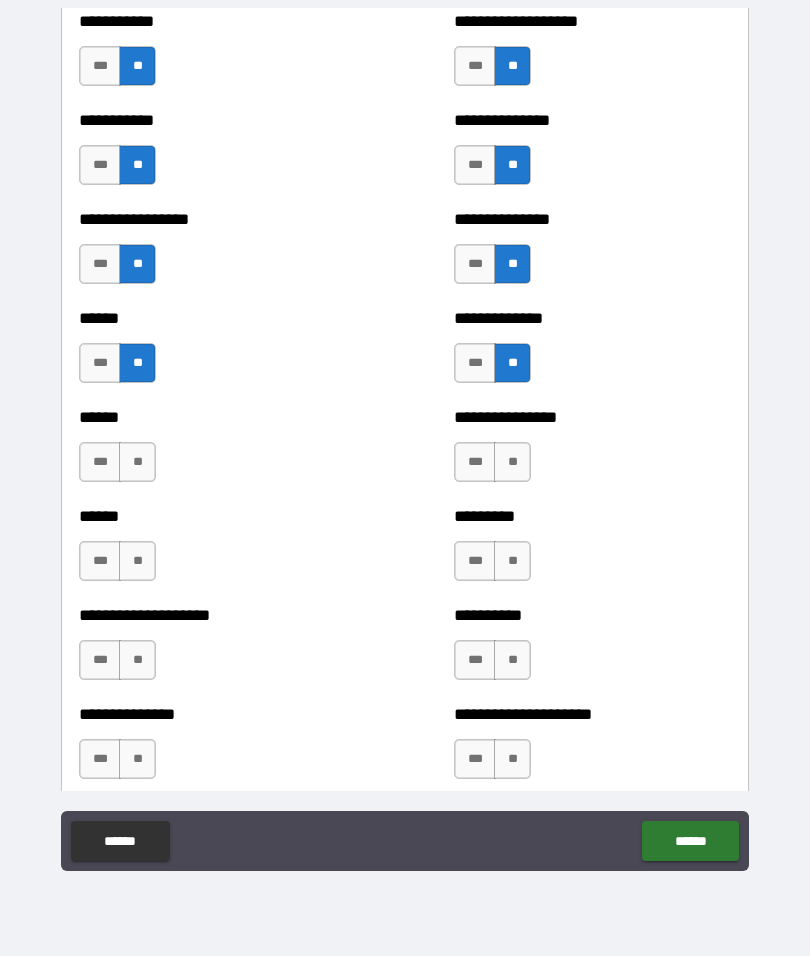 scroll, scrollTop: 2766, scrollLeft: 0, axis: vertical 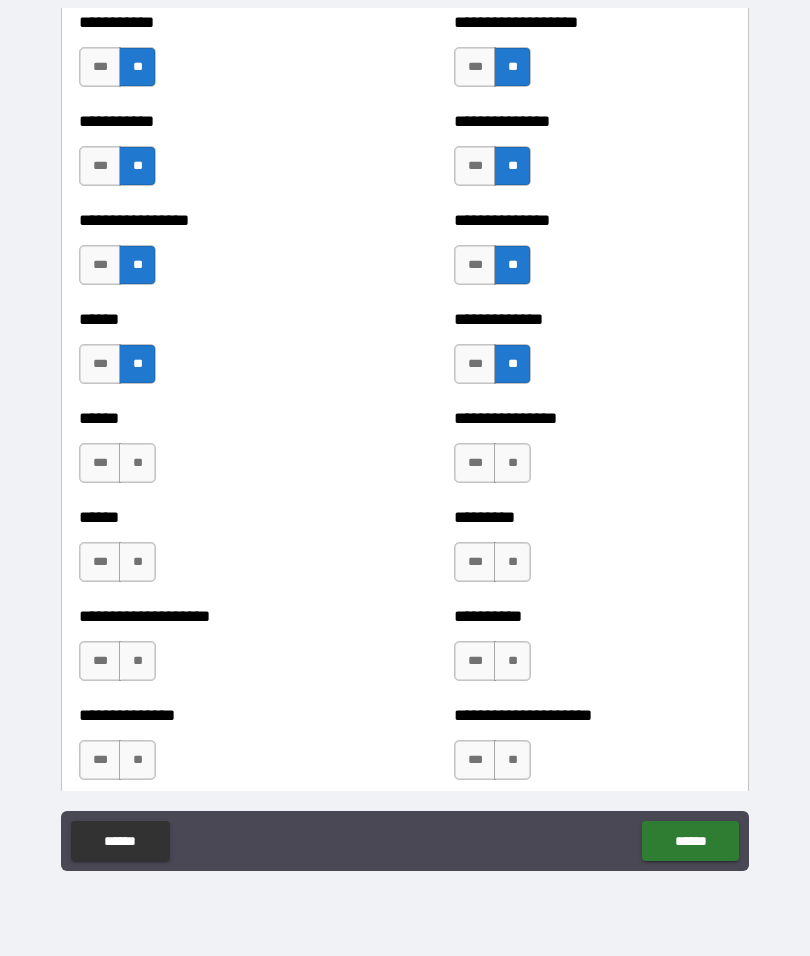 click on "**" at bounding box center [137, 463] 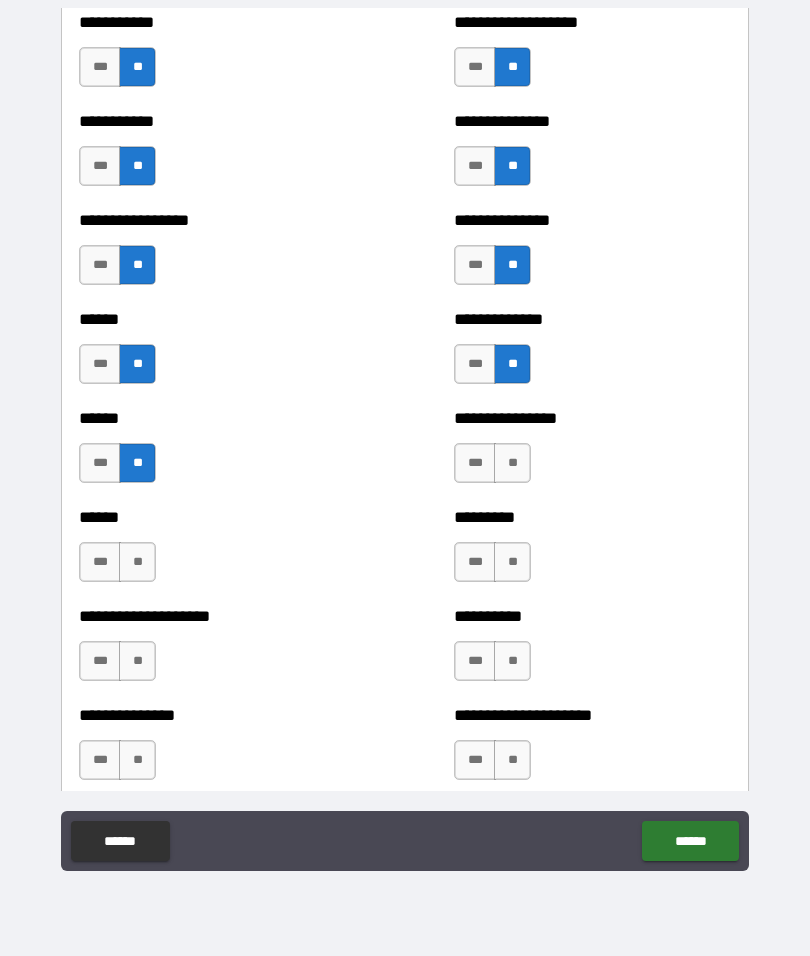 click on "**" at bounding box center (137, 562) 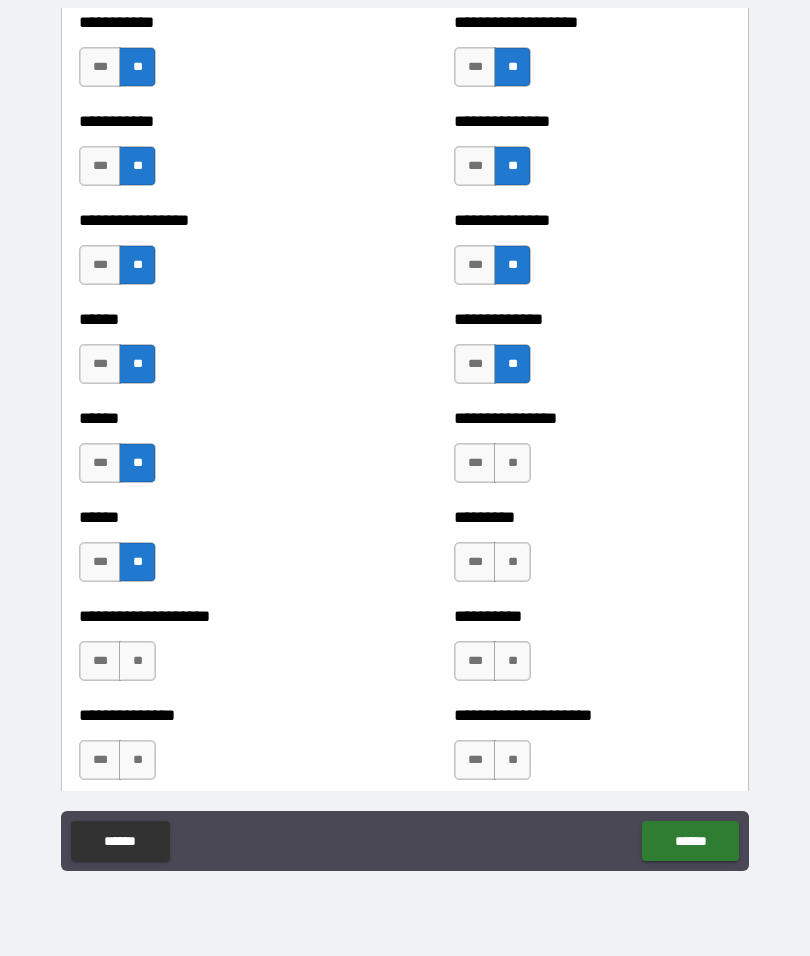 click on "***" at bounding box center (100, 661) 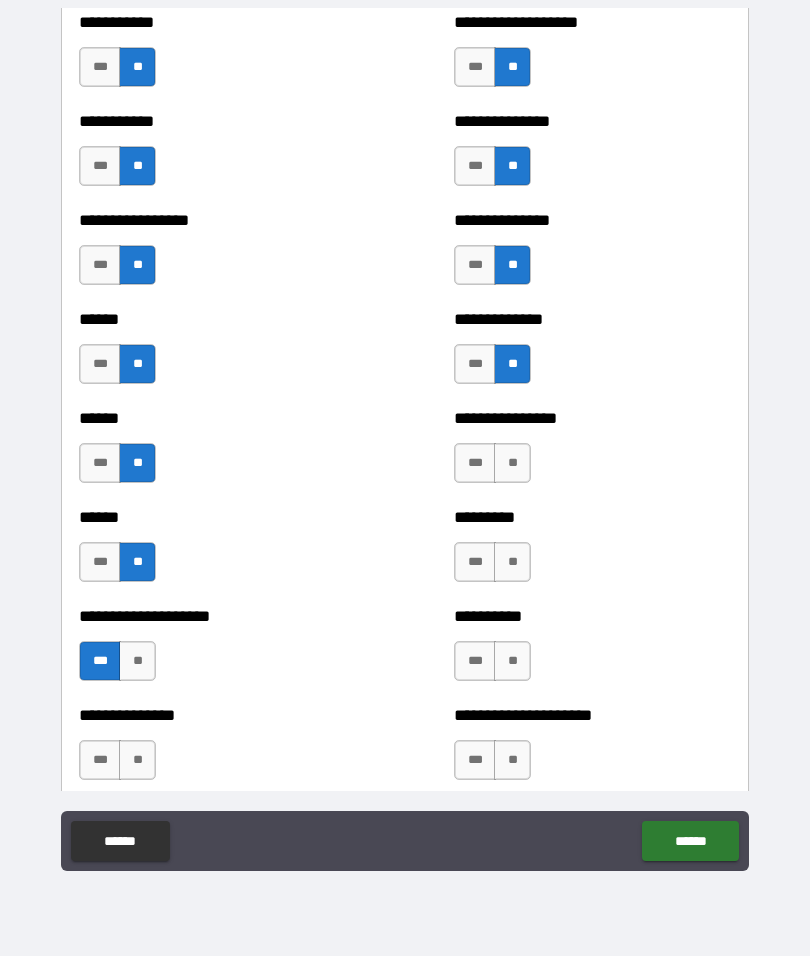 click on "**" at bounding box center [512, 463] 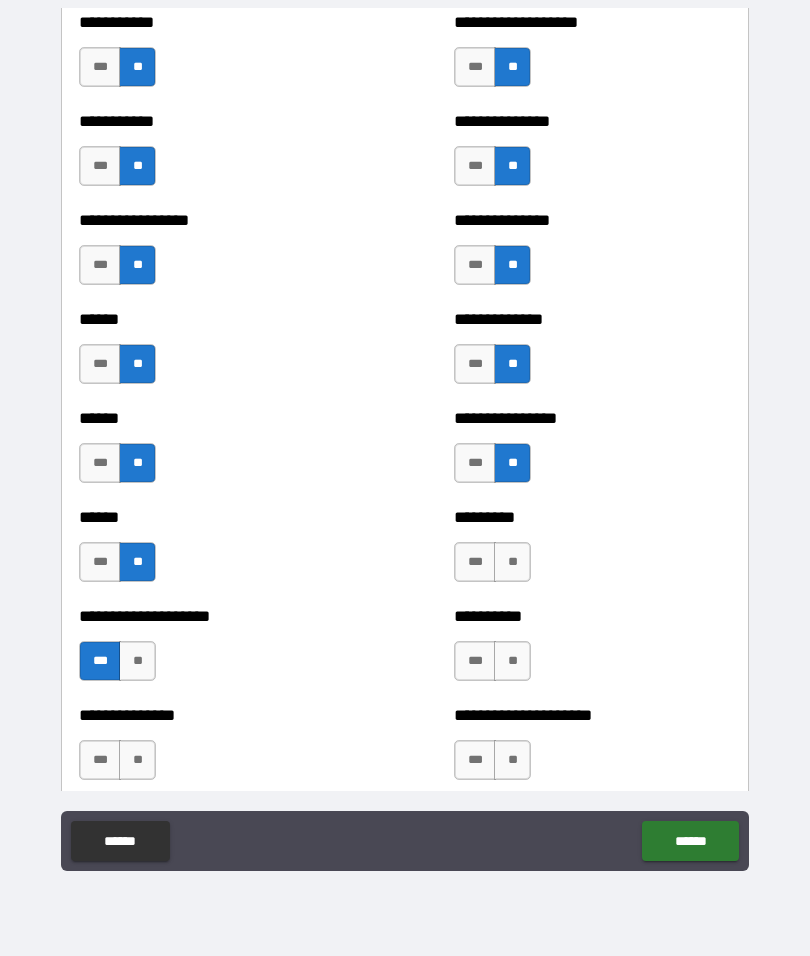 click on "**" at bounding box center [512, 562] 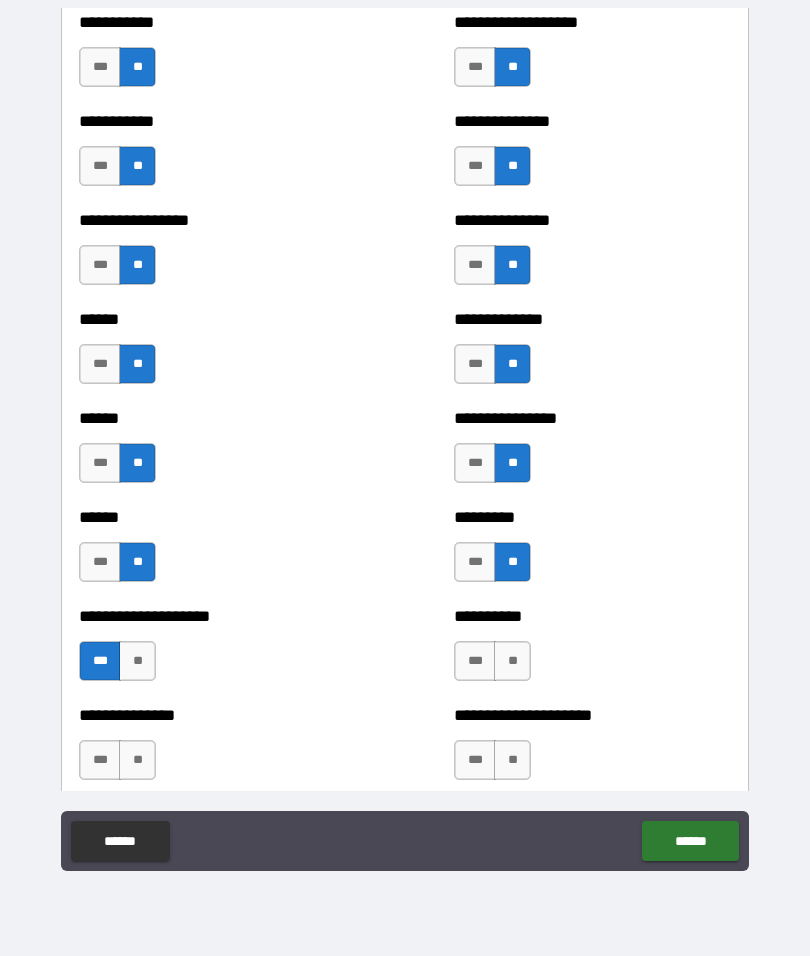 click on "**" at bounding box center (512, 661) 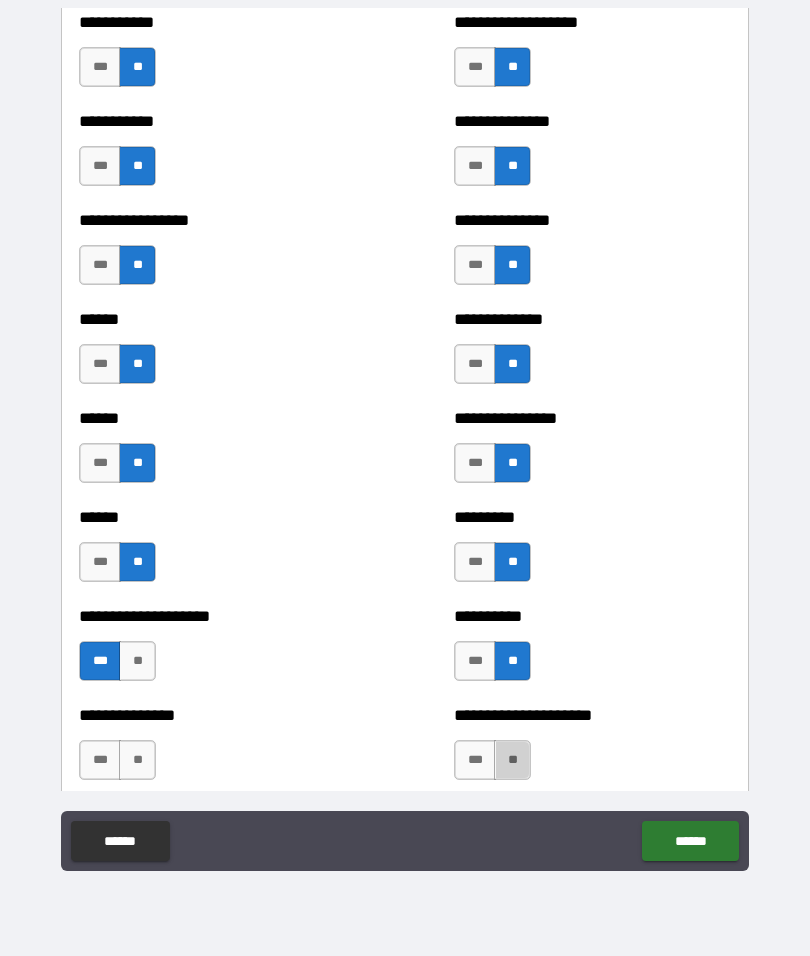 click on "**" at bounding box center (512, 760) 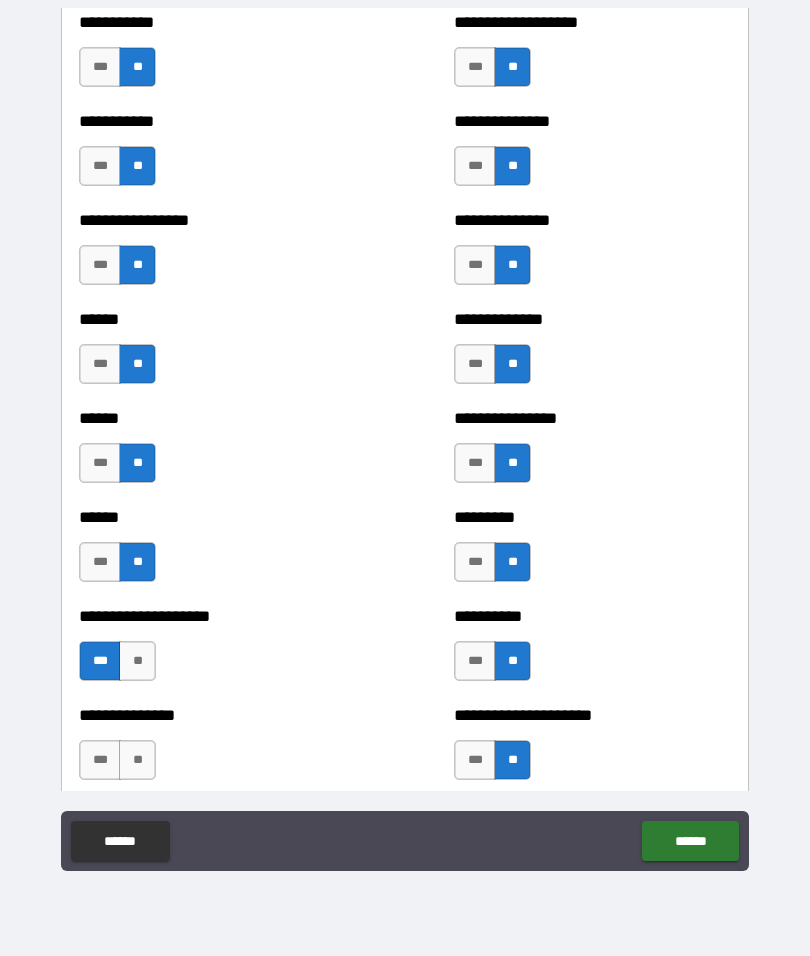 click on "**" at bounding box center (137, 760) 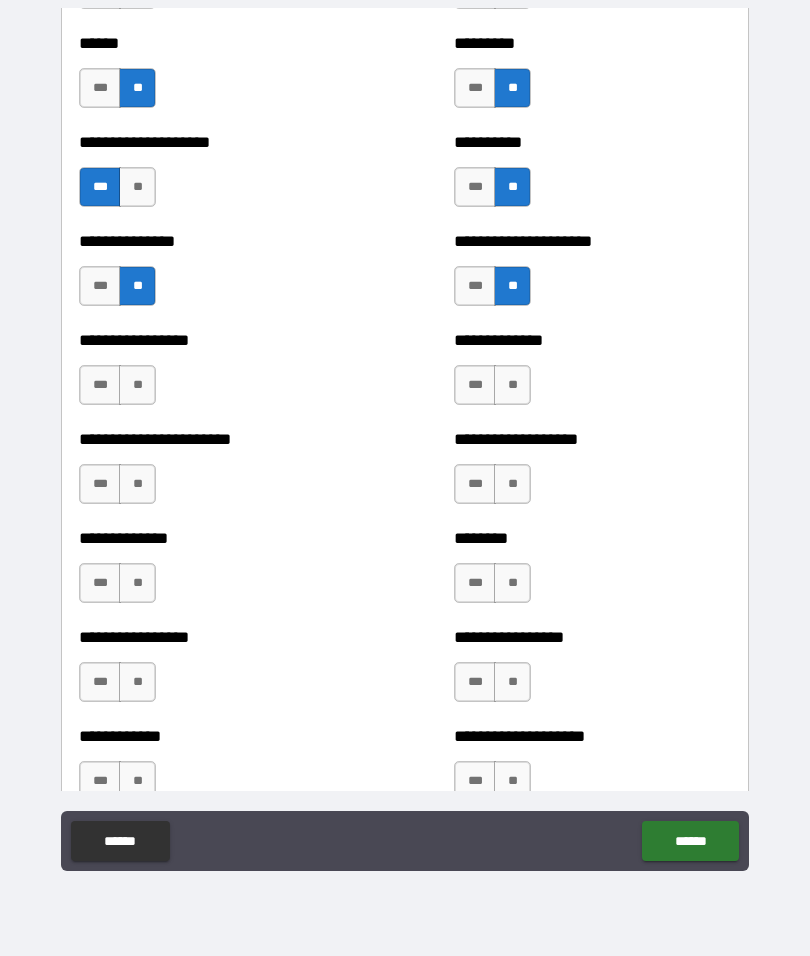 scroll, scrollTop: 3236, scrollLeft: 0, axis: vertical 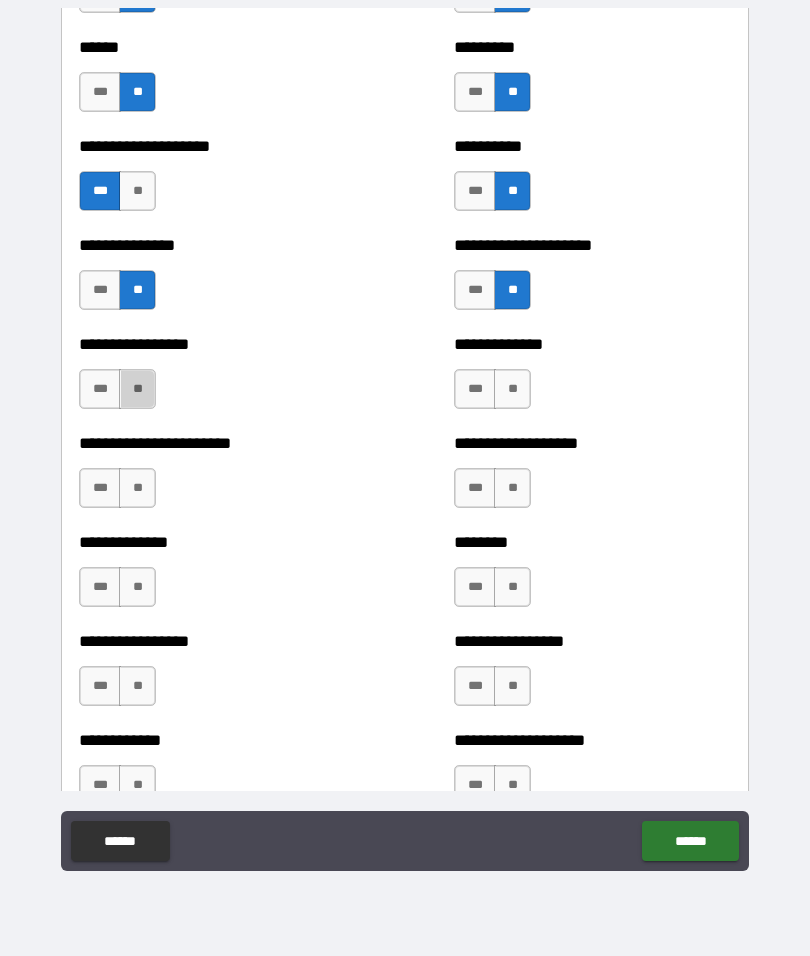 click on "**" at bounding box center [137, 389] 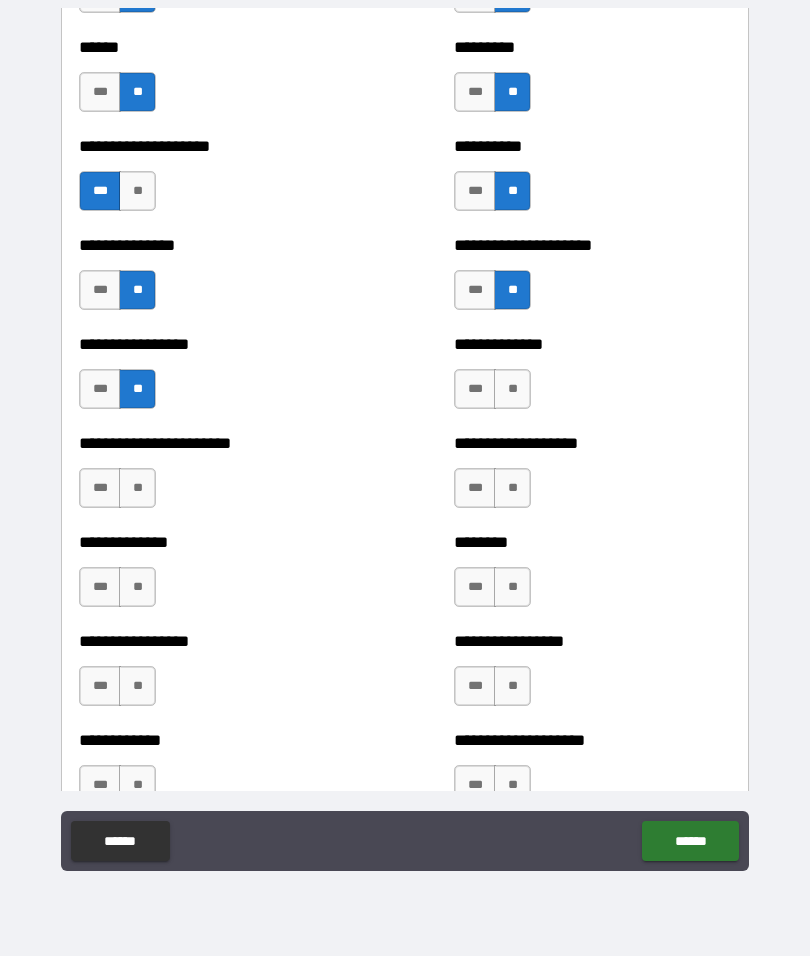 click on "**" at bounding box center (137, 488) 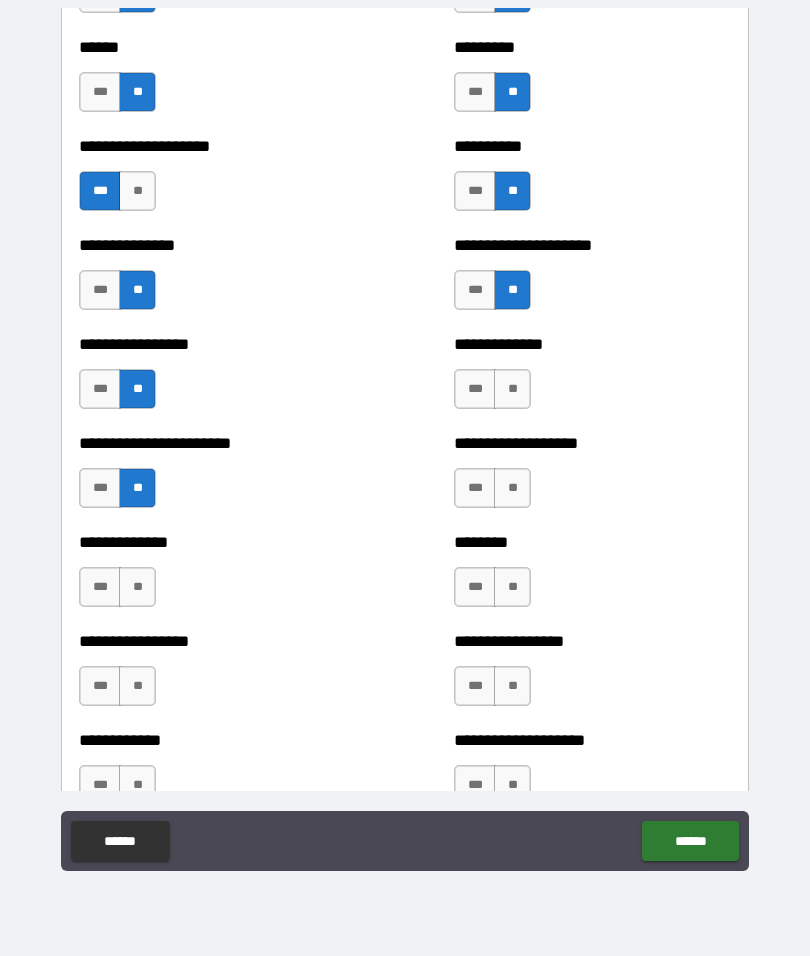 click on "**" at bounding box center [137, 587] 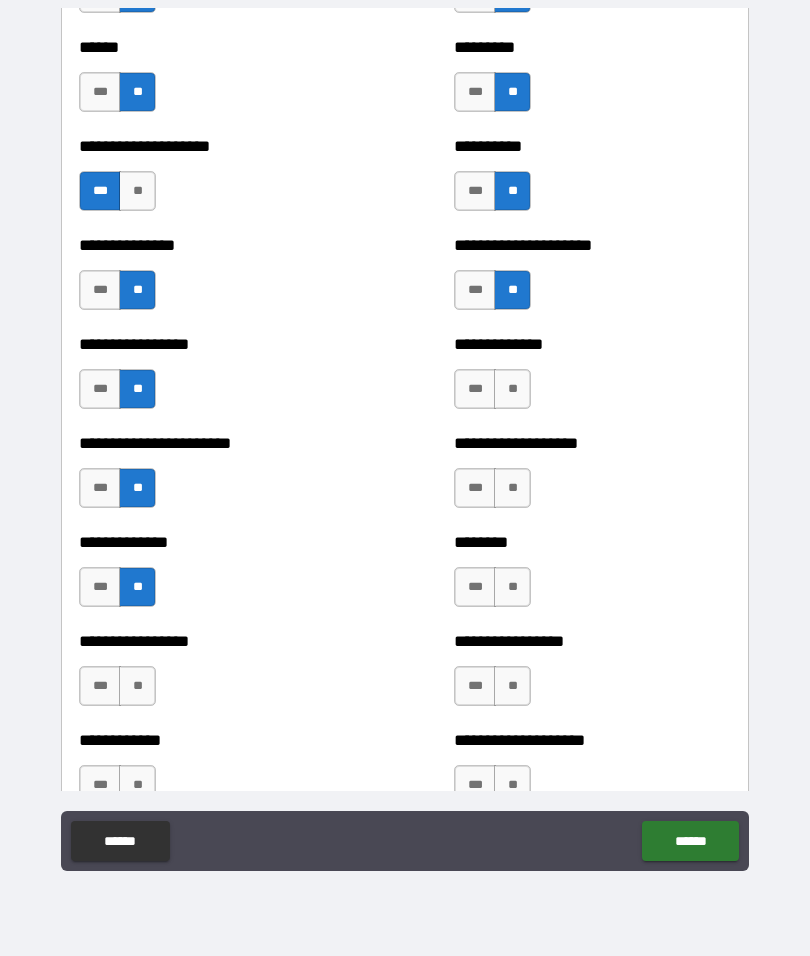 click on "**" at bounding box center (137, 686) 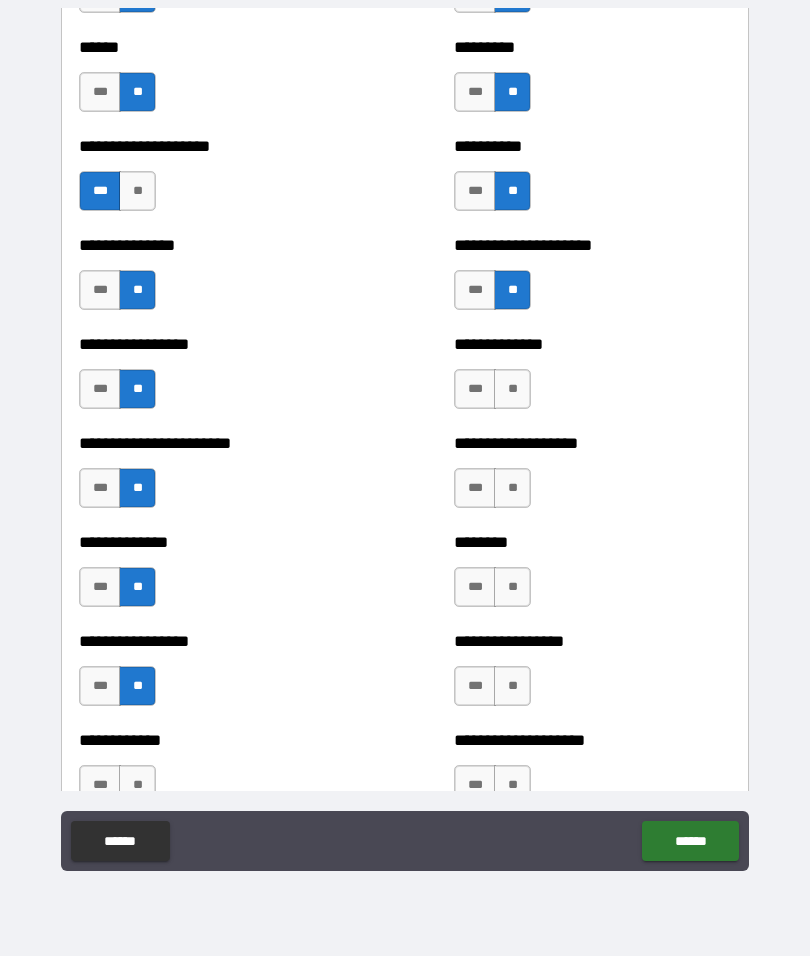 click on "**" at bounding box center (137, 785) 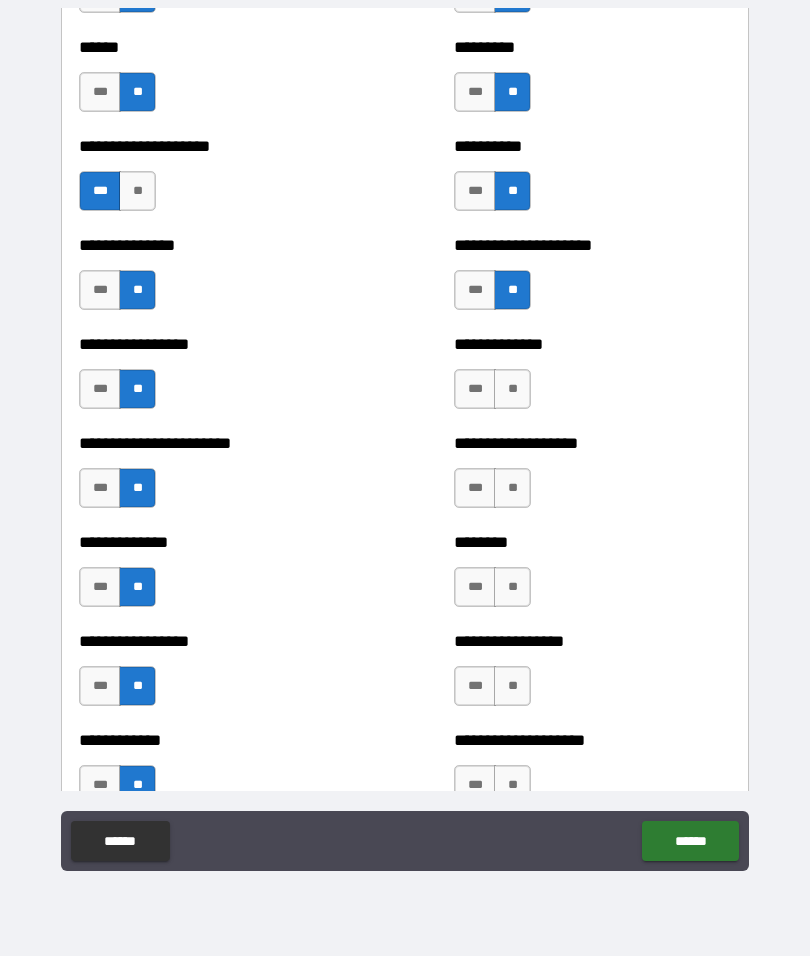 click on "**" at bounding box center (512, 389) 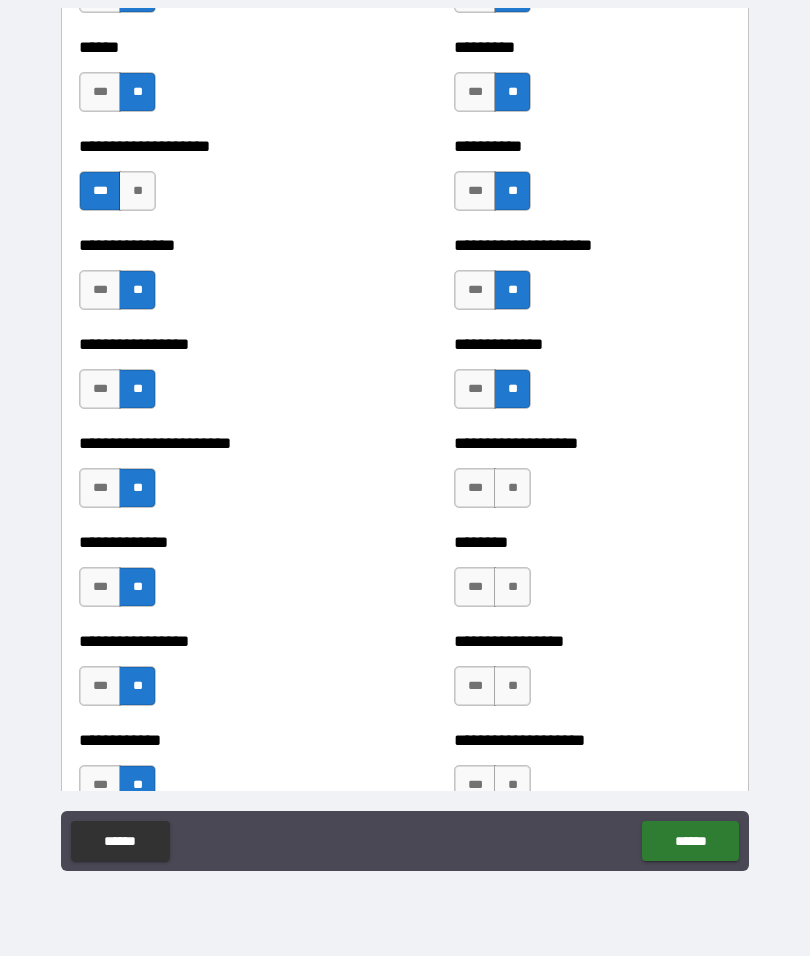 click on "**" at bounding box center [512, 488] 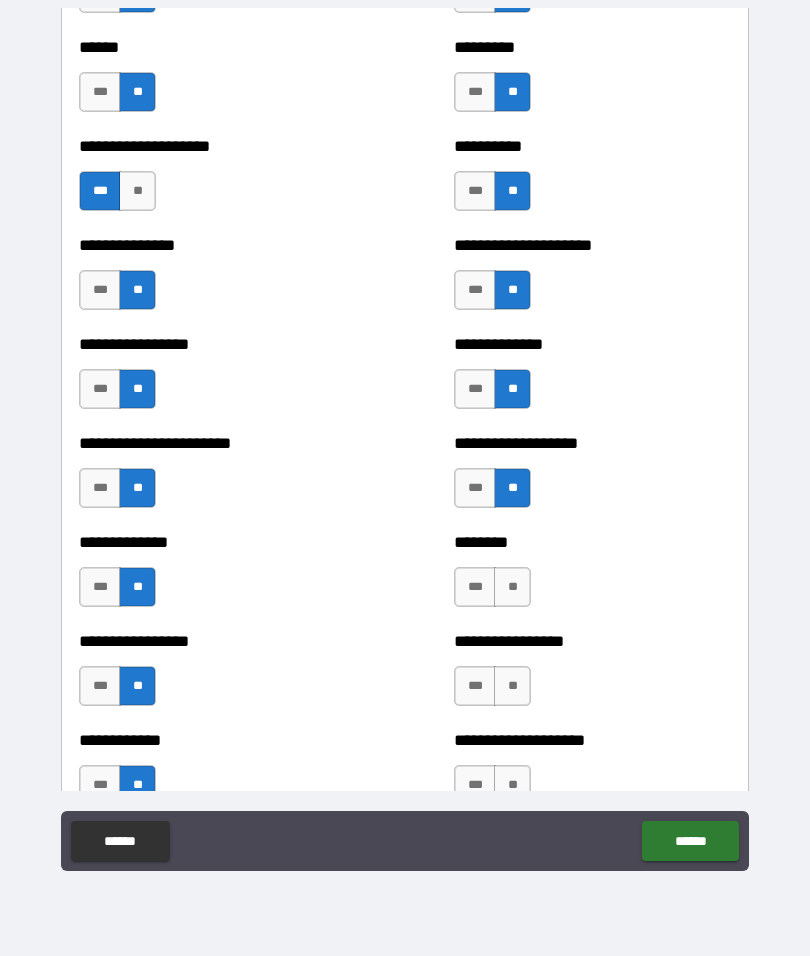 click on "**" at bounding box center (512, 587) 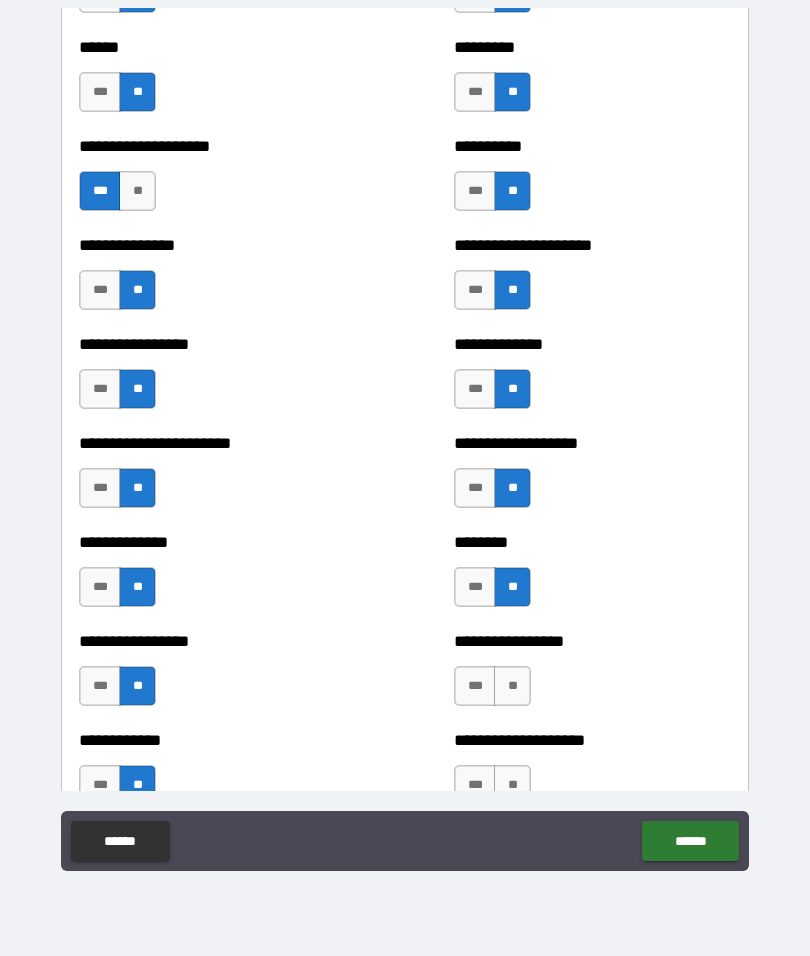 click on "**" at bounding box center [512, 686] 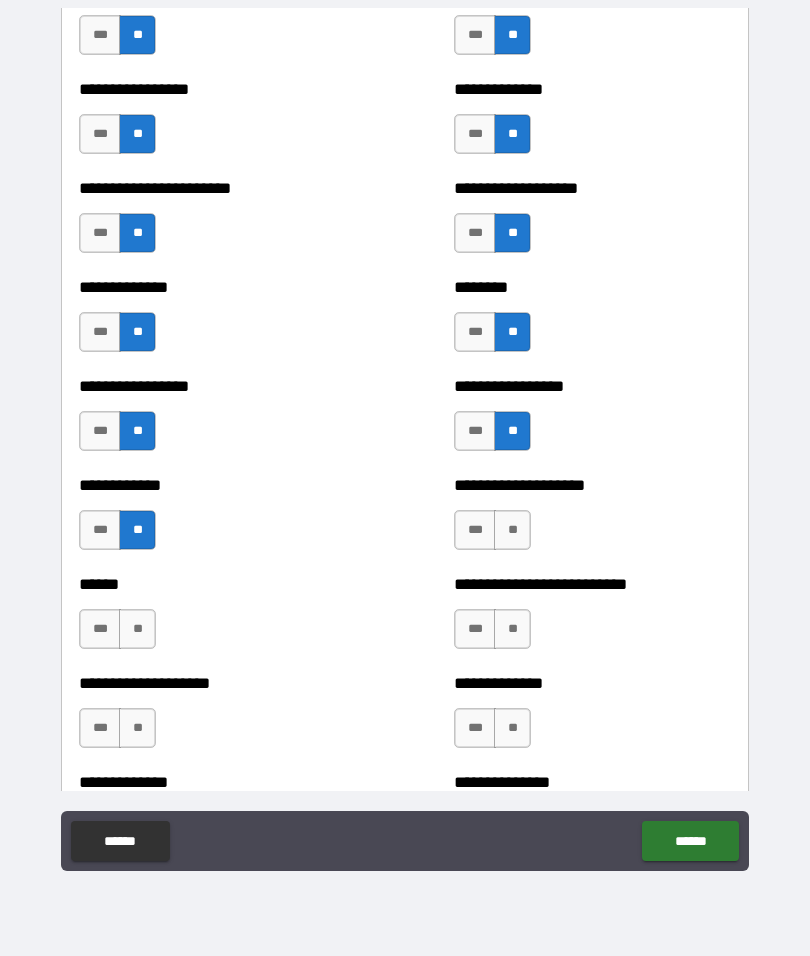 scroll, scrollTop: 3599, scrollLeft: 0, axis: vertical 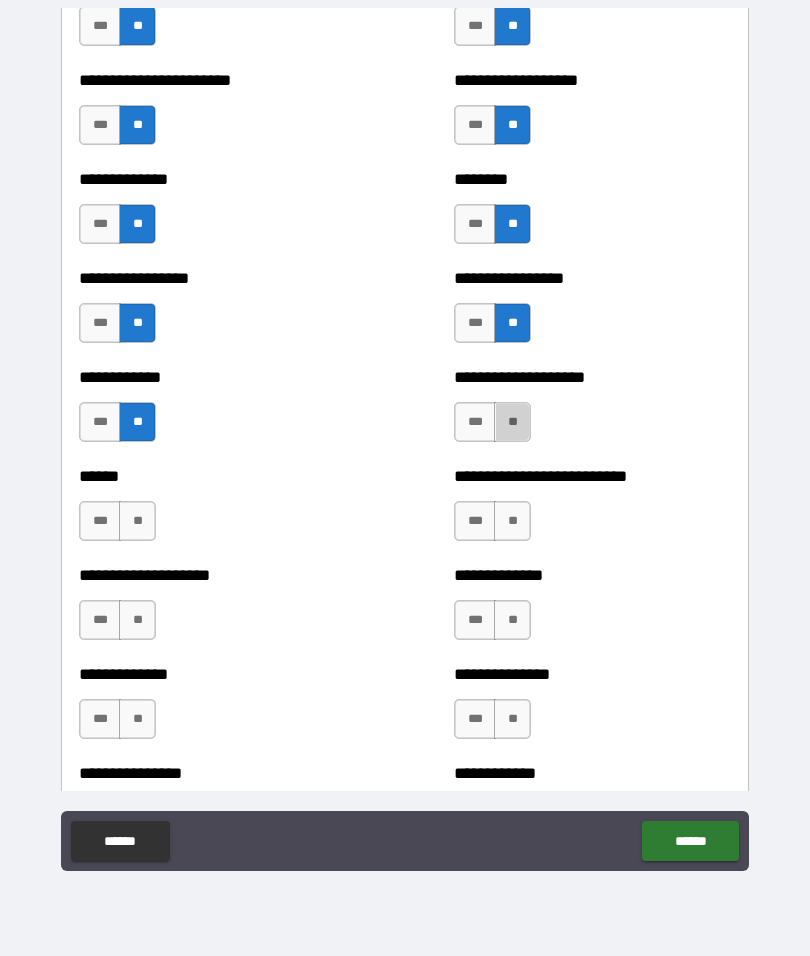 click on "**" at bounding box center (512, 422) 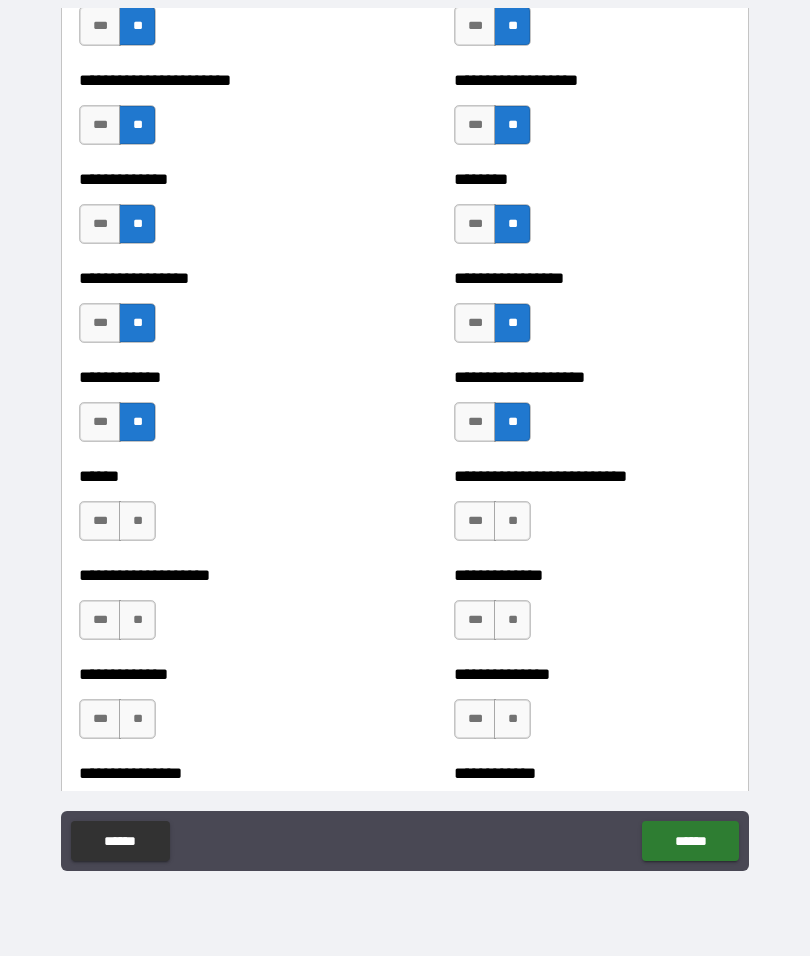 click on "**" at bounding box center (512, 521) 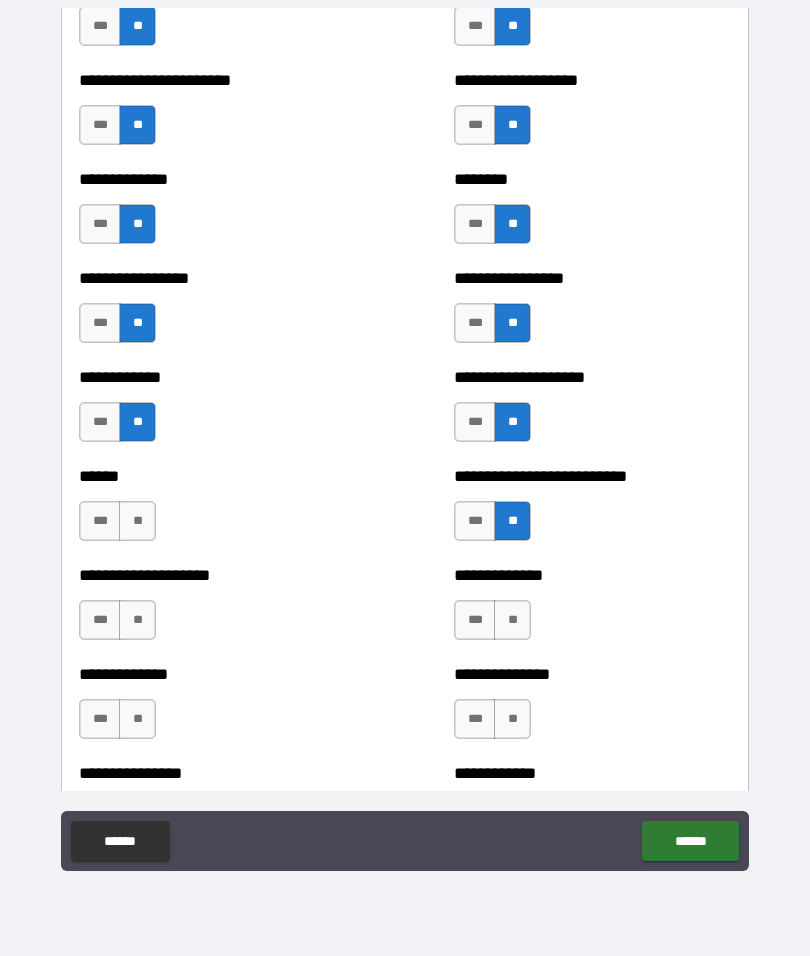 click on "**" at bounding box center (512, 620) 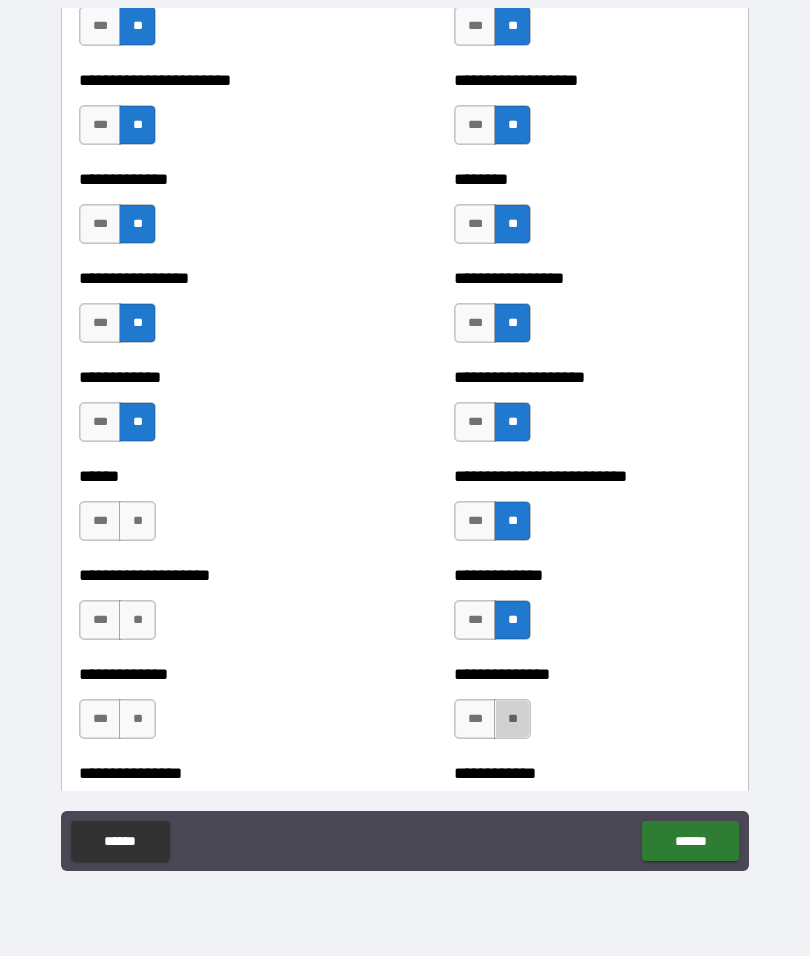 click on "**" at bounding box center [512, 719] 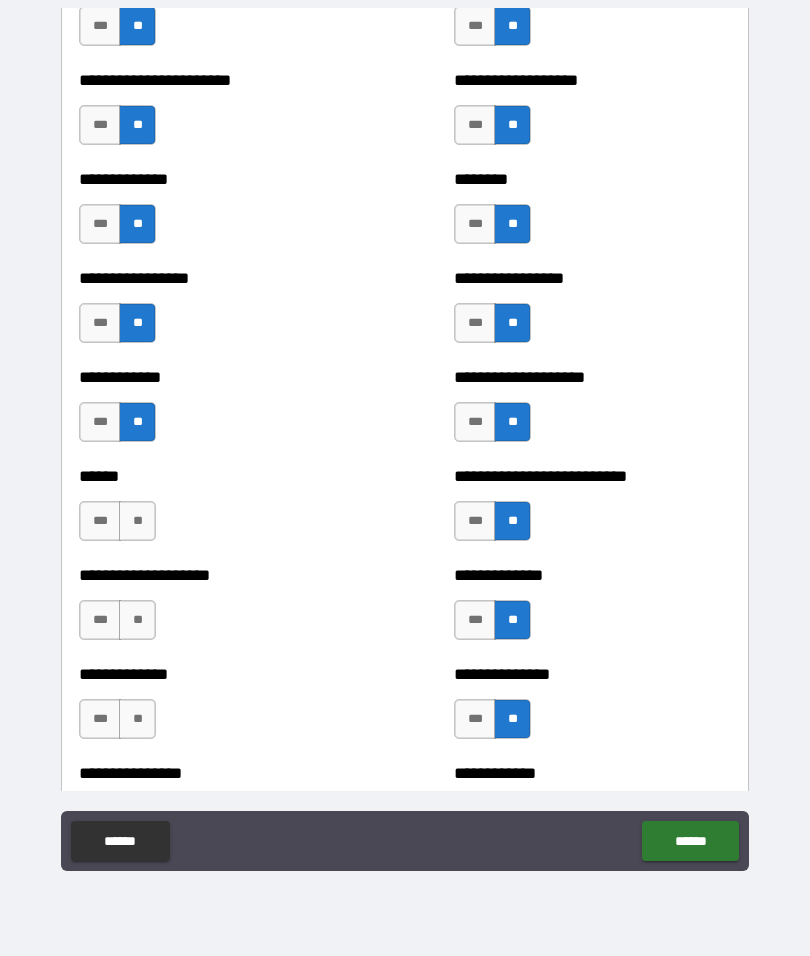click on "**" at bounding box center [137, 521] 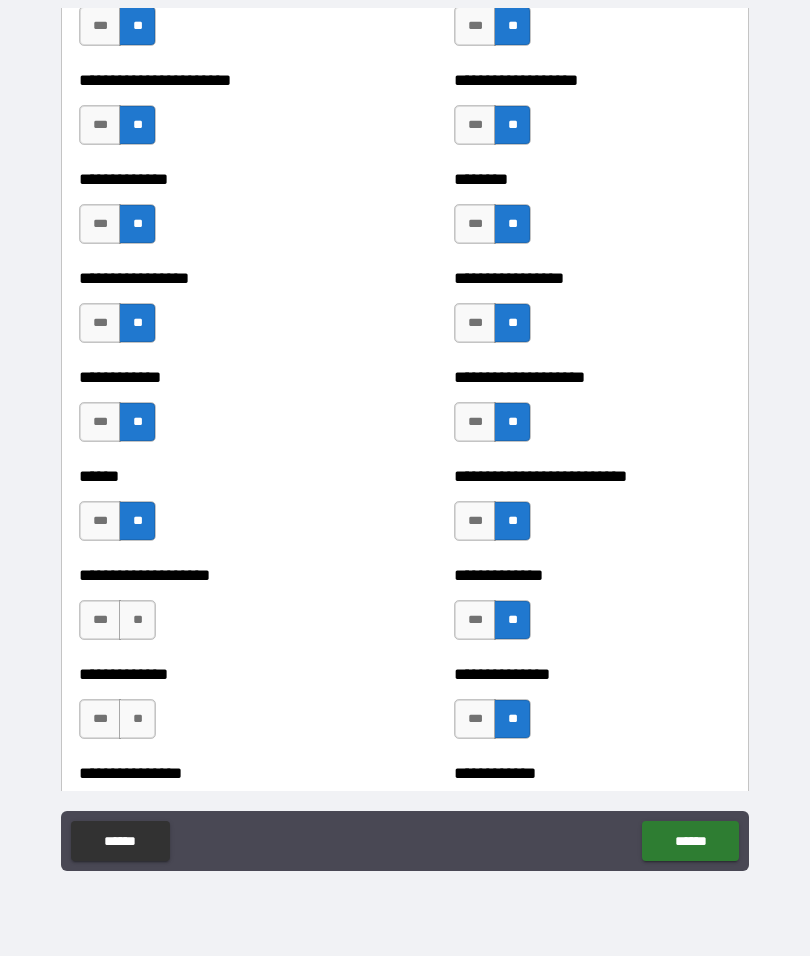 click on "**" at bounding box center [137, 620] 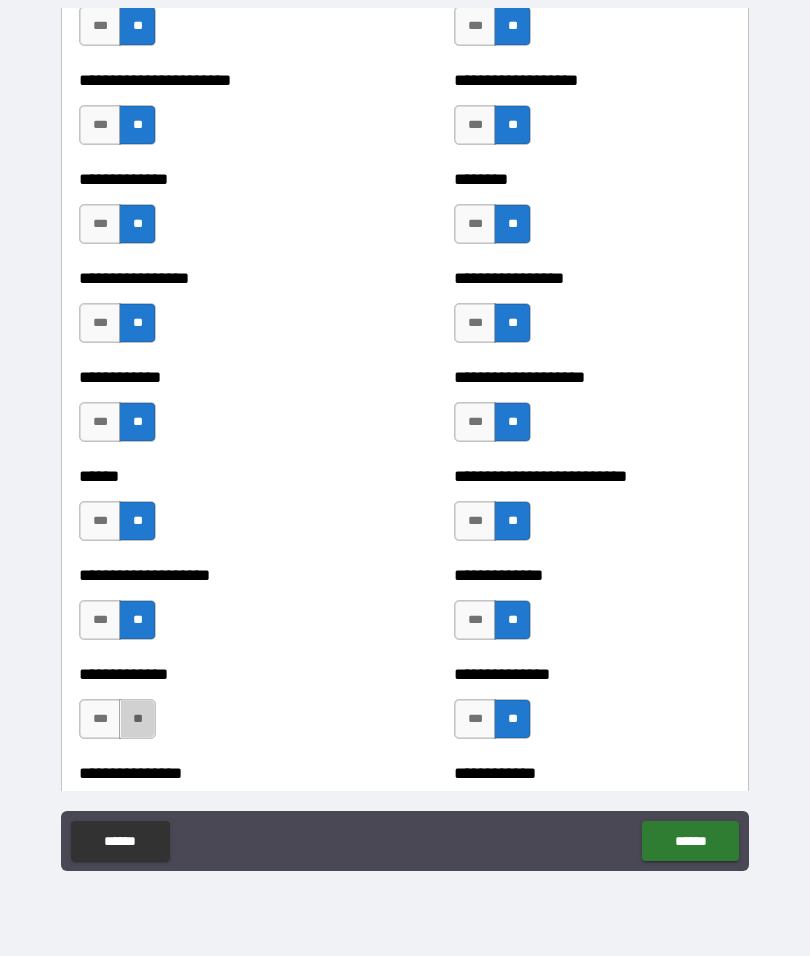 click on "**" at bounding box center [137, 719] 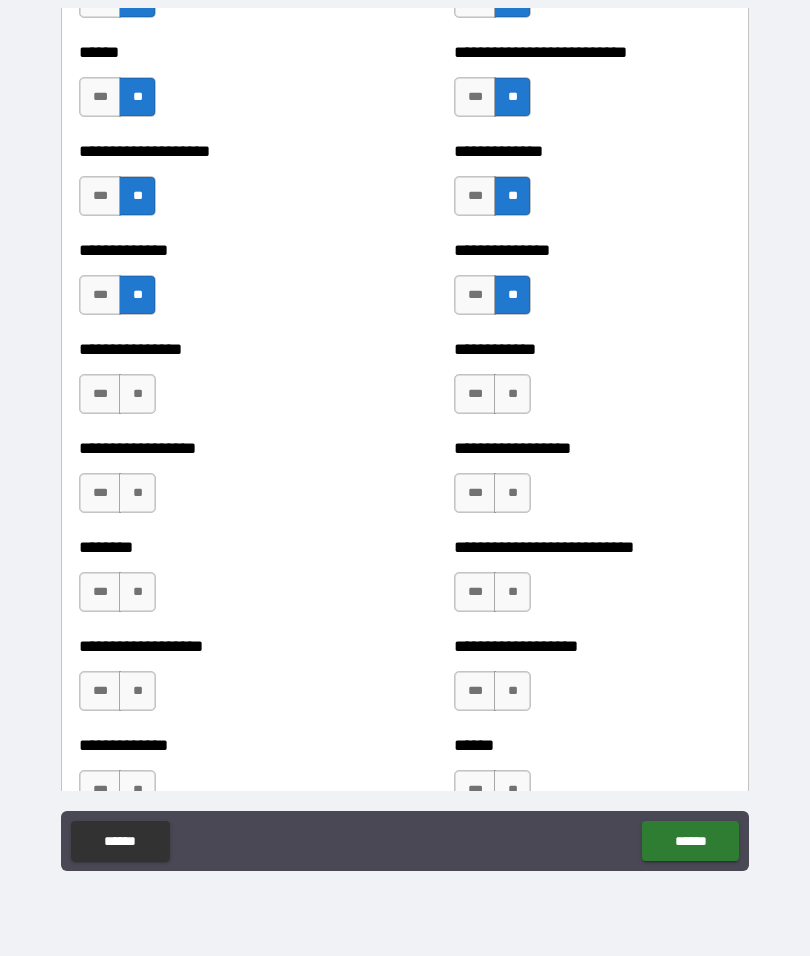 scroll, scrollTop: 4024, scrollLeft: 0, axis: vertical 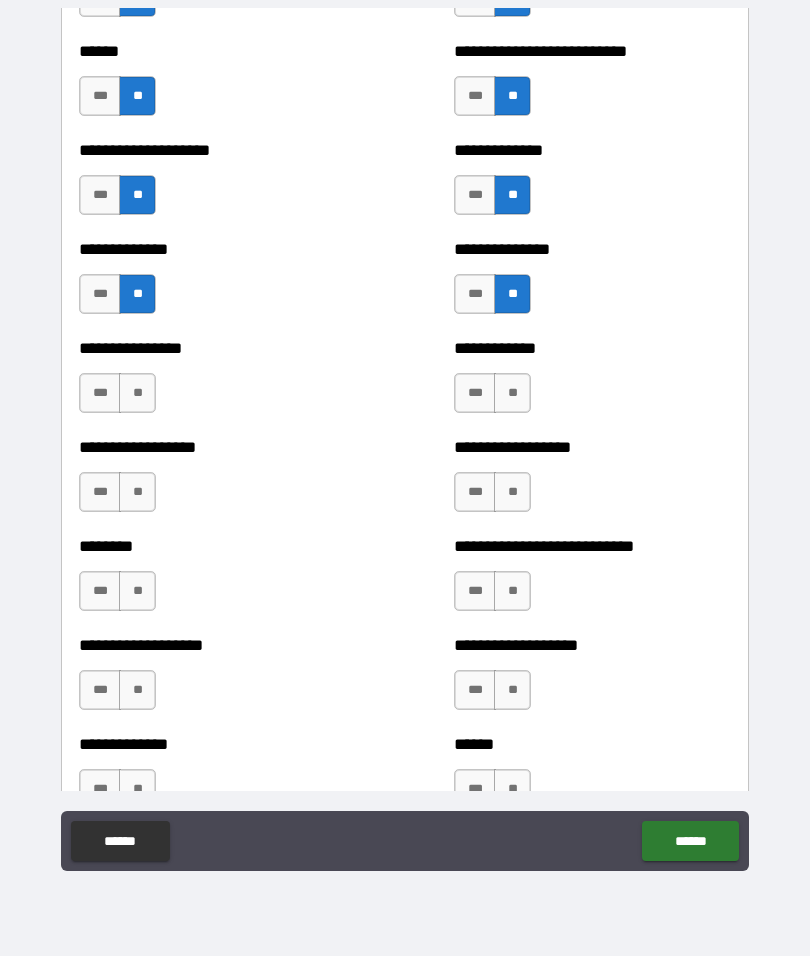 click on "**" at bounding box center (137, 393) 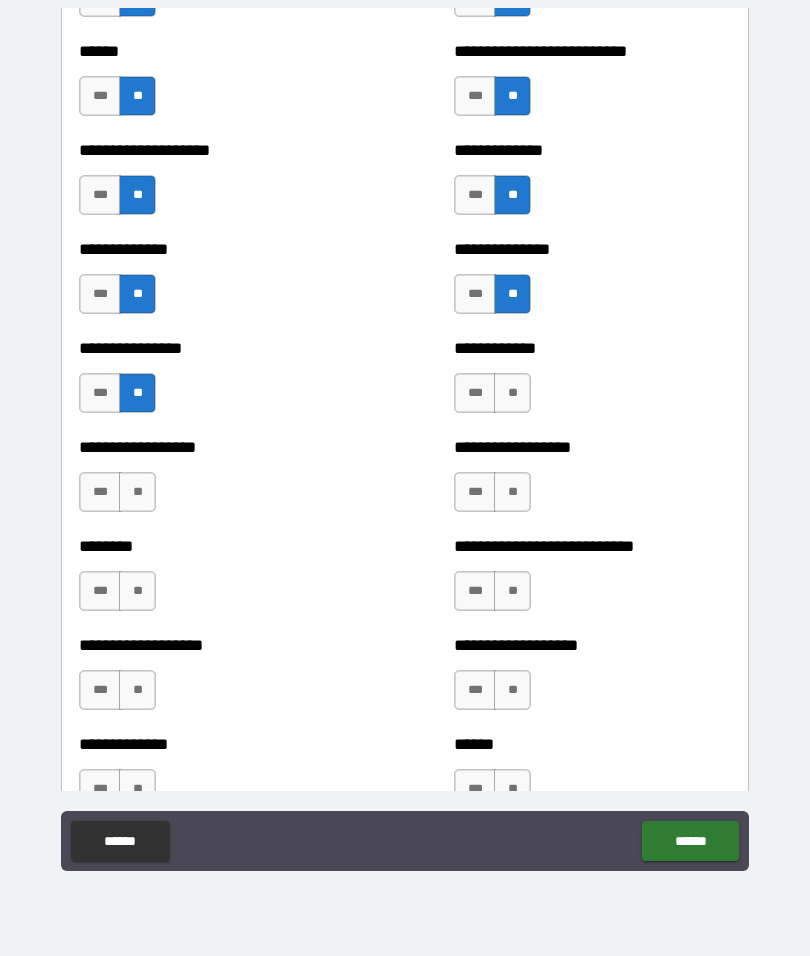 click on "**" at bounding box center (137, 492) 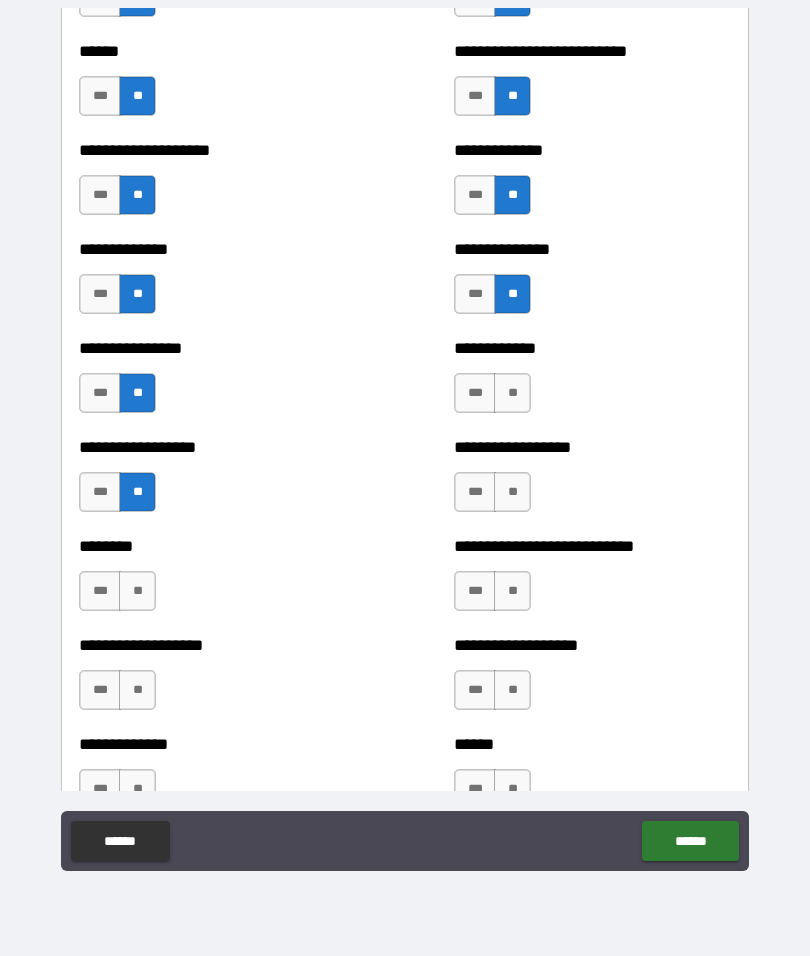 click on "**" at bounding box center [137, 591] 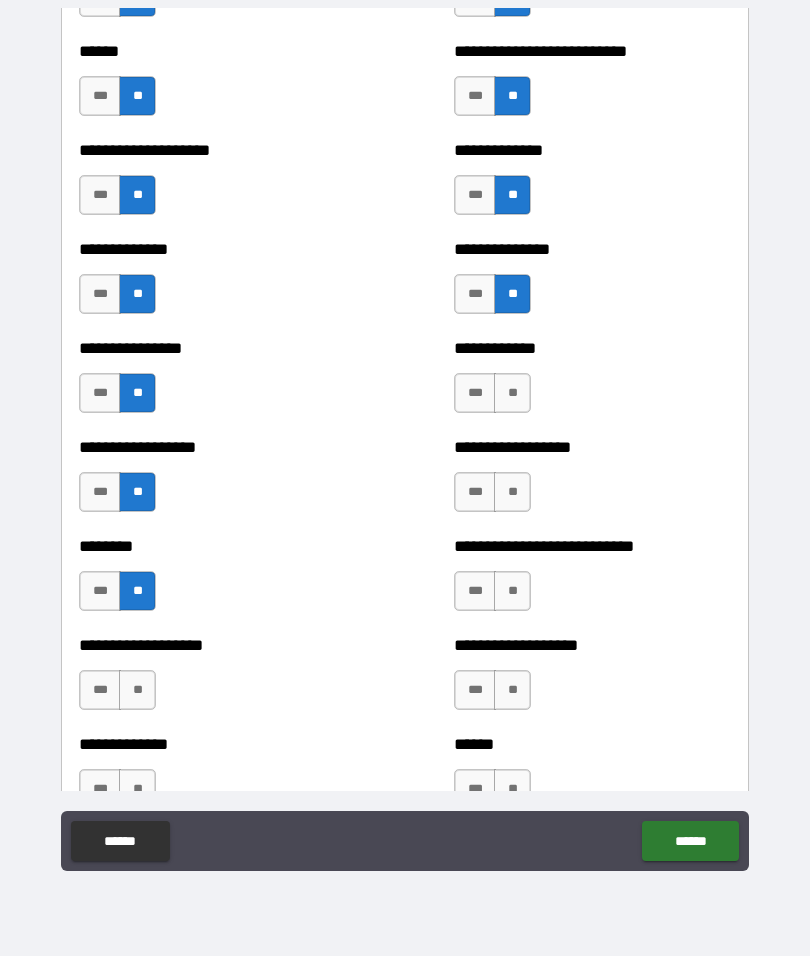 click on "**" at bounding box center (137, 690) 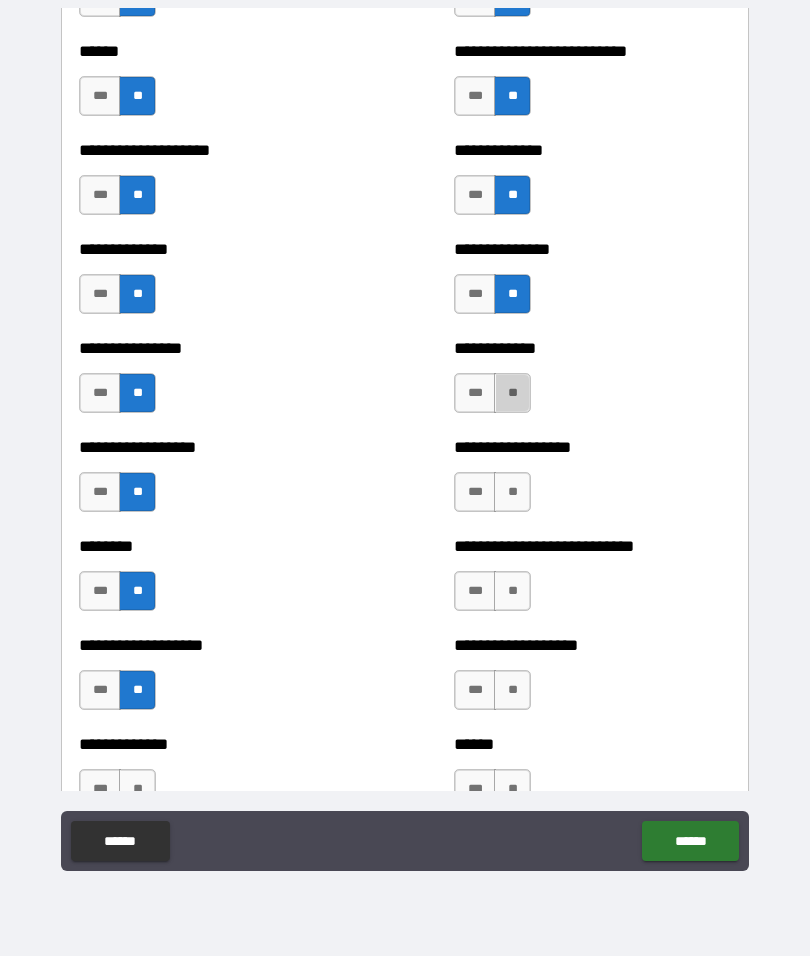 click on "**" at bounding box center [512, 393] 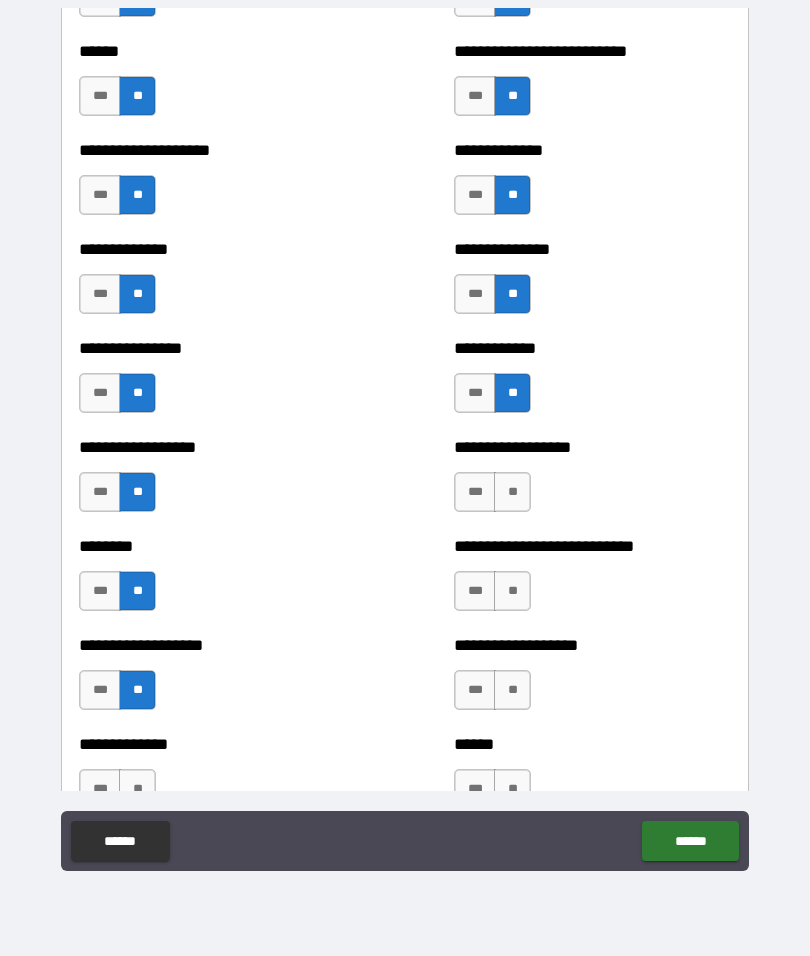 click on "**" at bounding box center (512, 492) 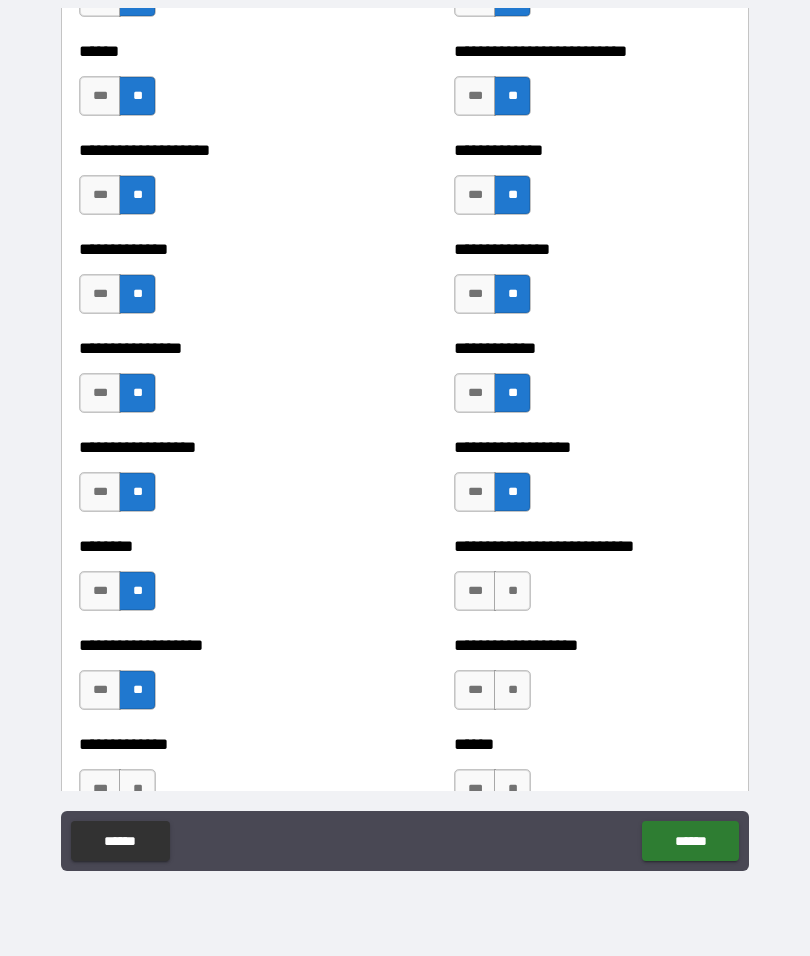 click on "**" at bounding box center (512, 591) 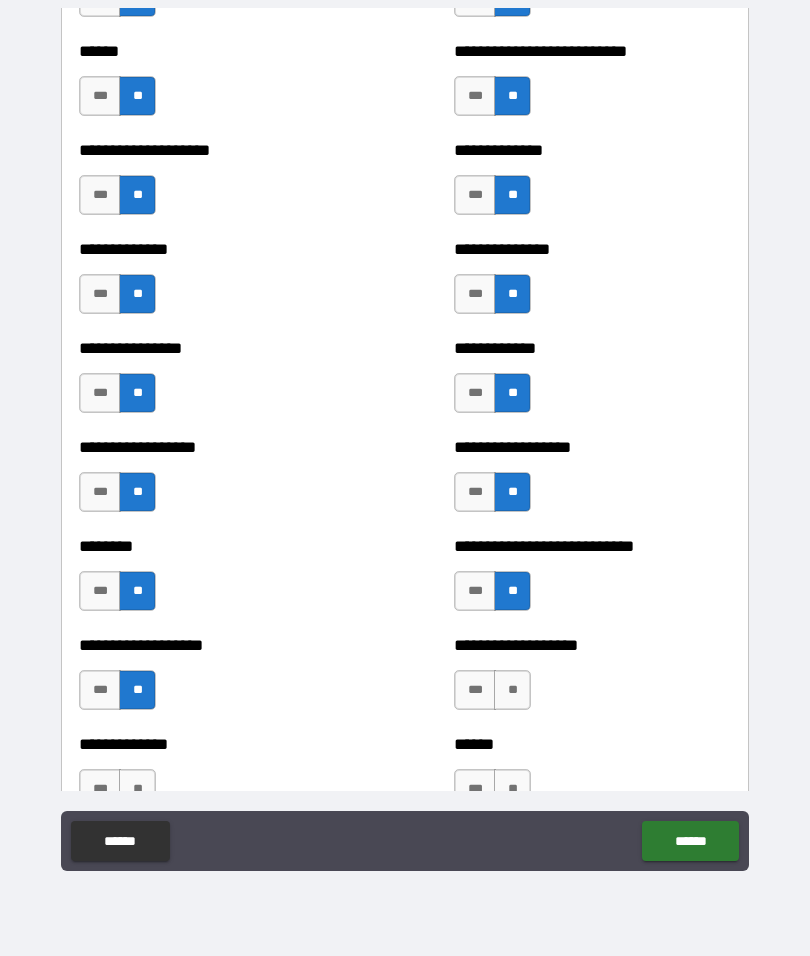 click on "**" at bounding box center (512, 690) 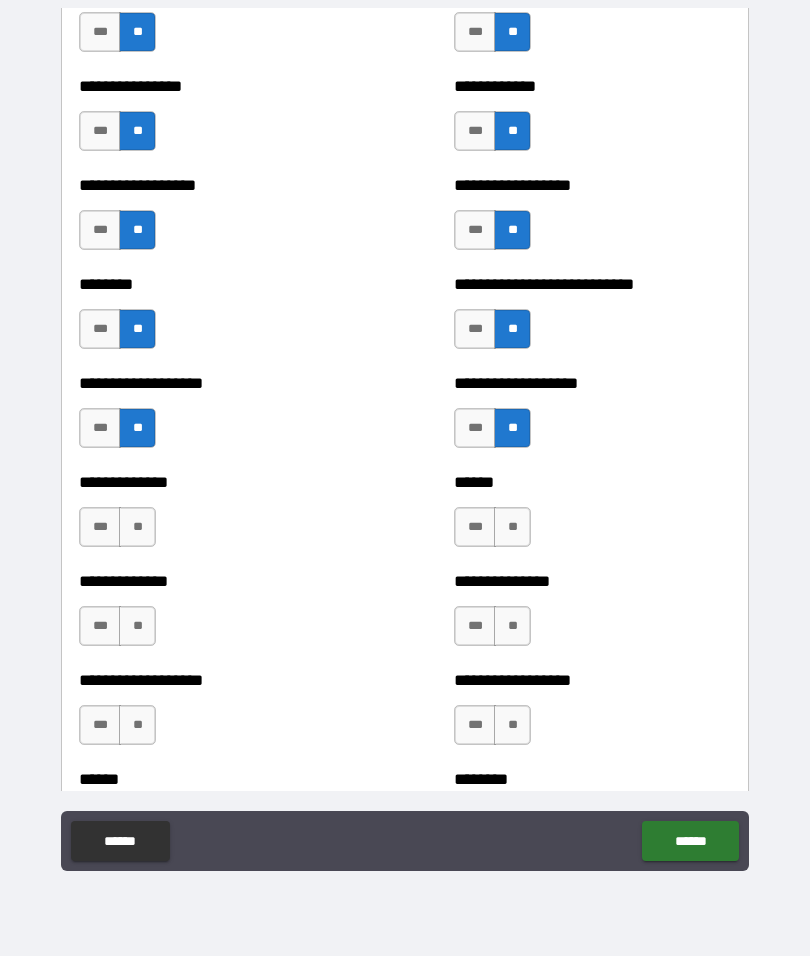 scroll, scrollTop: 4288, scrollLeft: 0, axis: vertical 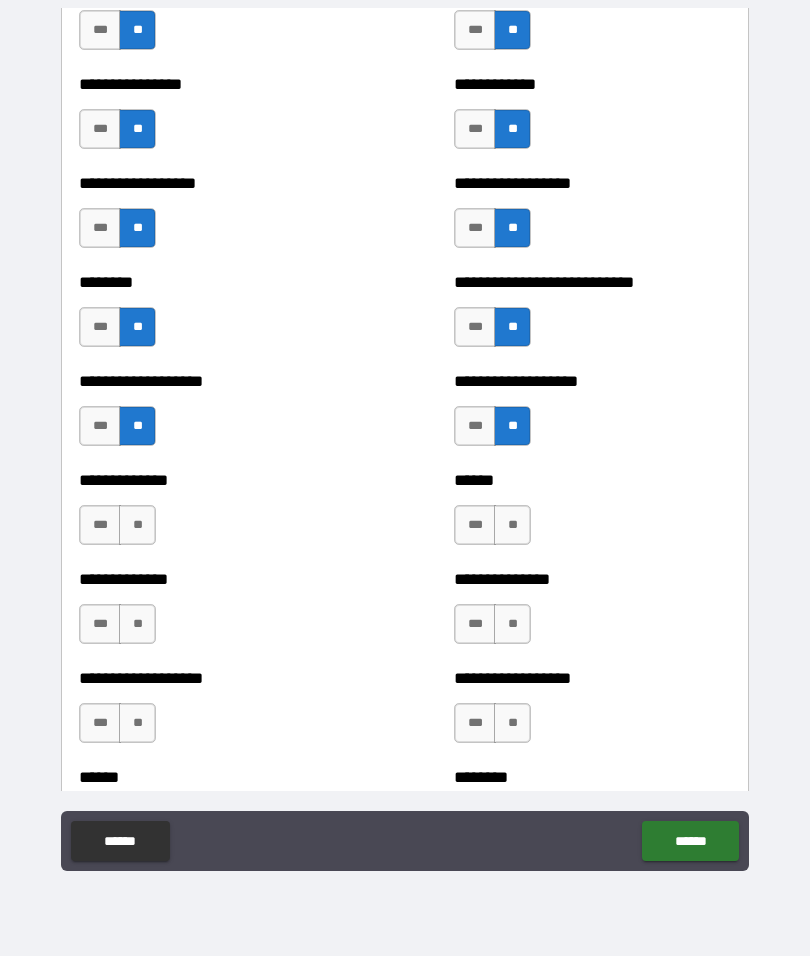 click on "**" at bounding box center (512, 525) 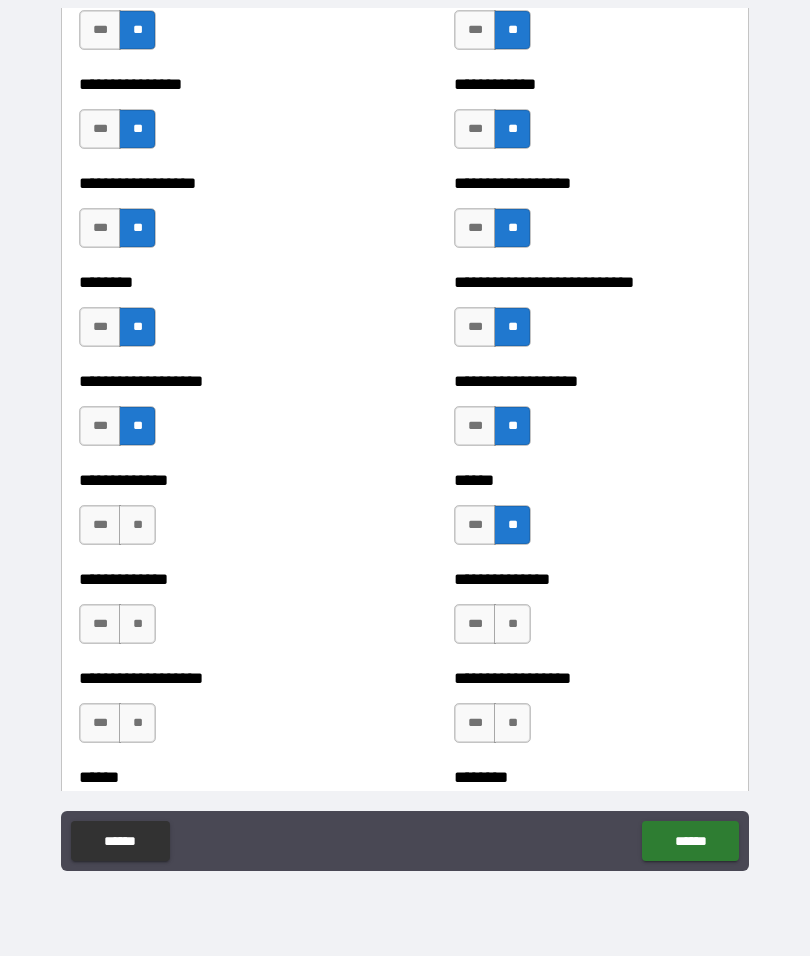 click on "**" at bounding box center [512, 624] 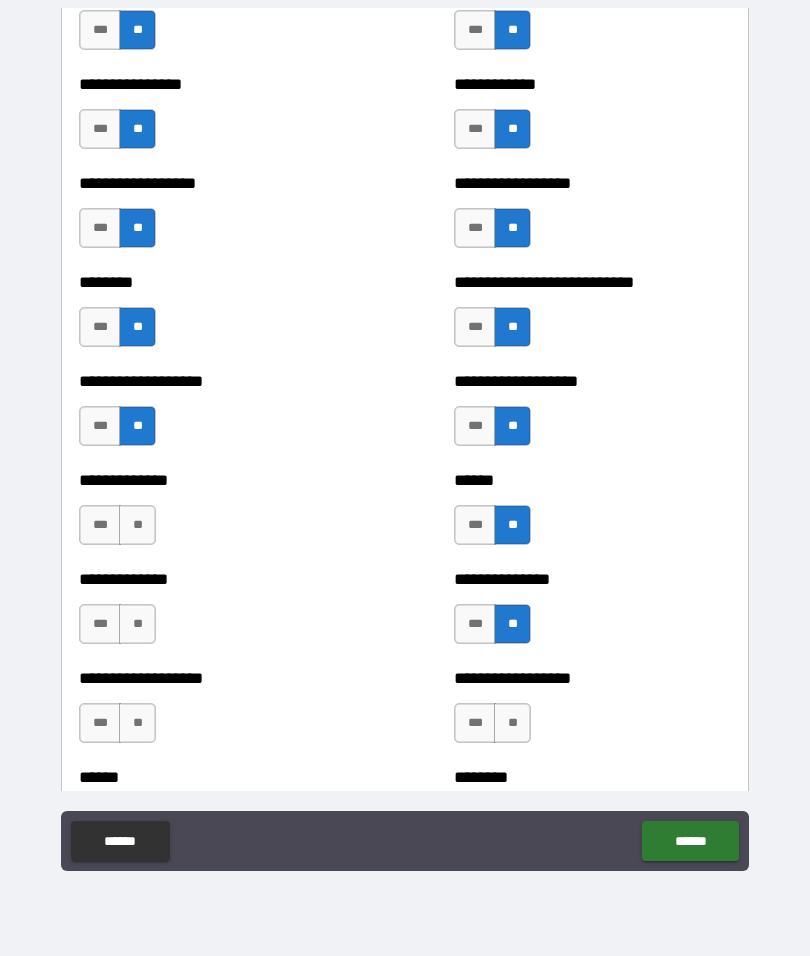 click on "**" at bounding box center [512, 723] 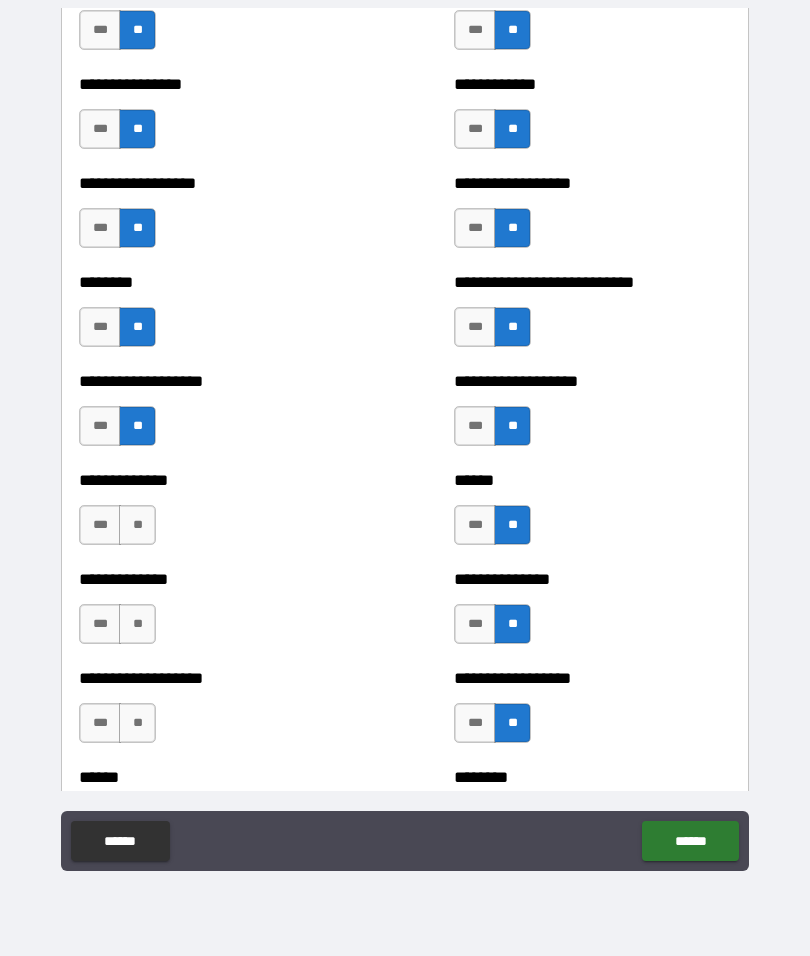 click on "**" at bounding box center [137, 525] 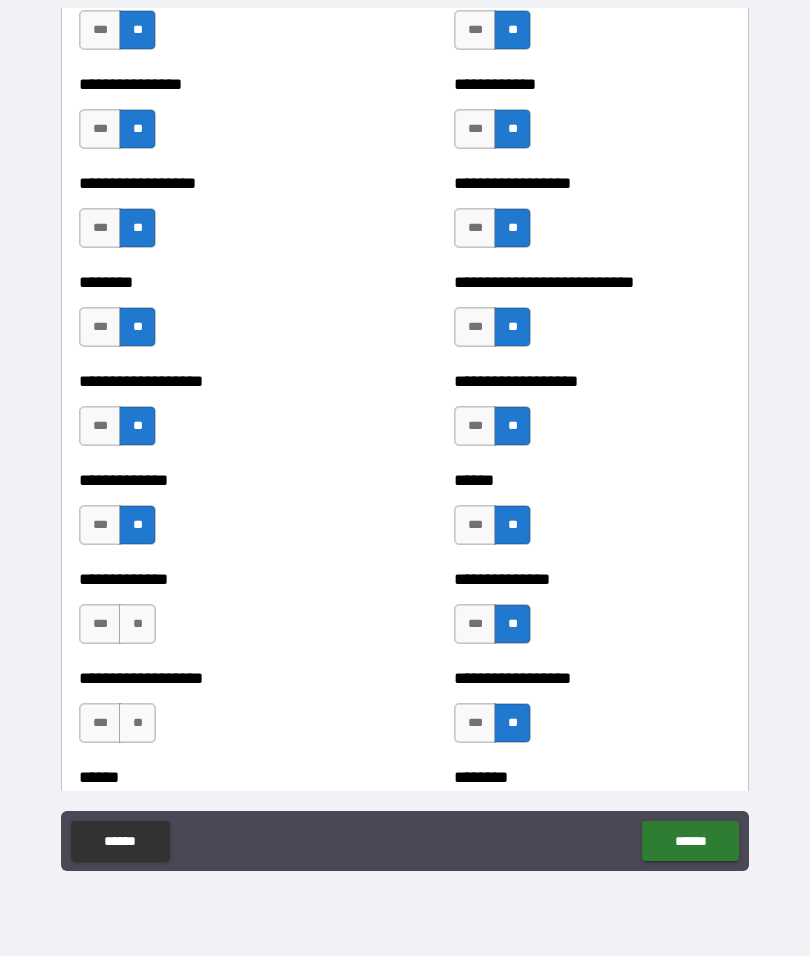 click on "**" at bounding box center [137, 624] 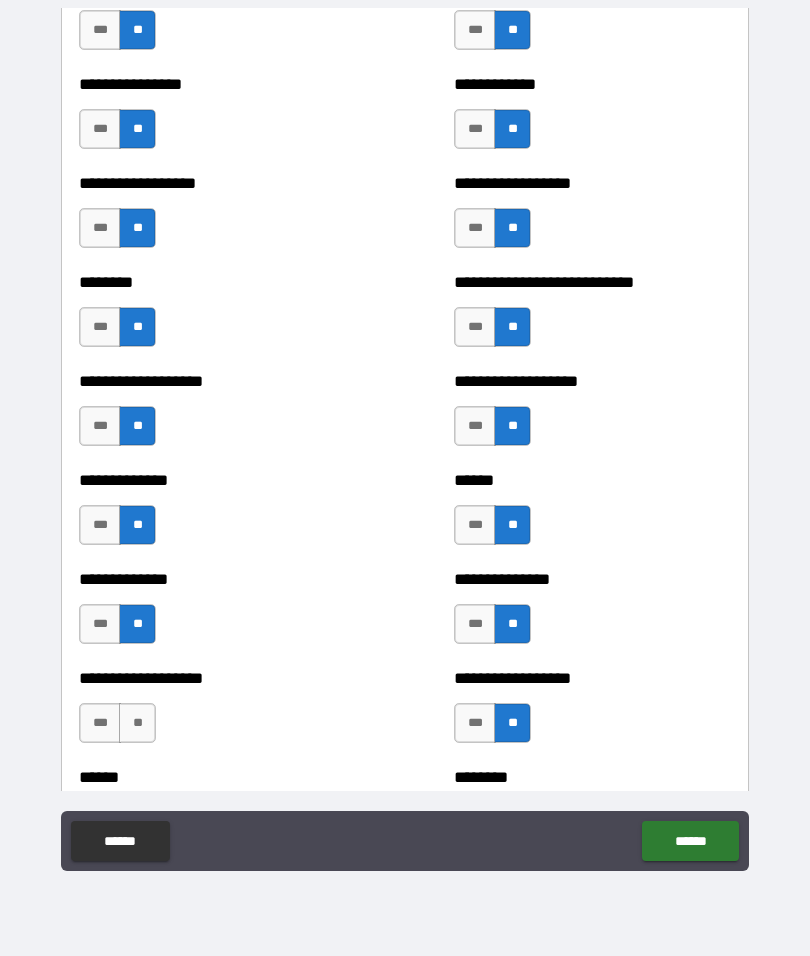 click on "**" at bounding box center (137, 723) 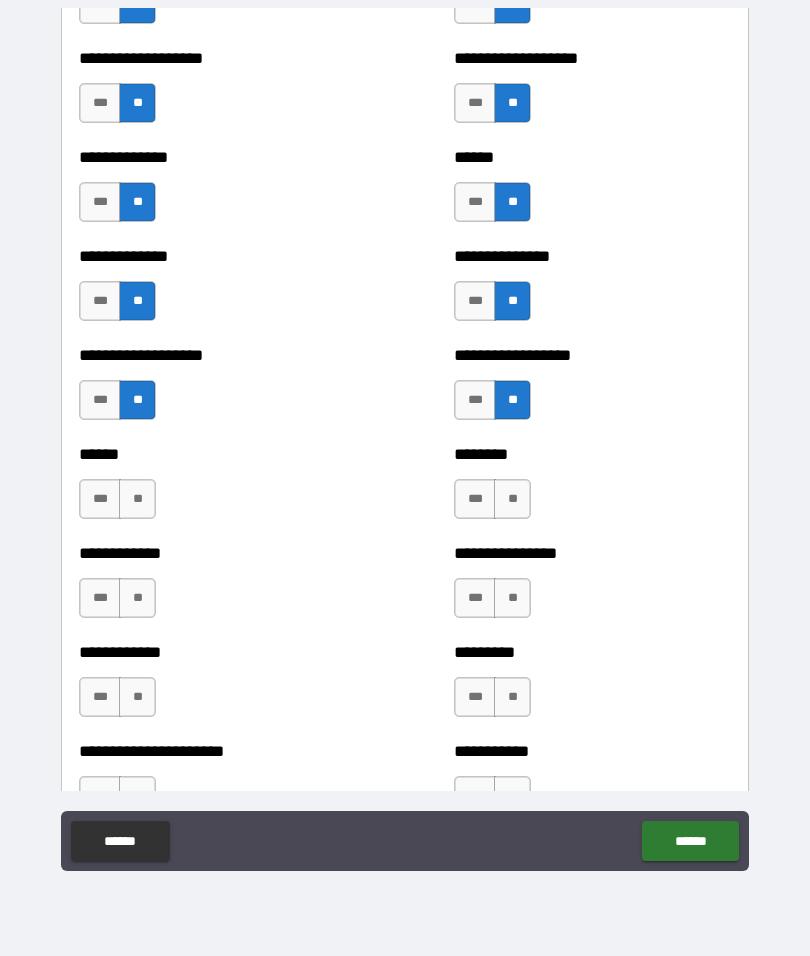 scroll, scrollTop: 4617, scrollLeft: 0, axis: vertical 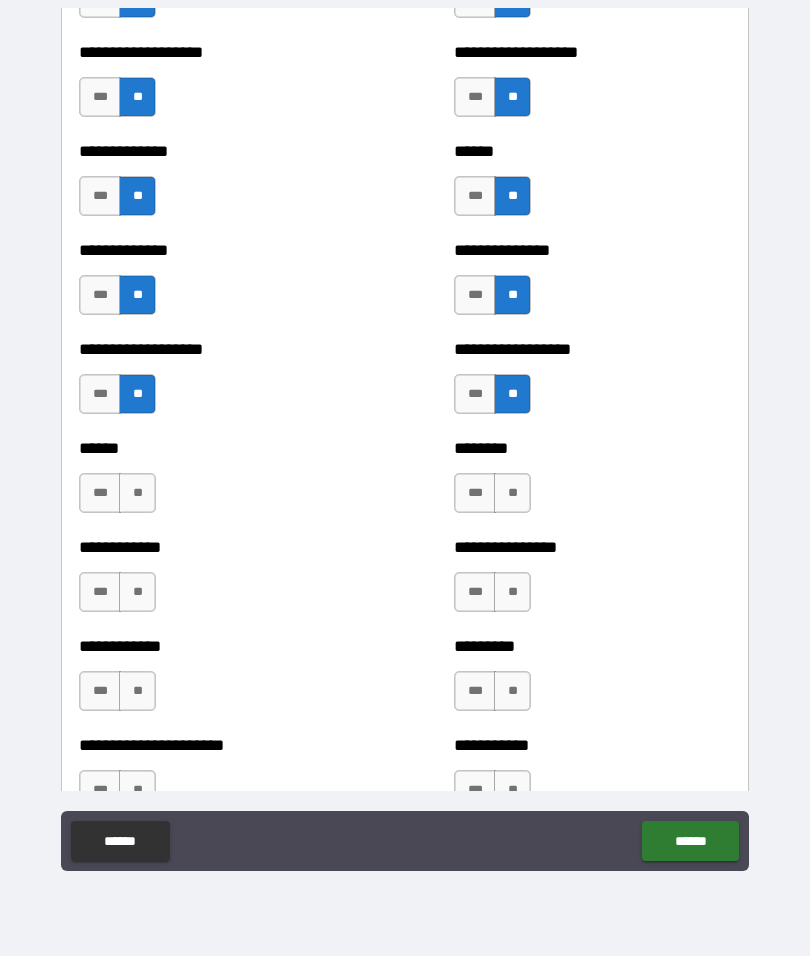 click on "**" at bounding box center (137, 493) 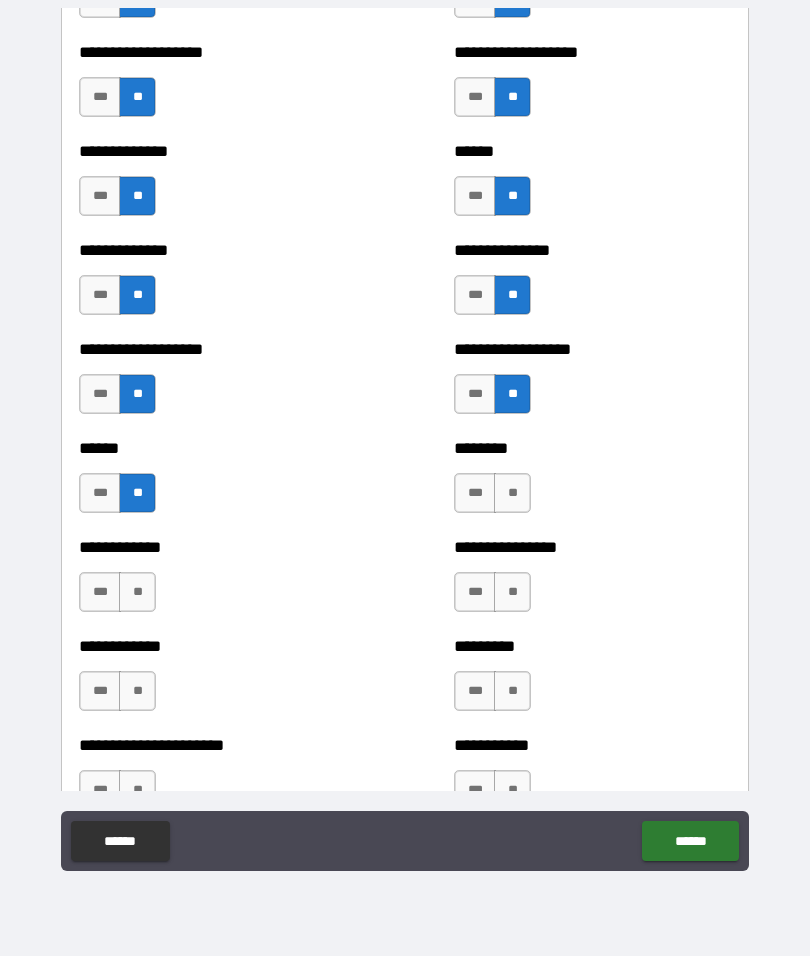 click on "**" at bounding box center (137, 592) 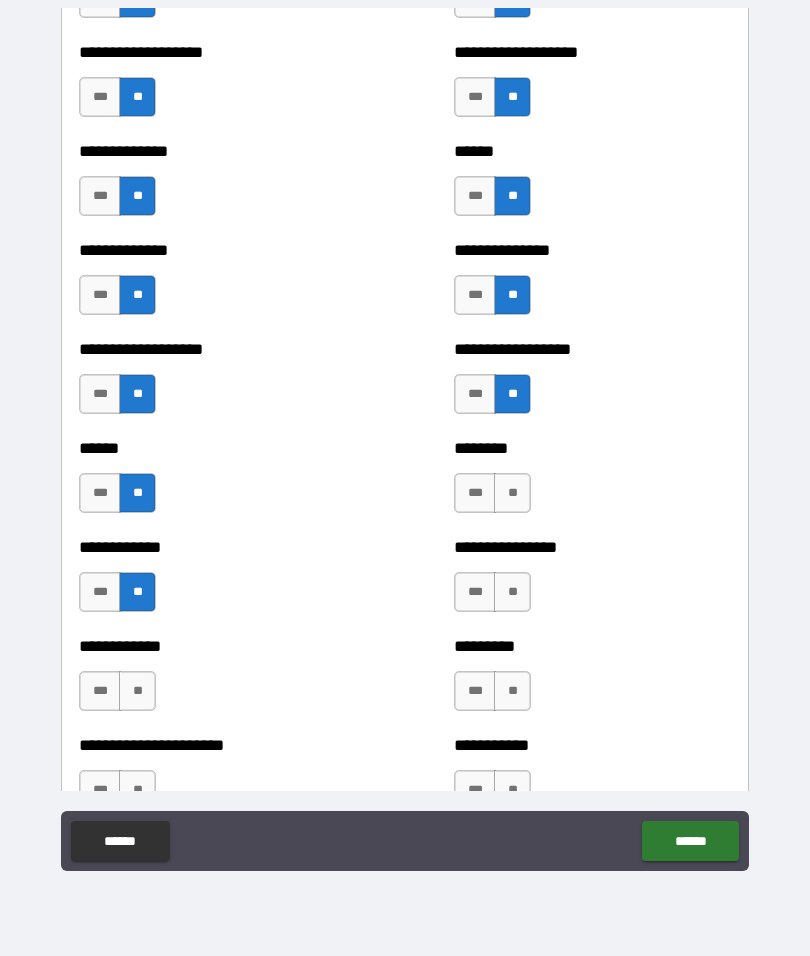 click on "**" at bounding box center (137, 691) 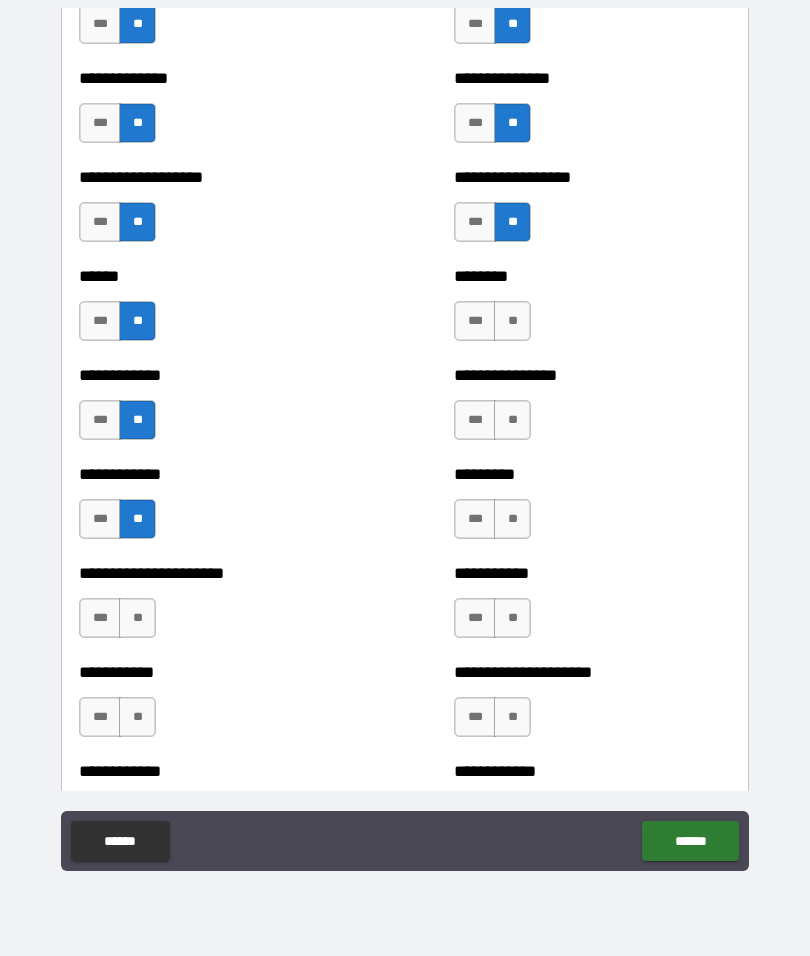 scroll, scrollTop: 4787, scrollLeft: 0, axis: vertical 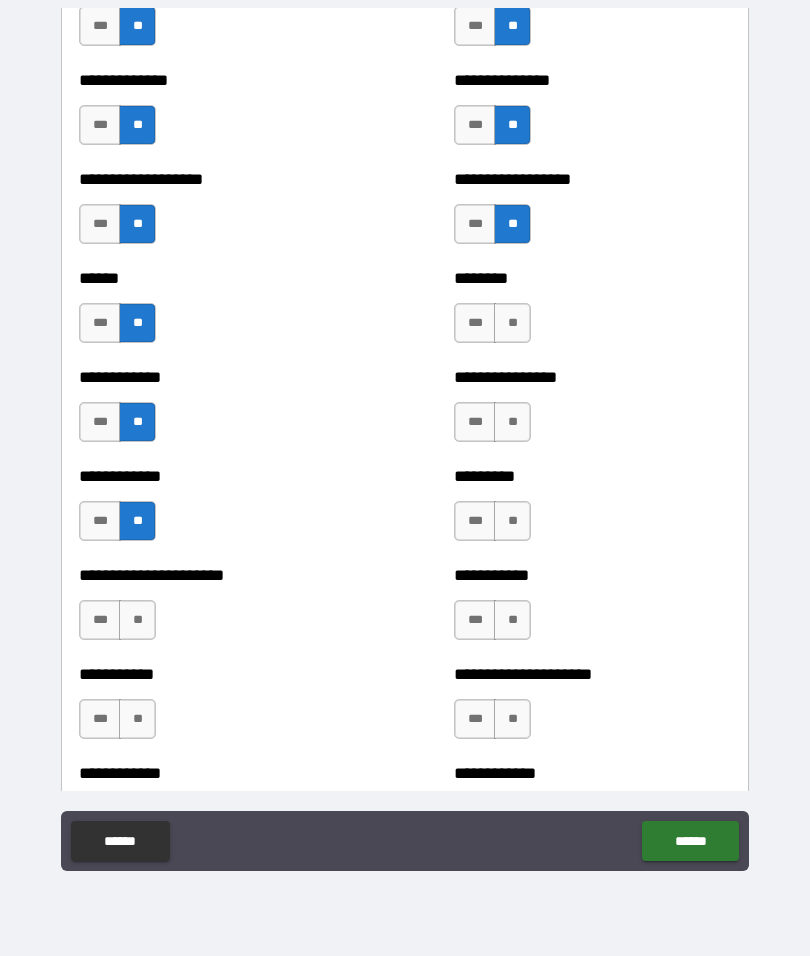 click on "**" at bounding box center [137, 620] 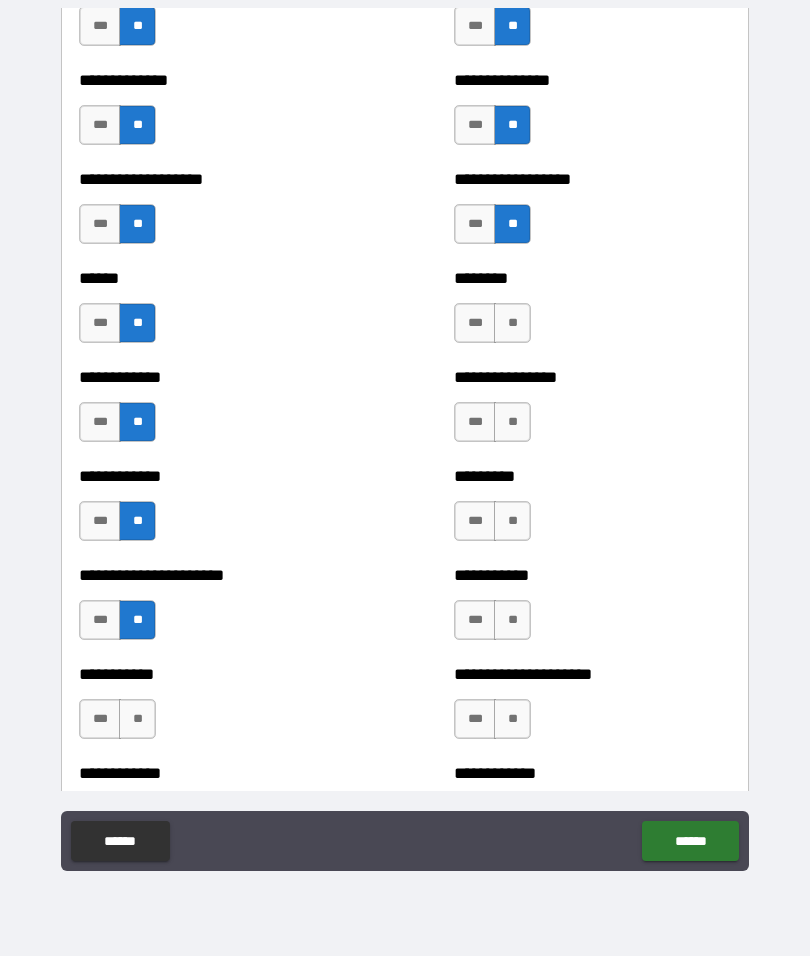 click on "**" at bounding box center (137, 719) 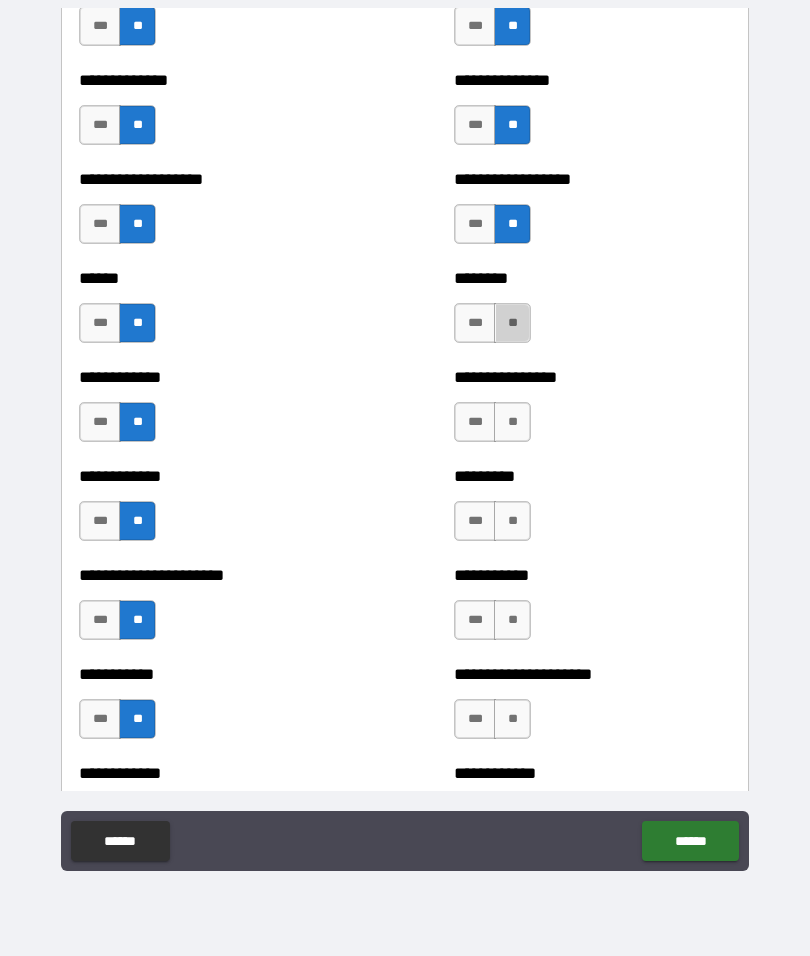 click on "**" at bounding box center (512, 323) 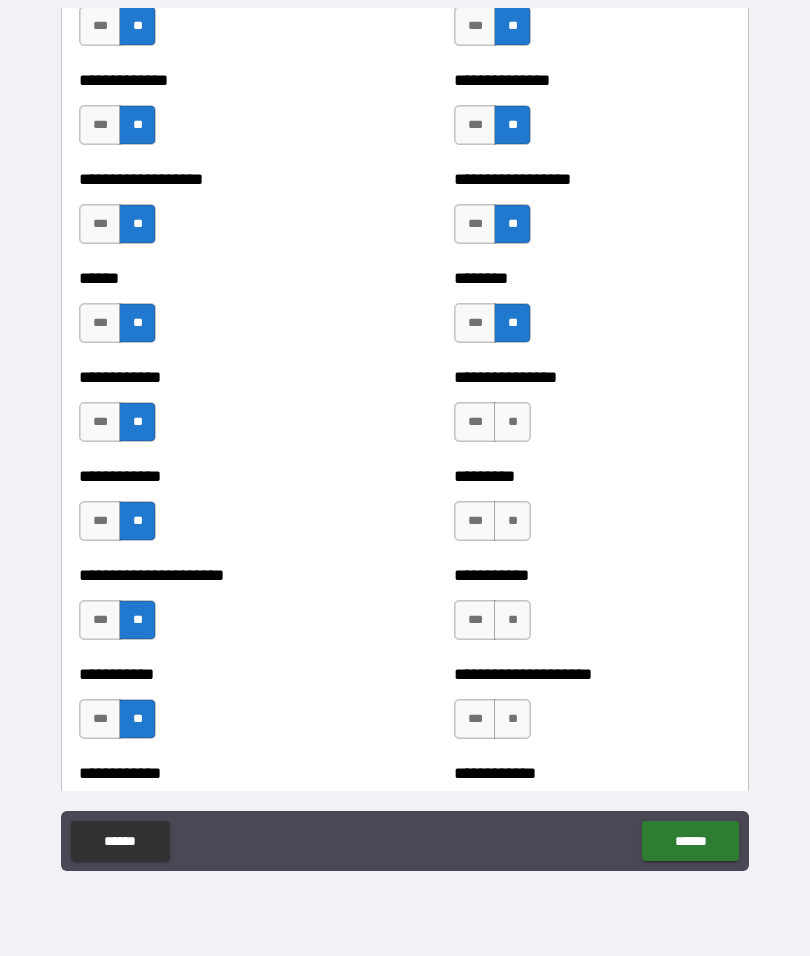 click on "**" at bounding box center (512, 422) 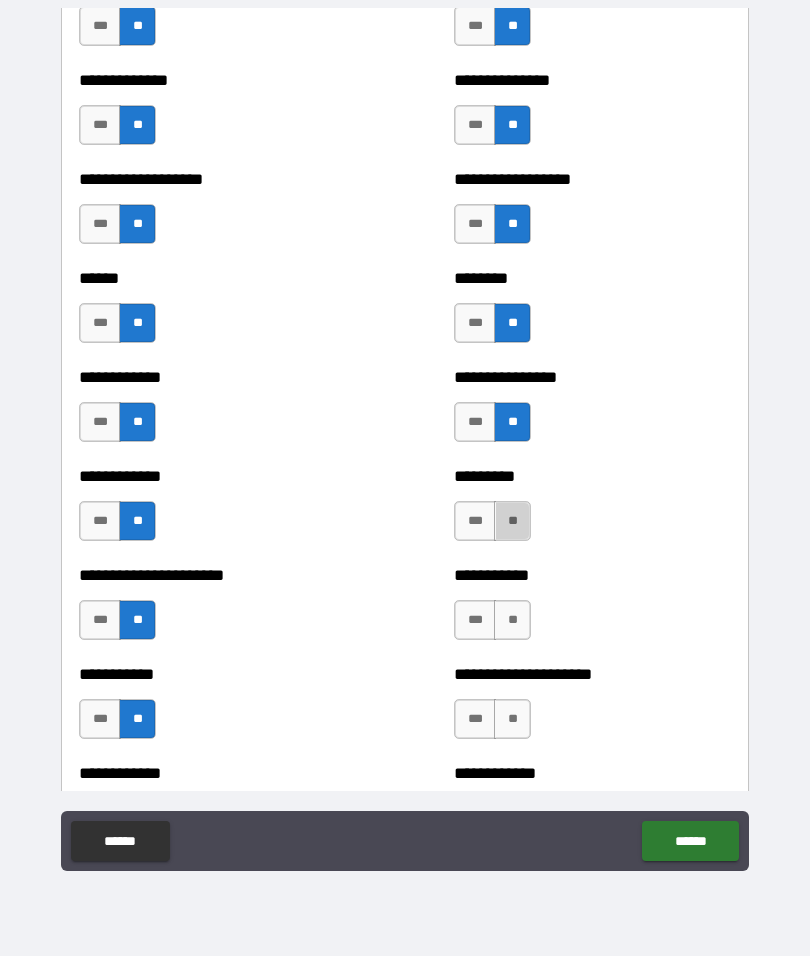 click on "**" at bounding box center [512, 521] 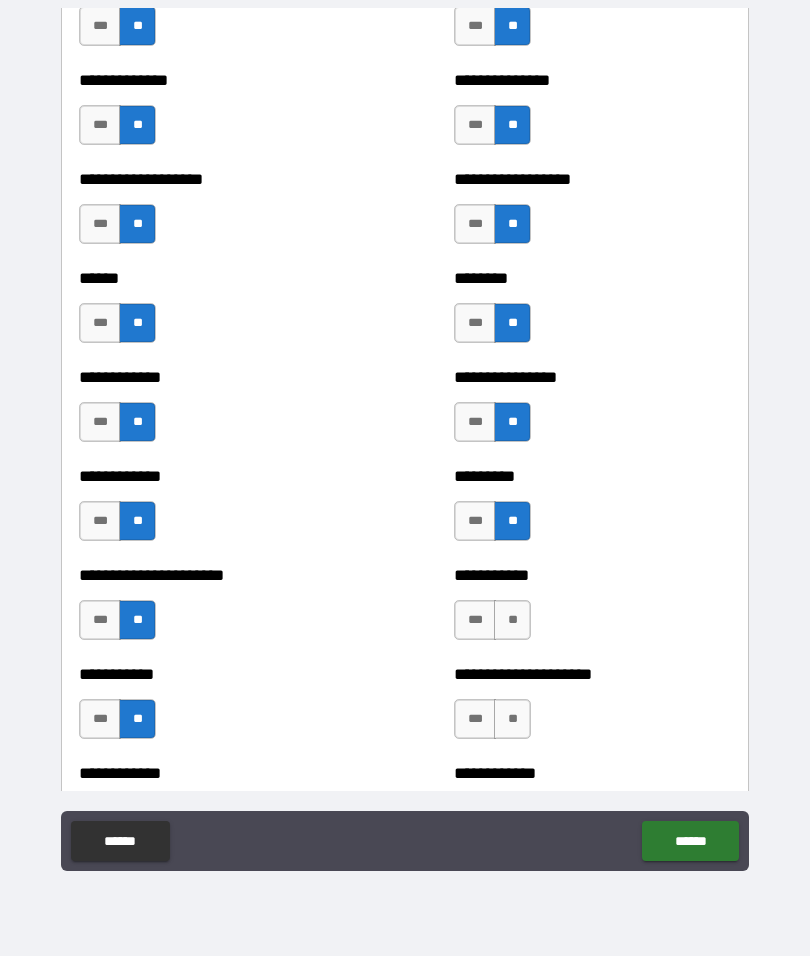 click on "**" at bounding box center [512, 620] 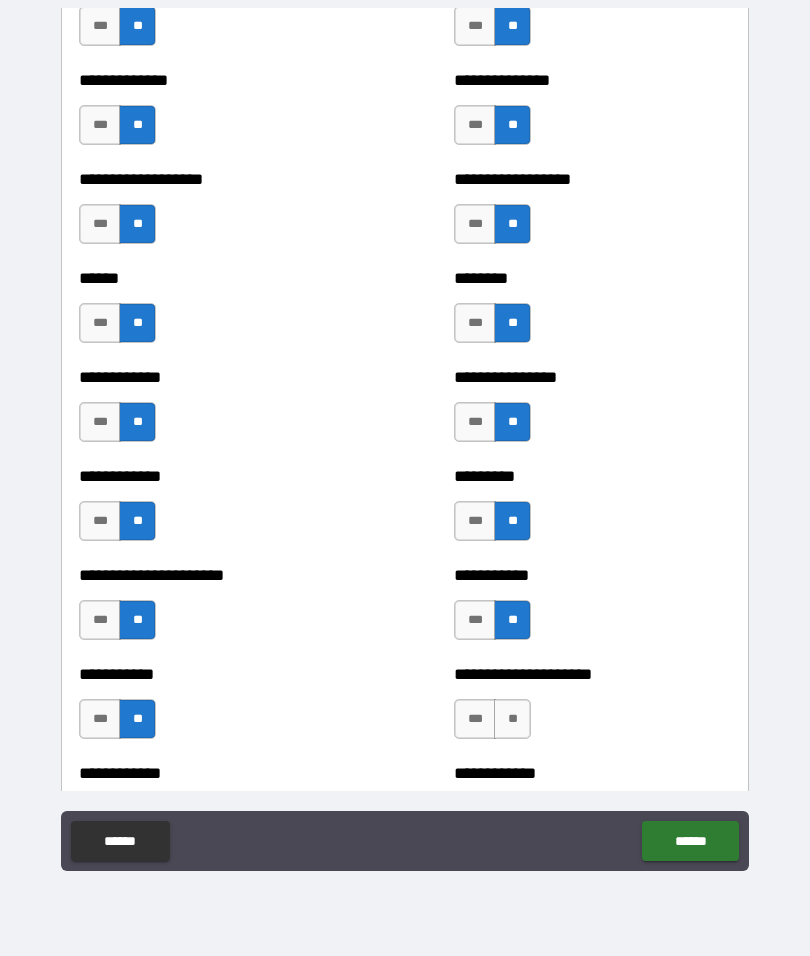click on "**" at bounding box center (512, 719) 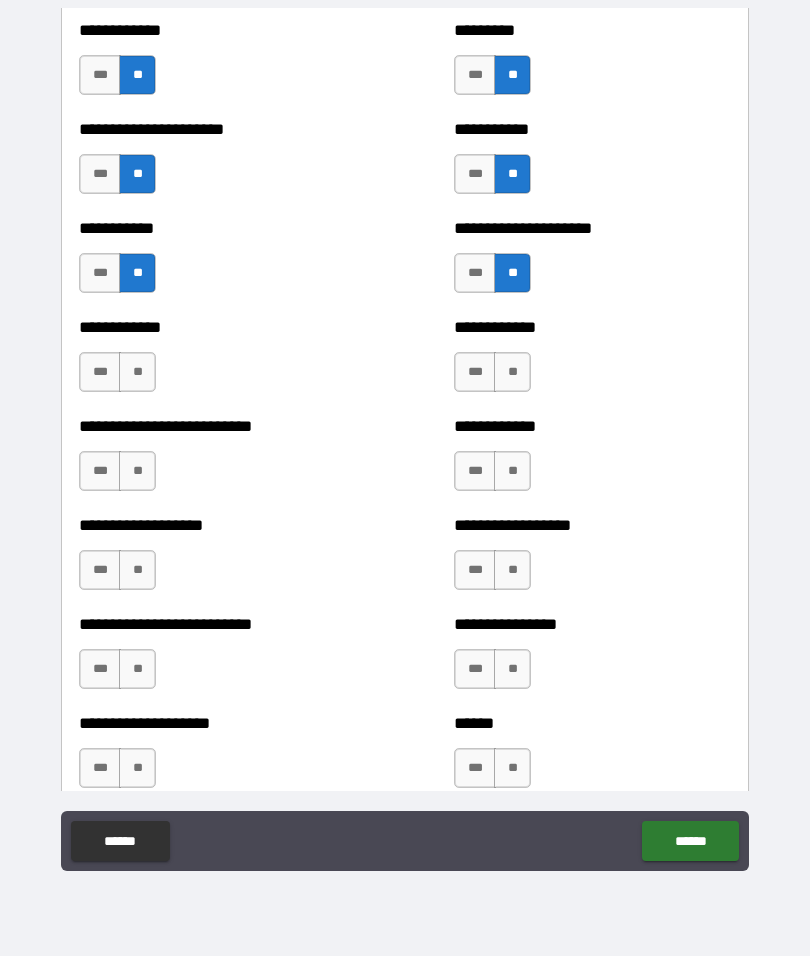 scroll, scrollTop: 5231, scrollLeft: 0, axis: vertical 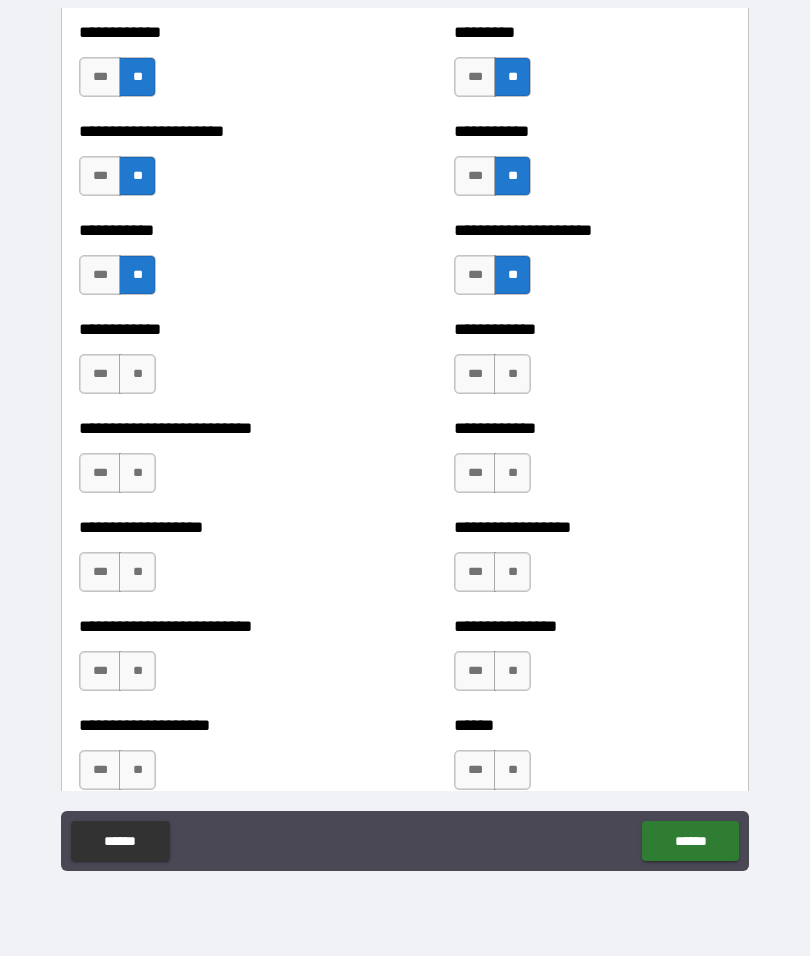 click on "**" at bounding box center [137, 374] 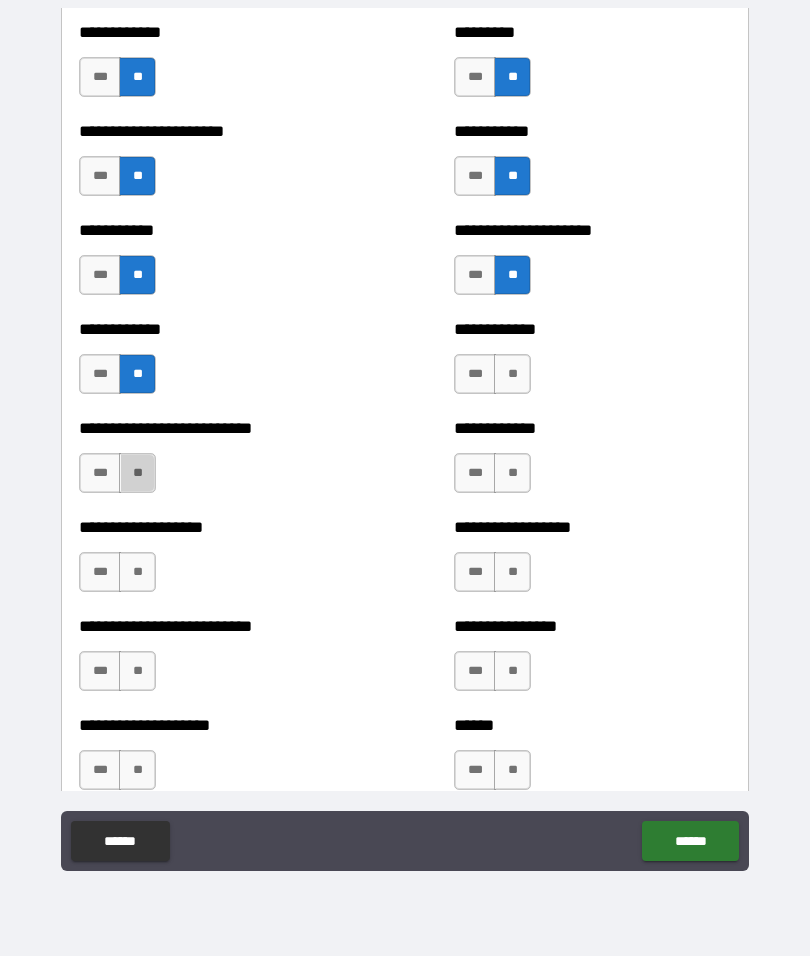click on "**" at bounding box center (137, 473) 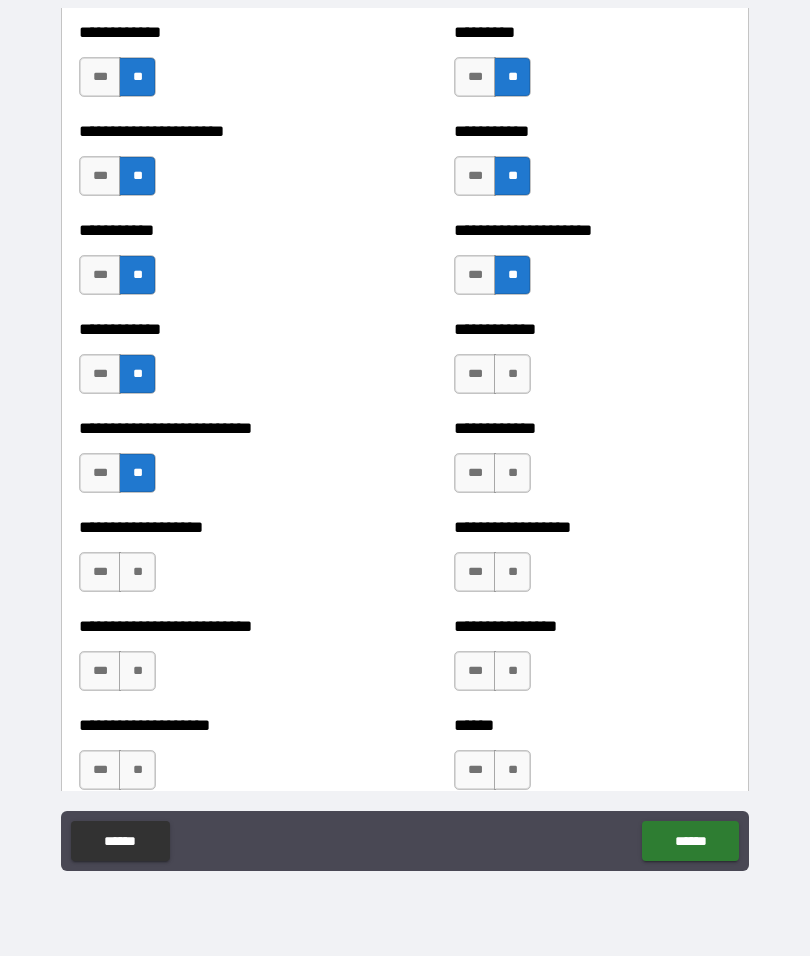 click on "**" at bounding box center (137, 572) 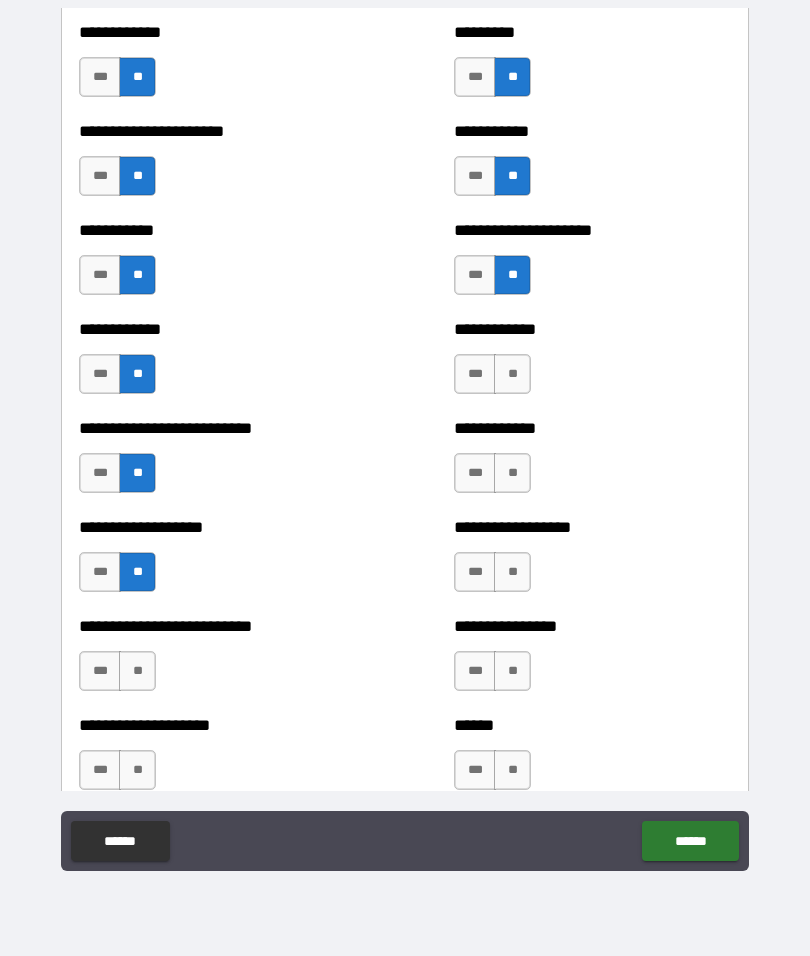 click on "**" at bounding box center [137, 671] 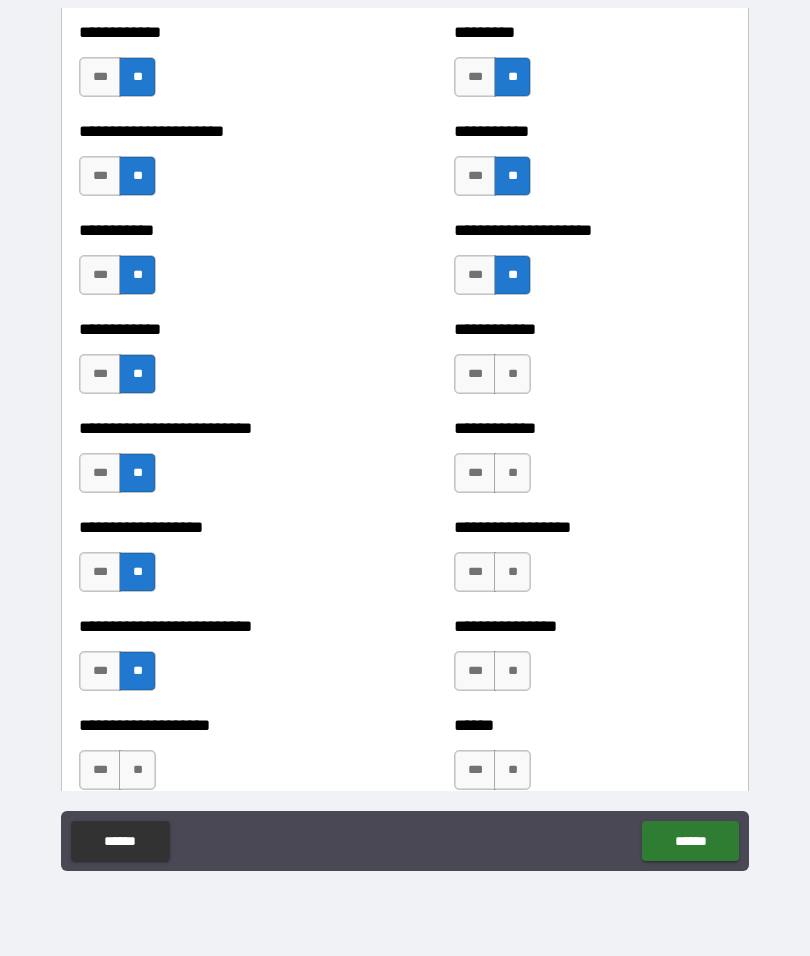 click on "**" at bounding box center (137, 770) 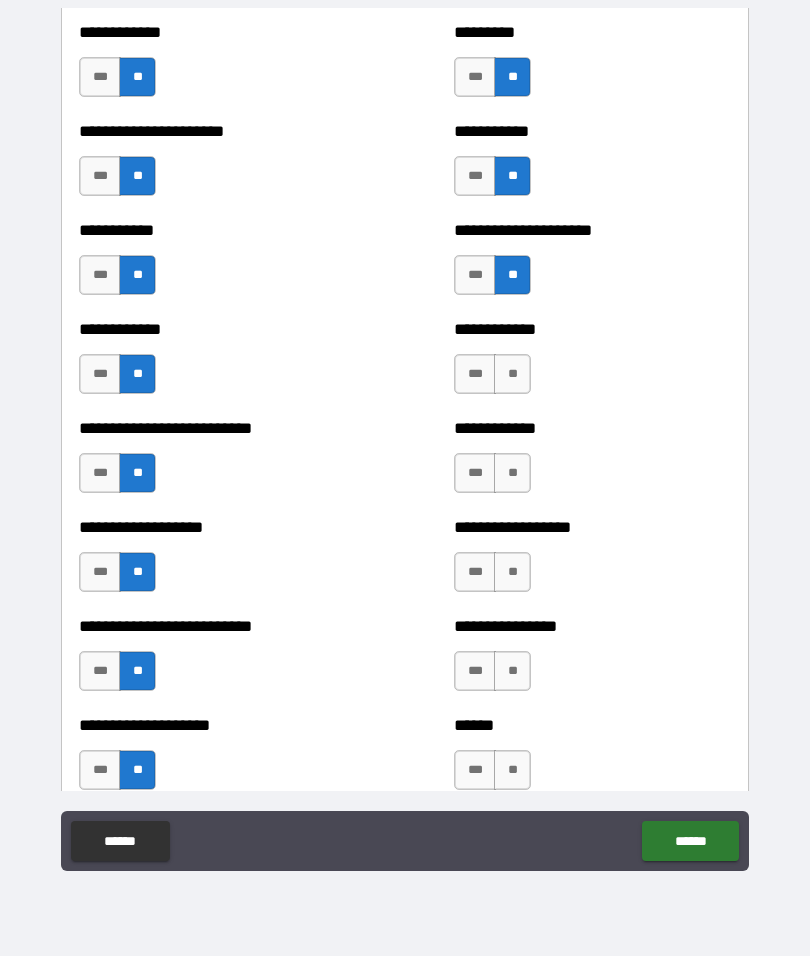 click on "**" at bounding box center (512, 374) 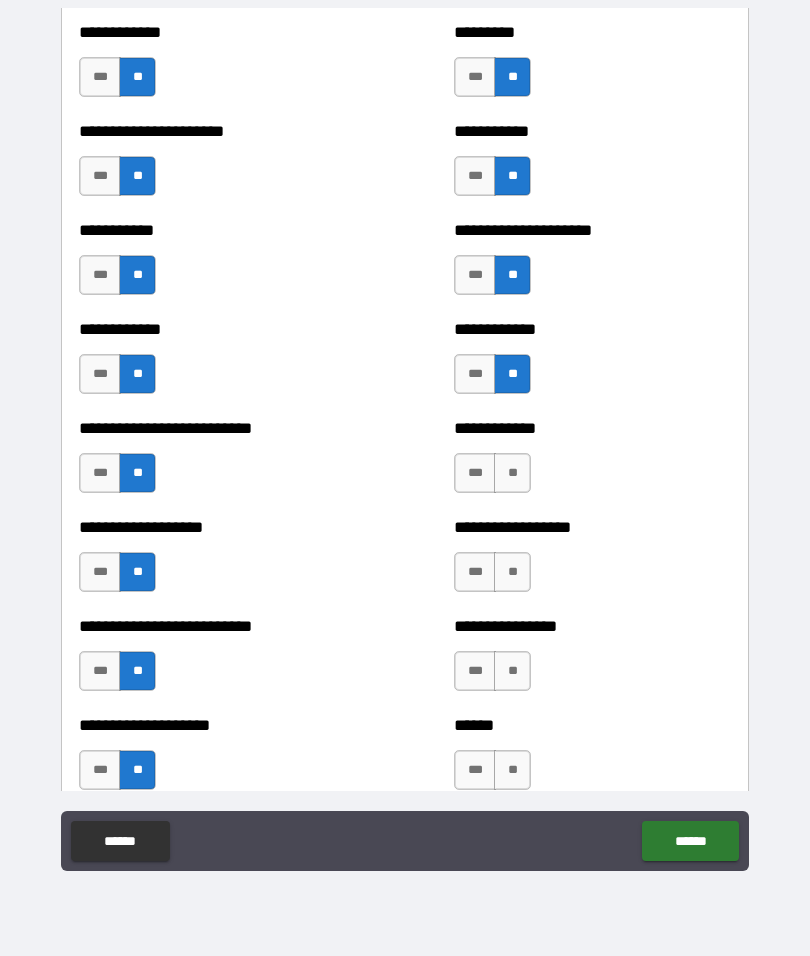 click on "**" at bounding box center (512, 473) 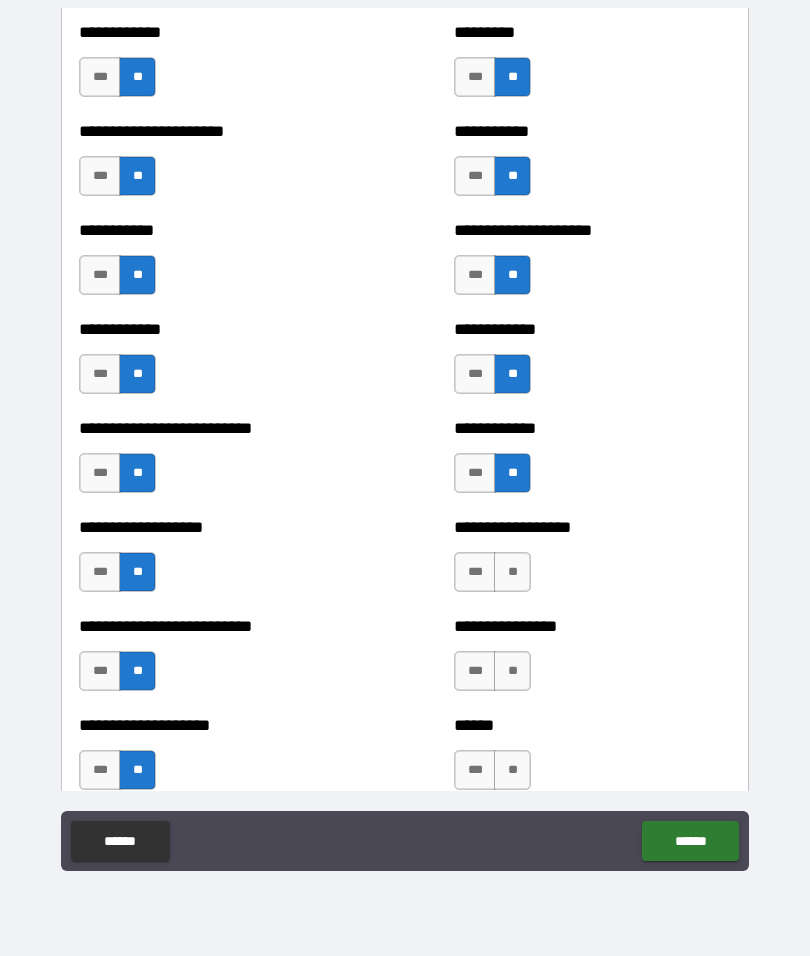 click on "**" at bounding box center (512, 572) 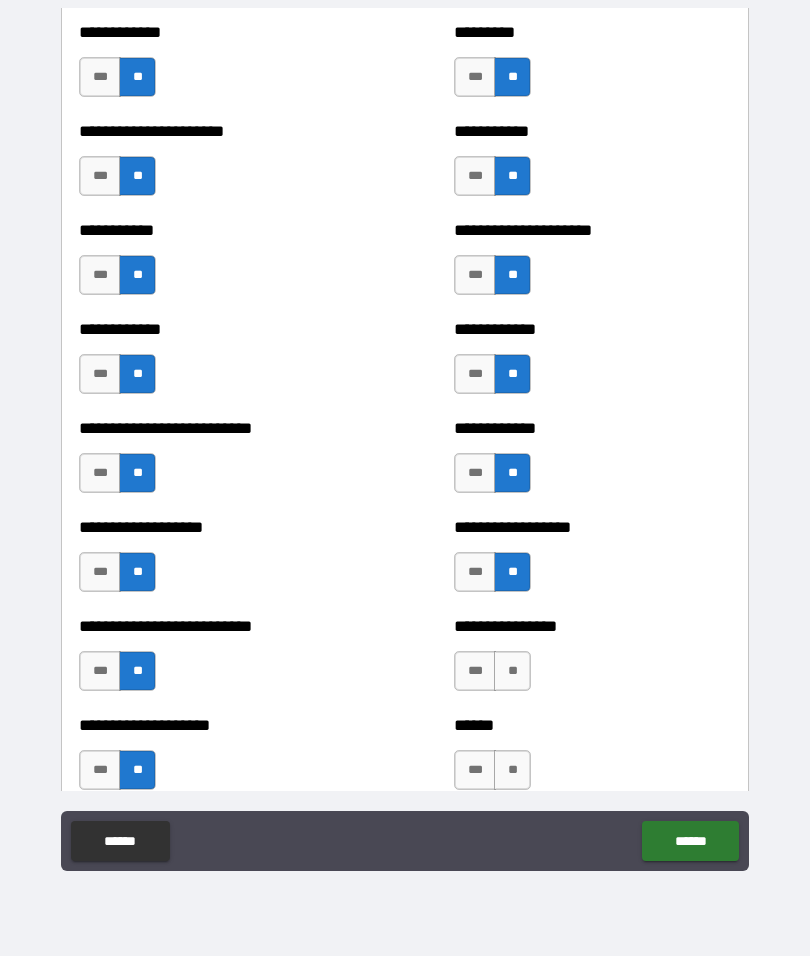 click on "**" at bounding box center (512, 671) 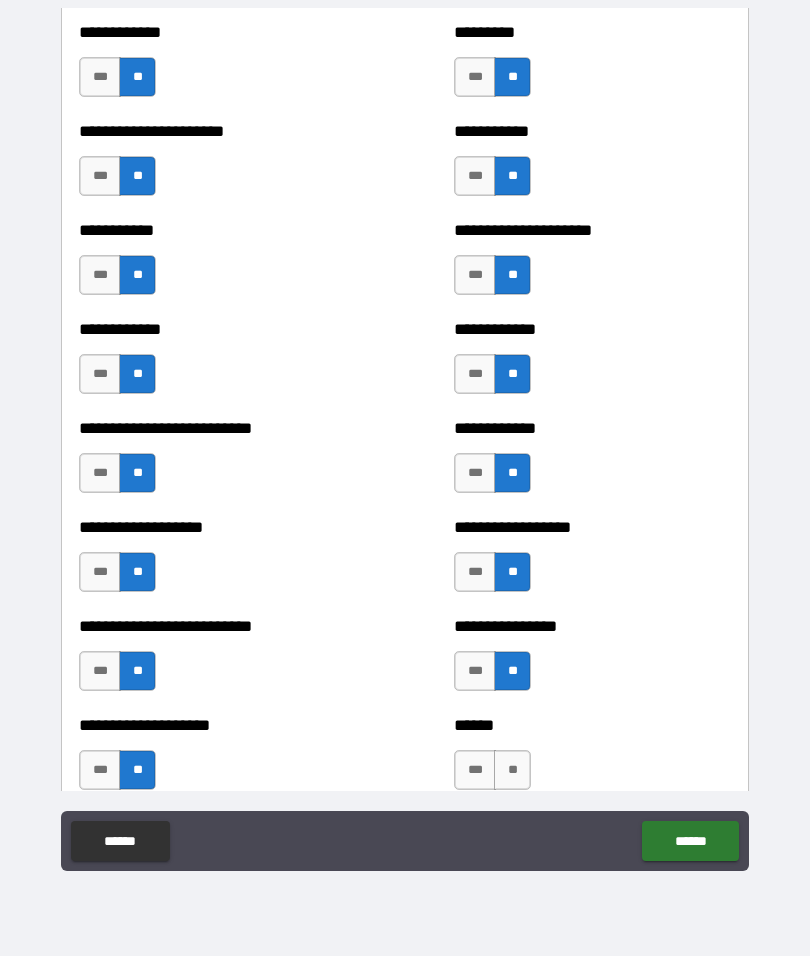 click on "**" at bounding box center (512, 770) 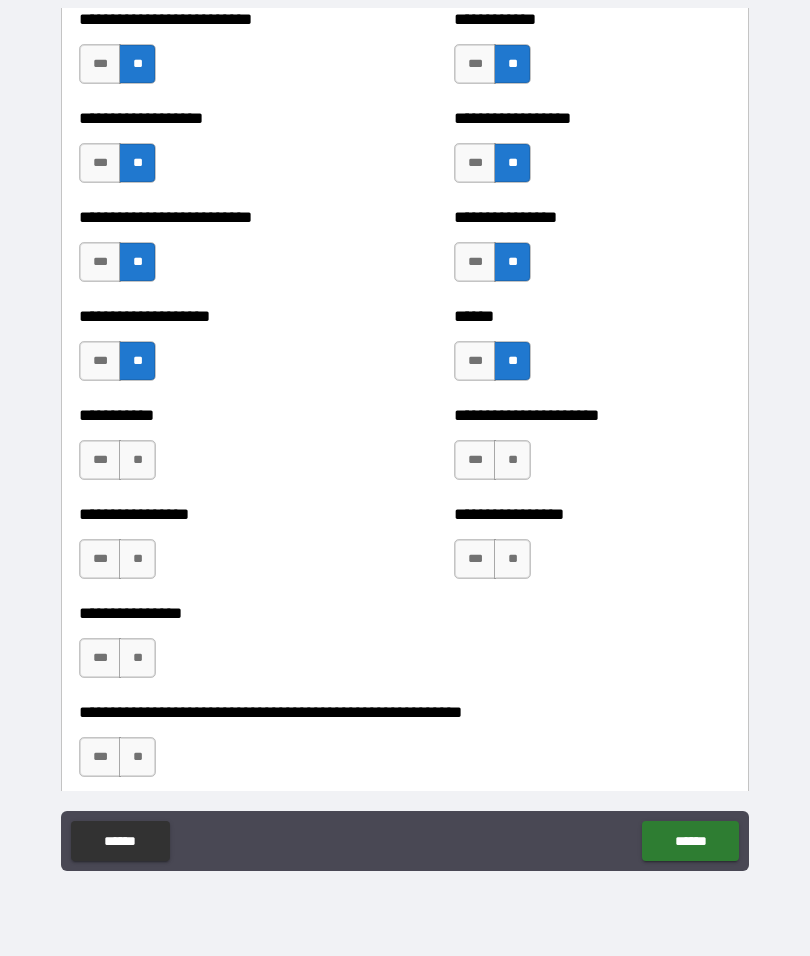 scroll, scrollTop: 5653, scrollLeft: 0, axis: vertical 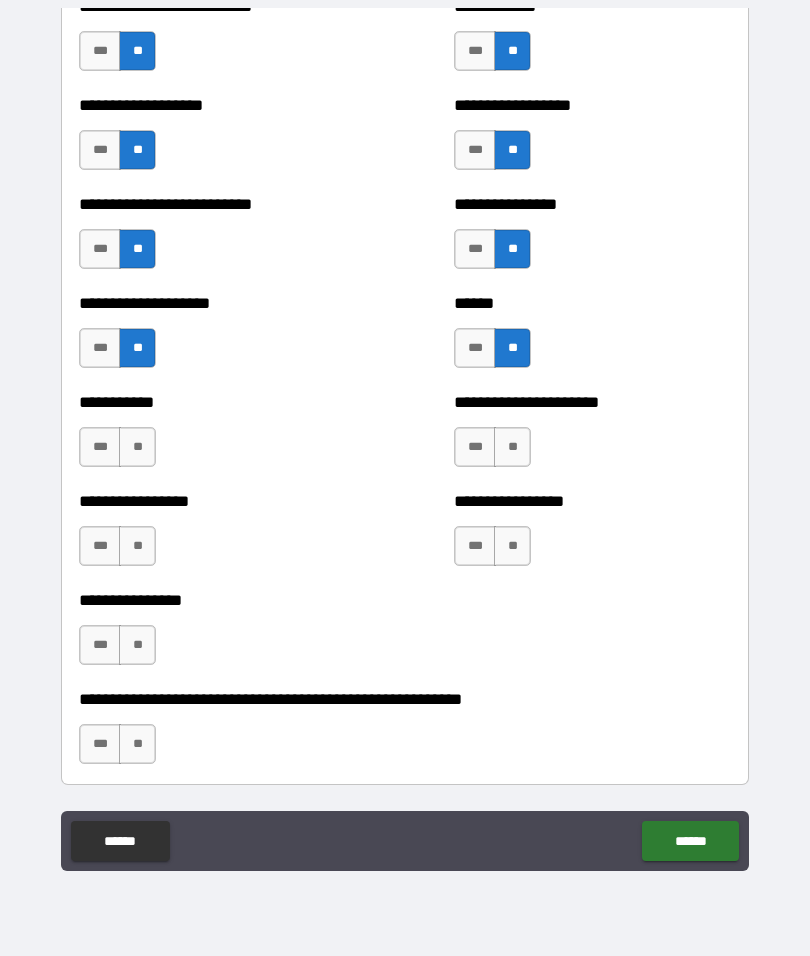 click on "**" at bounding box center [137, 447] 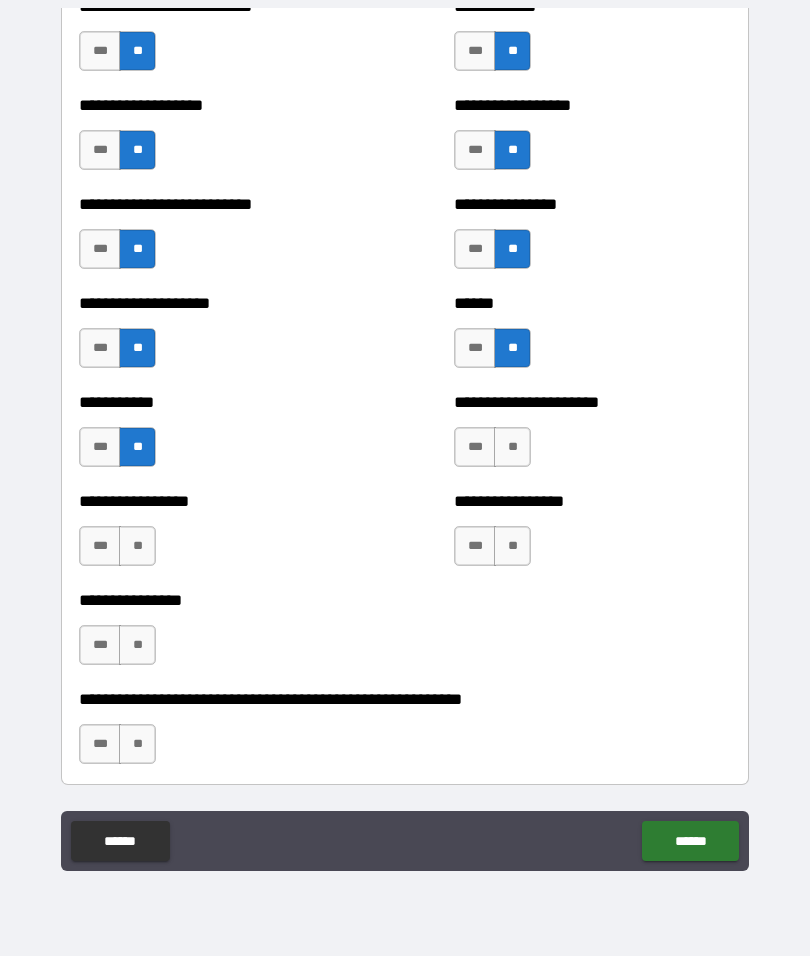 click on "**" at bounding box center [137, 546] 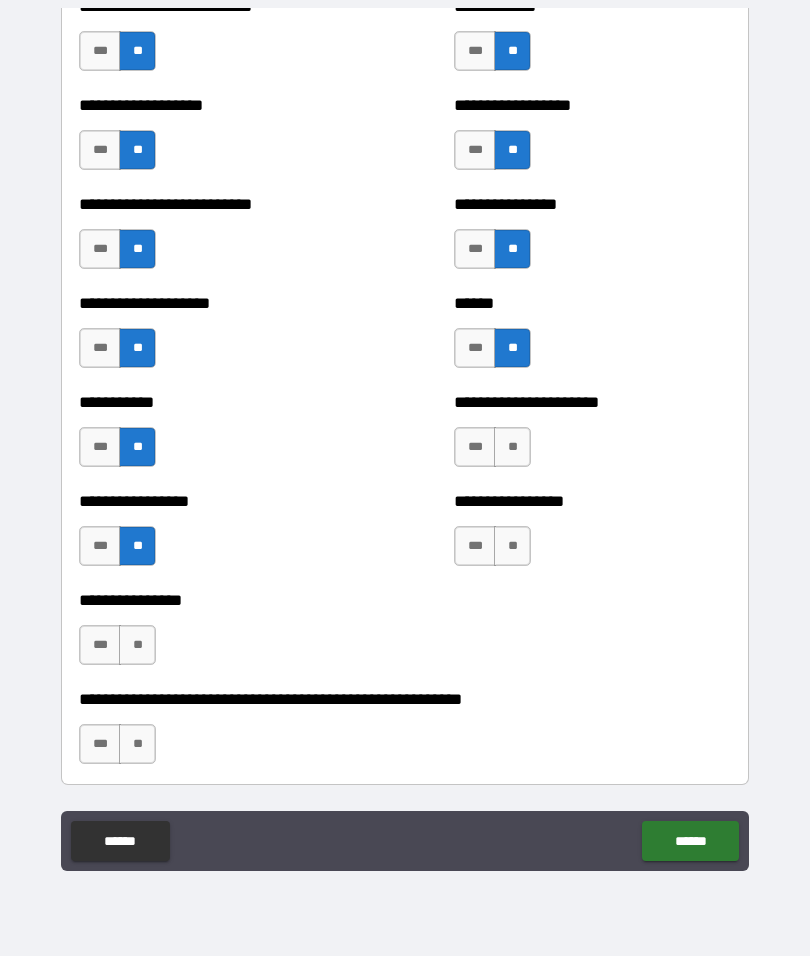 click on "**" at bounding box center [137, 645] 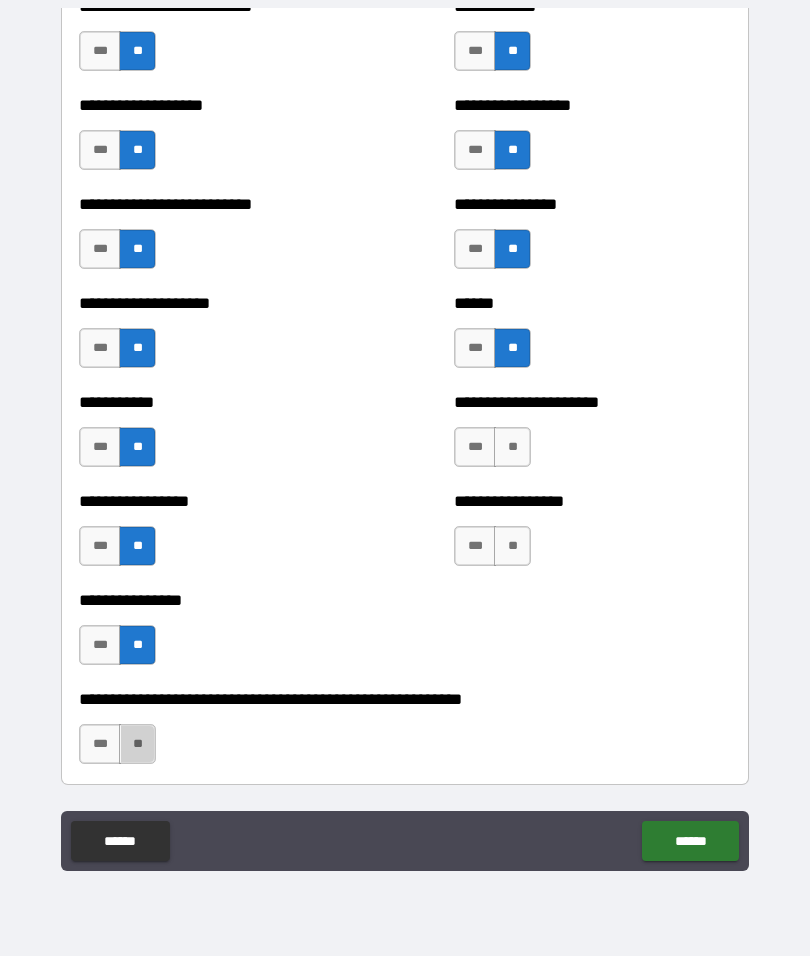 click on "**" at bounding box center (137, 744) 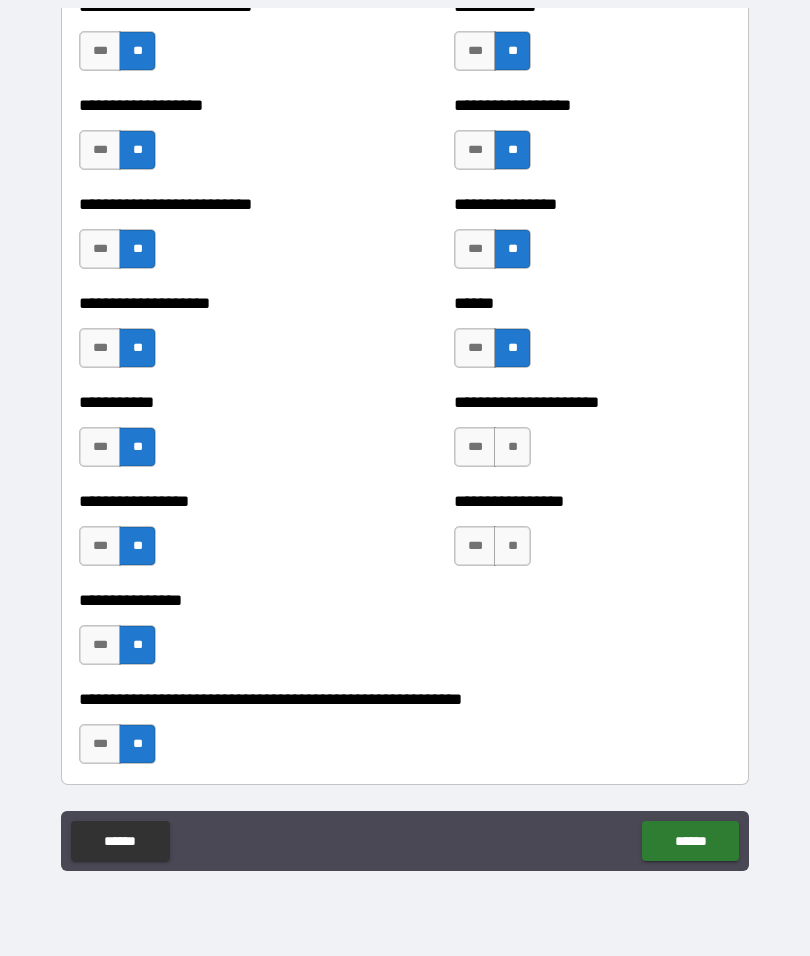 click on "**" at bounding box center [512, 447] 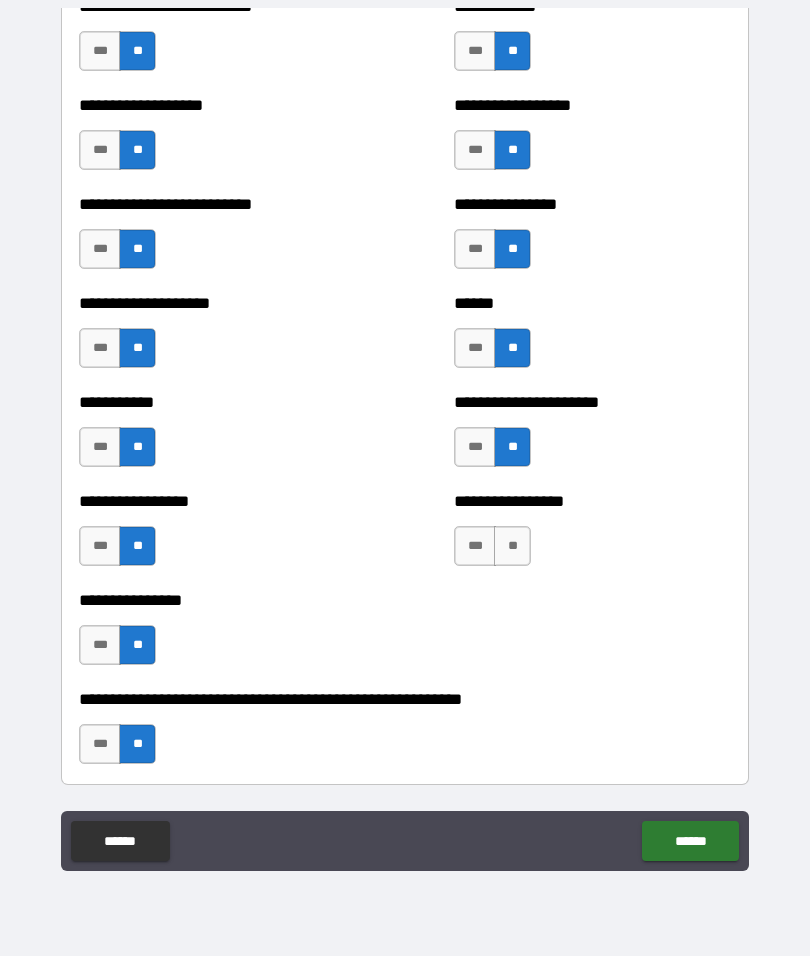 click on "**" at bounding box center (512, 546) 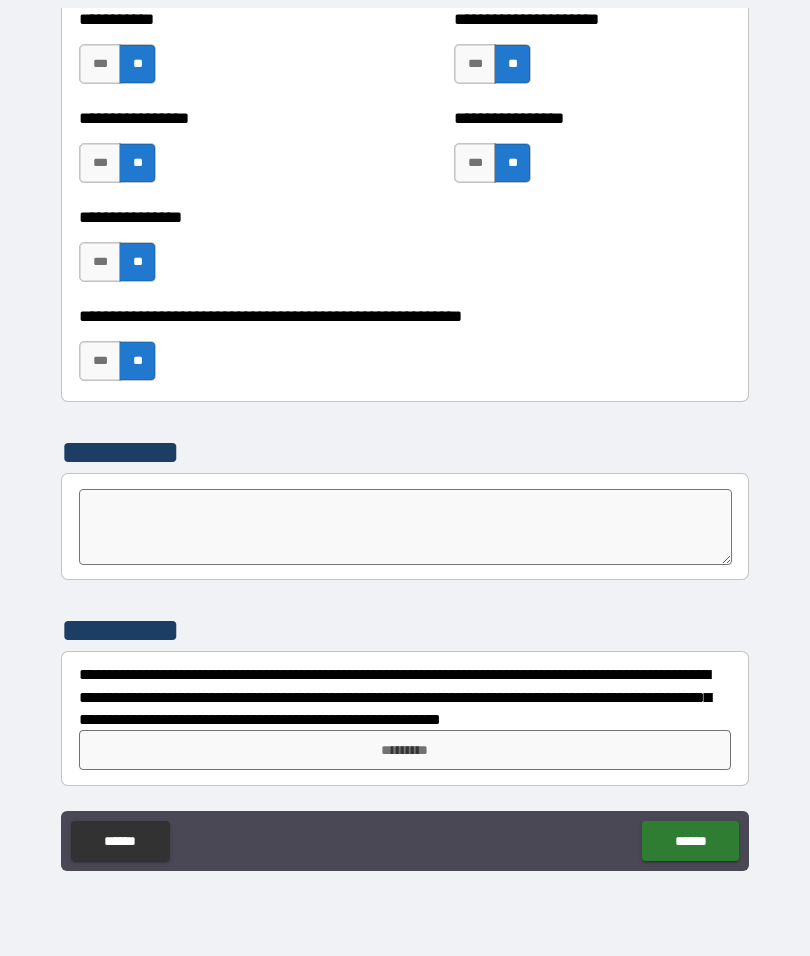 scroll, scrollTop: 6036, scrollLeft: 0, axis: vertical 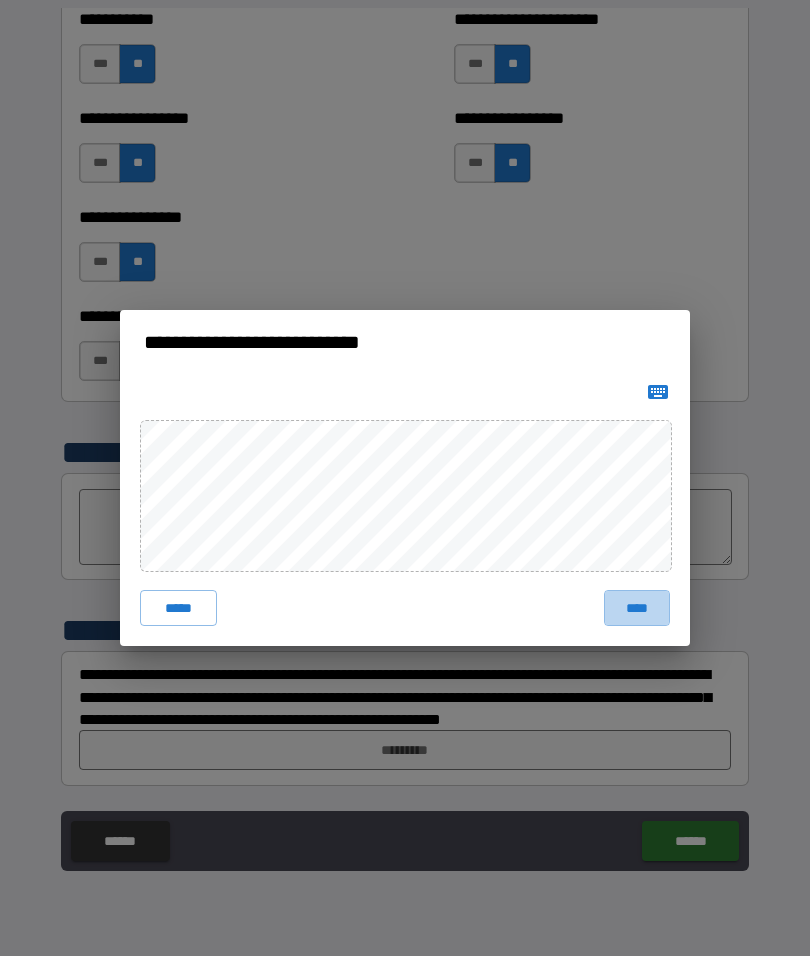 click on "****" at bounding box center (637, 608) 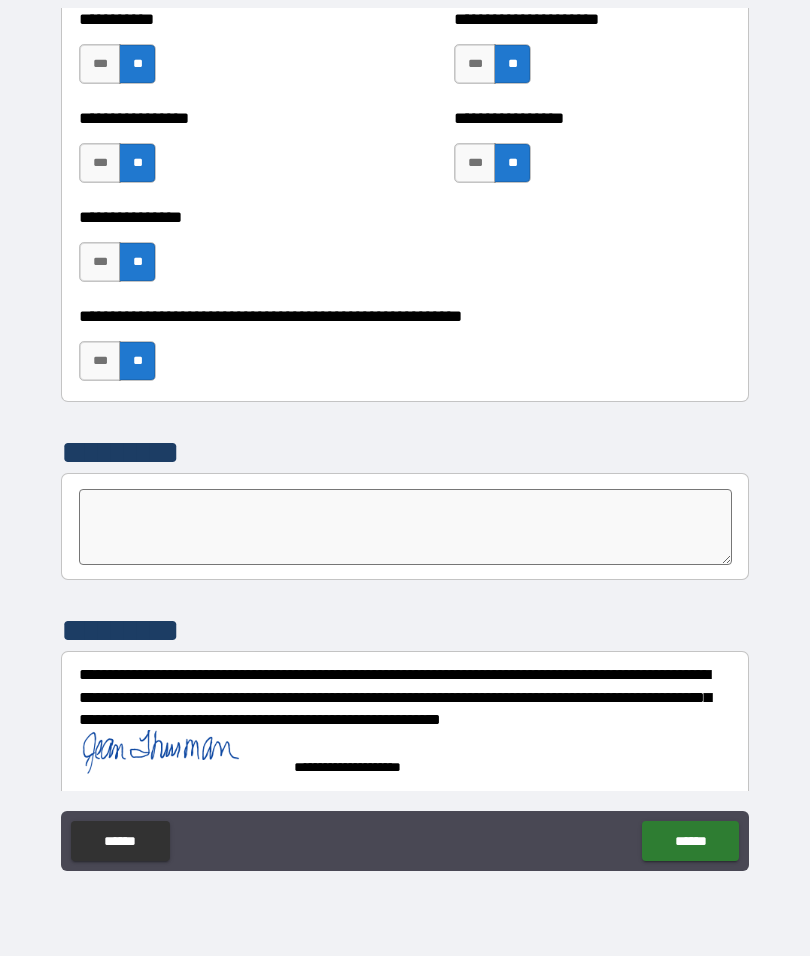 scroll, scrollTop: 6026, scrollLeft: 0, axis: vertical 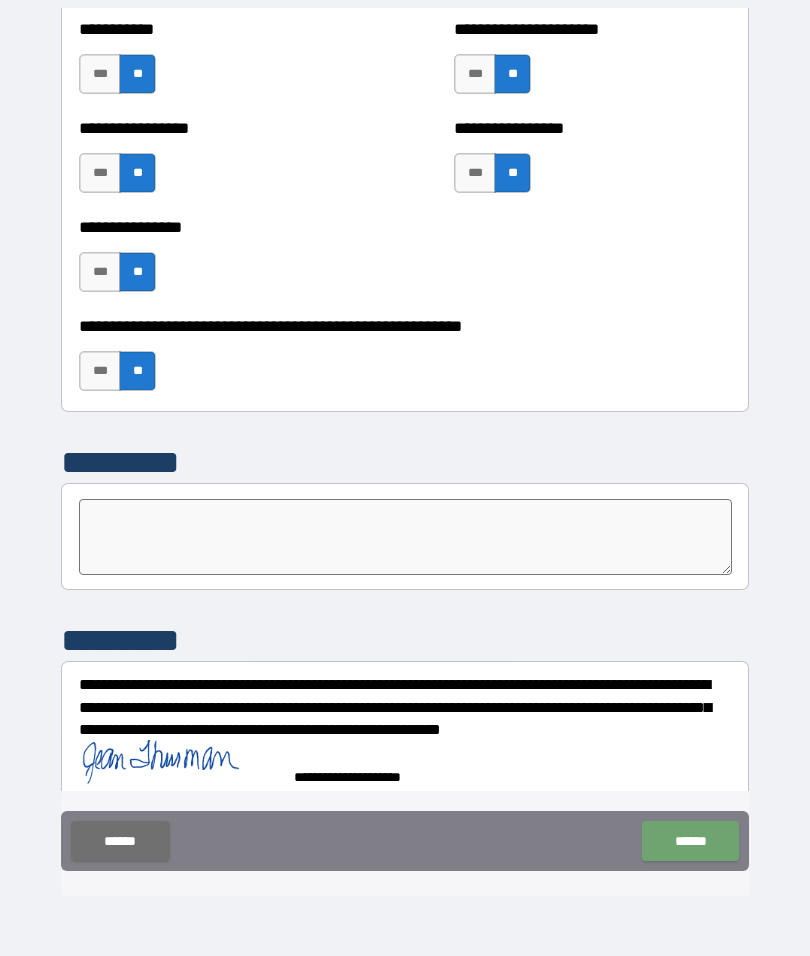click on "******" at bounding box center [690, 841] 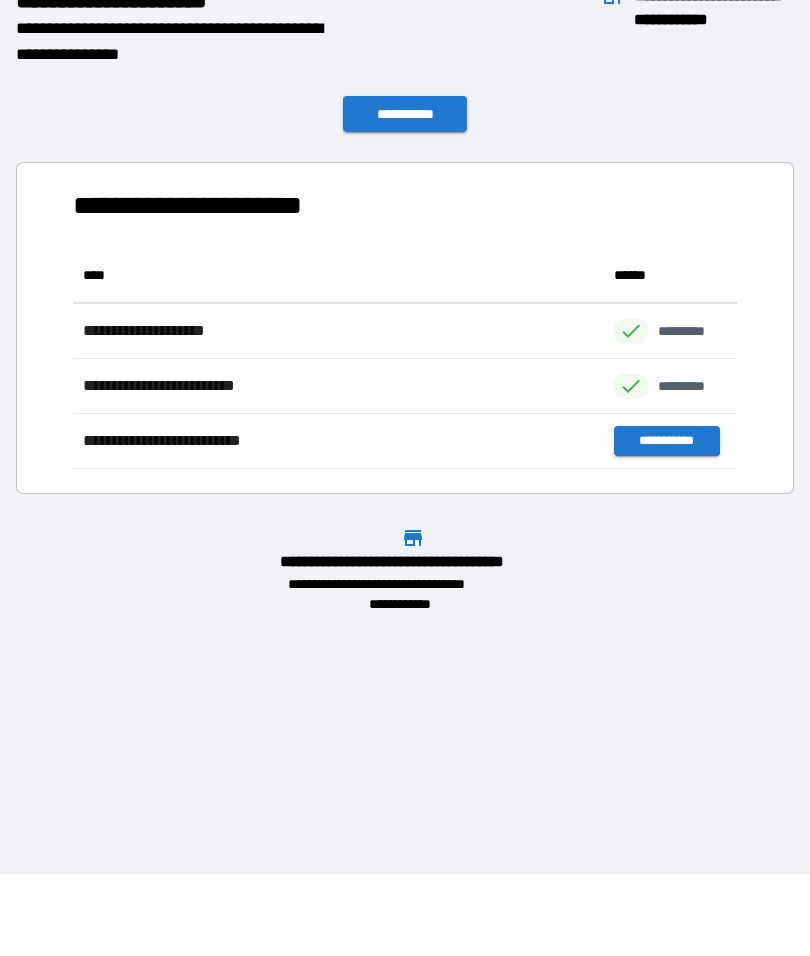 scroll, scrollTop: 1, scrollLeft: 1, axis: both 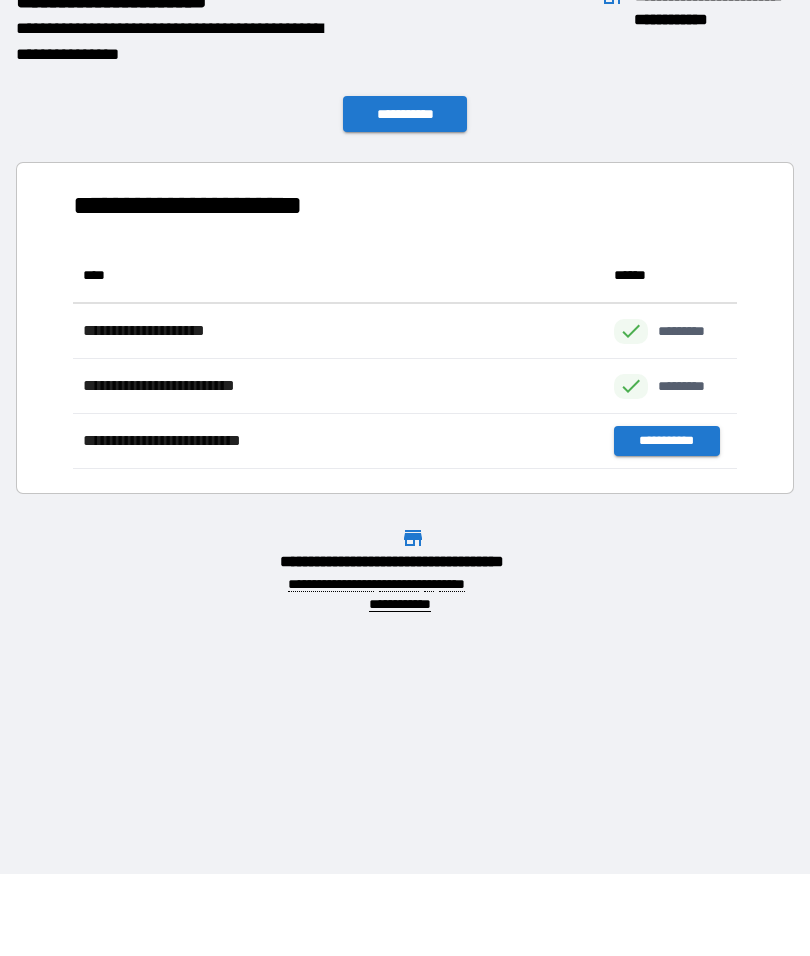 click on "**********" at bounding box center (405, 396) 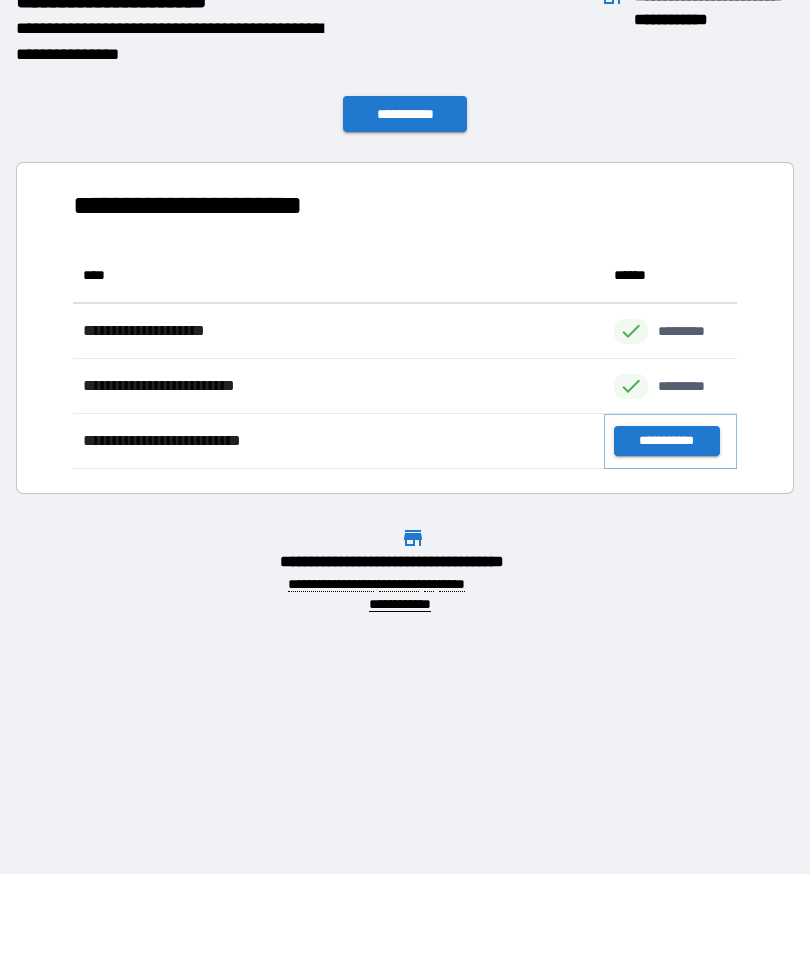 click on "**********" at bounding box center (666, 441) 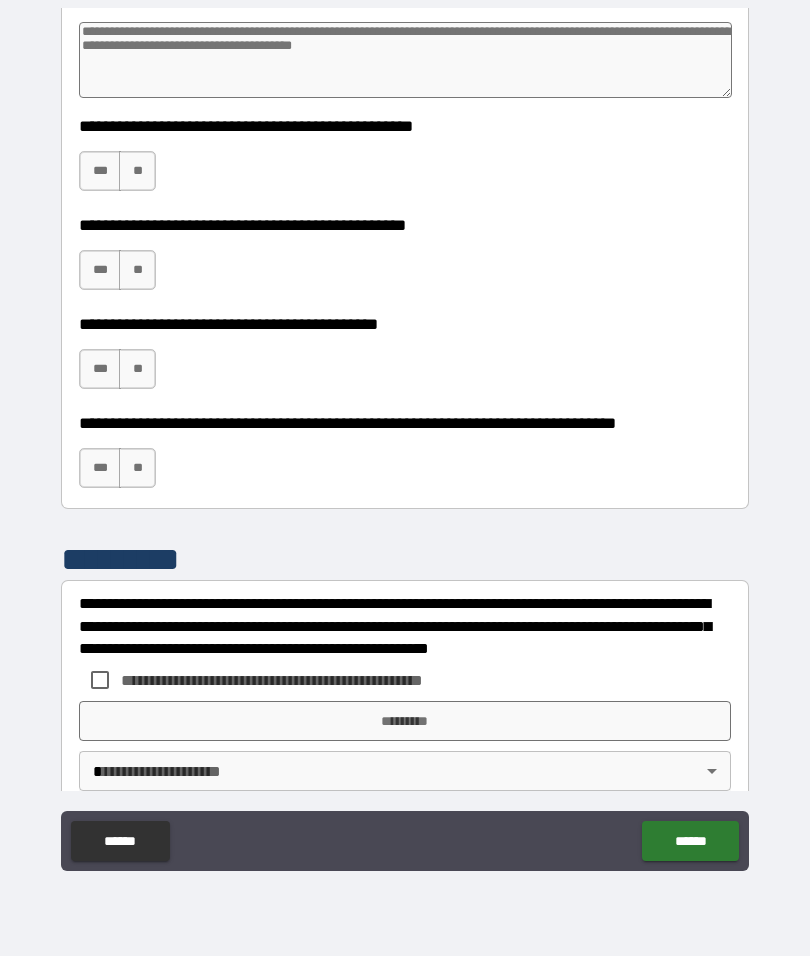 scroll, scrollTop: 4437, scrollLeft: 0, axis: vertical 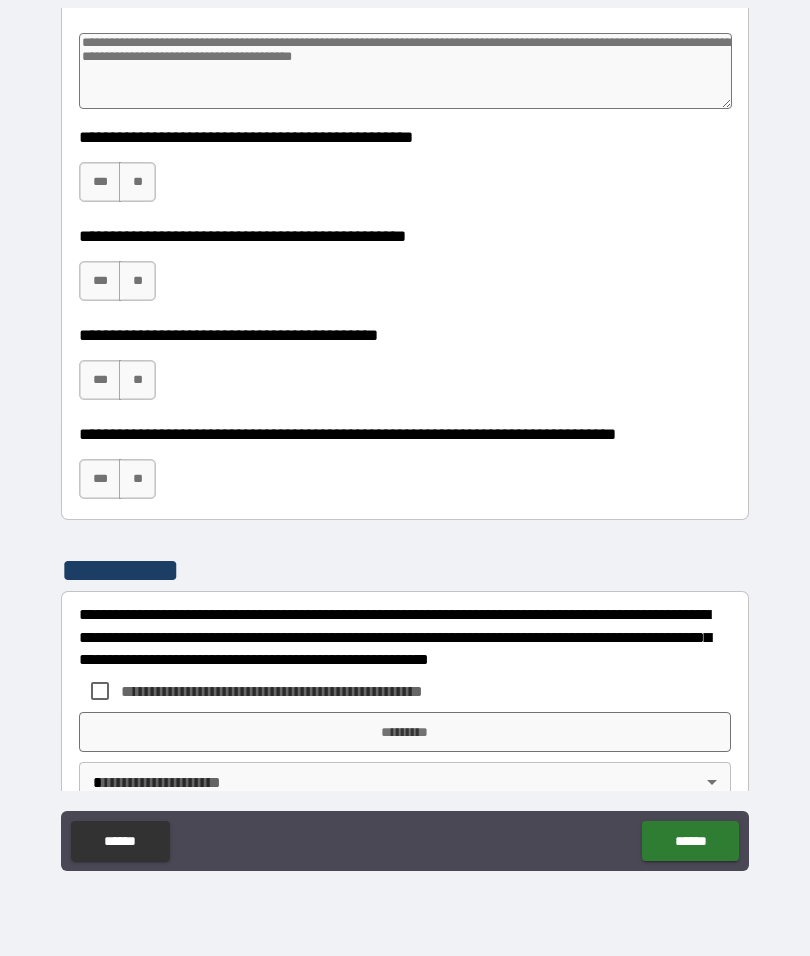 click on "***" at bounding box center (100, -104) 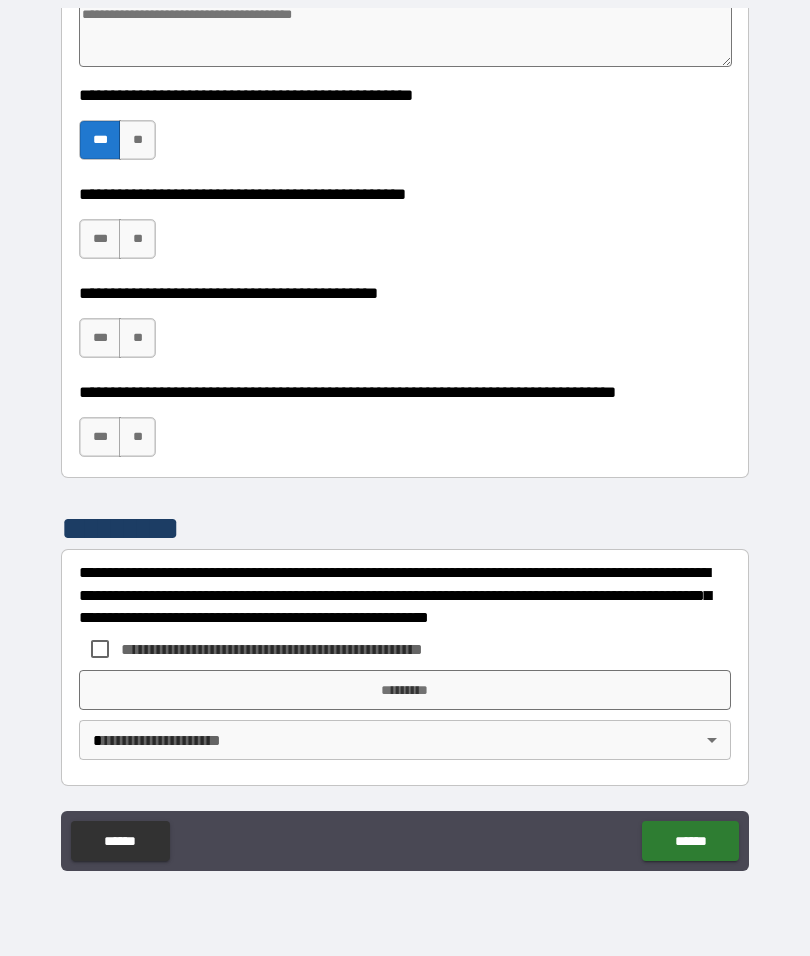 scroll, scrollTop: 4574, scrollLeft: 0, axis: vertical 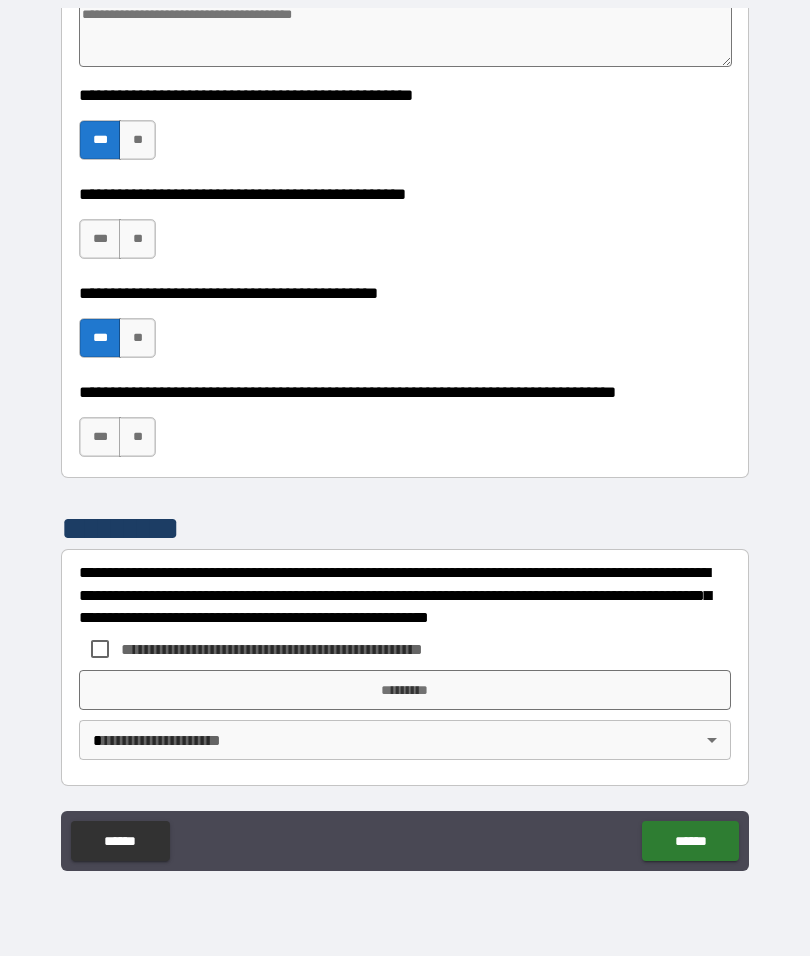 click on "**" at bounding box center [137, 437] 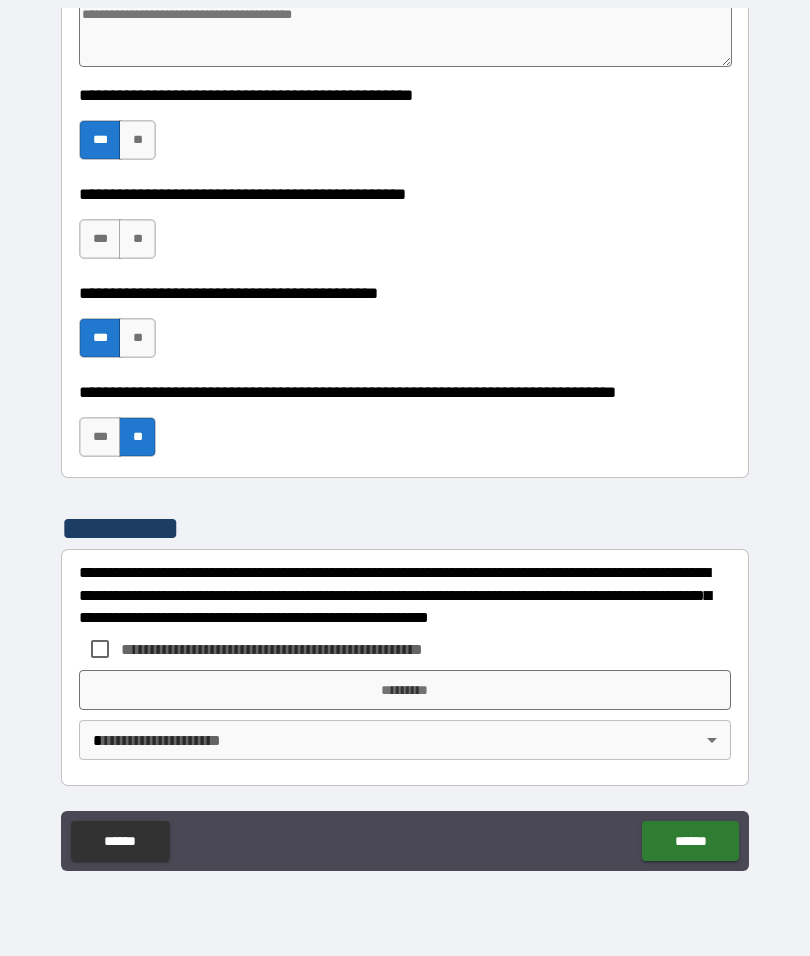 scroll, scrollTop: 4900, scrollLeft: 0, axis: vertical 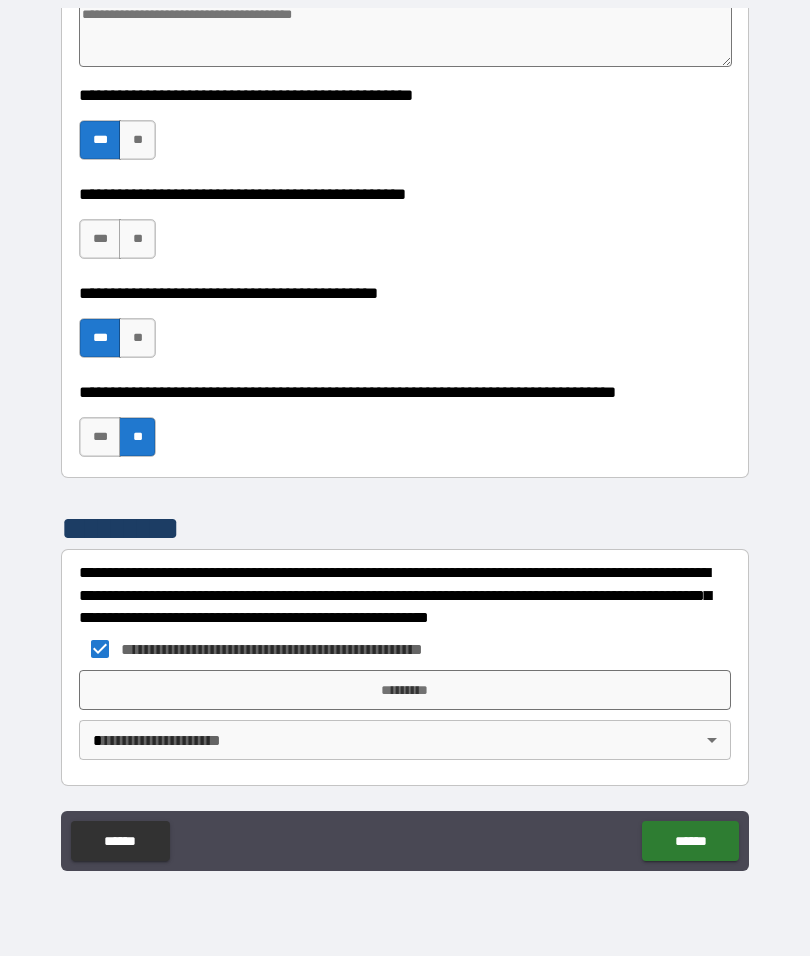 click on "*********" at bounding box center [405, 690] 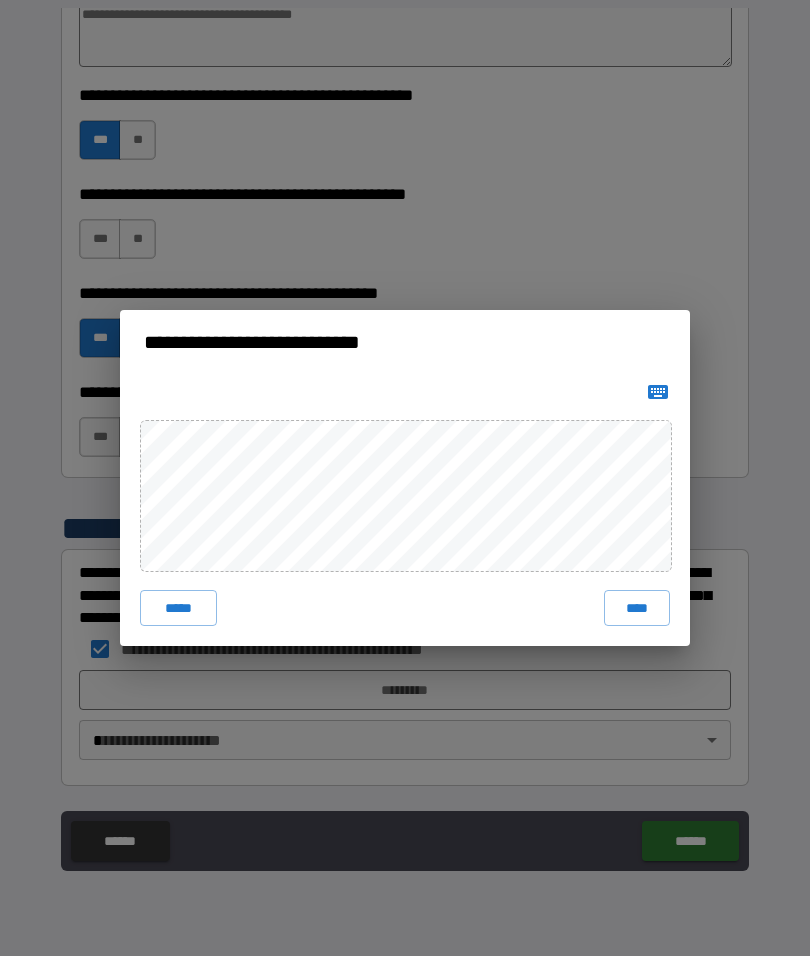 click on "****" at bounding box center [637, 608] 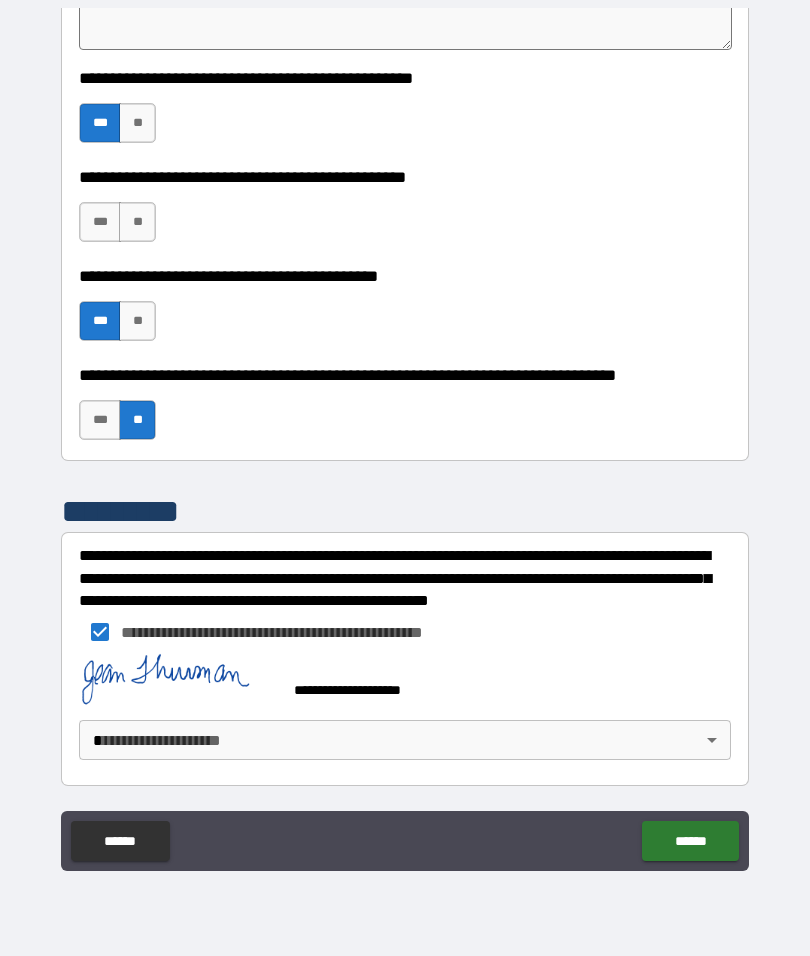 scroll, scrollTop: 4942, scrollLeft: 0, axis: vertical 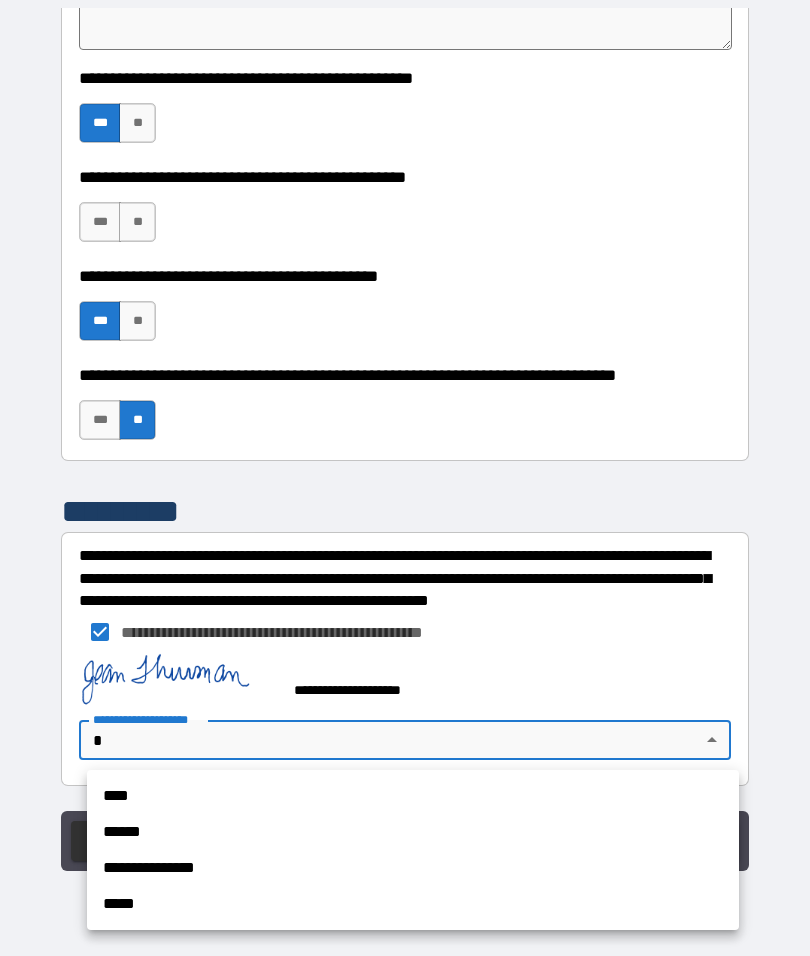 click on "****" at bounding box center (413, 796) 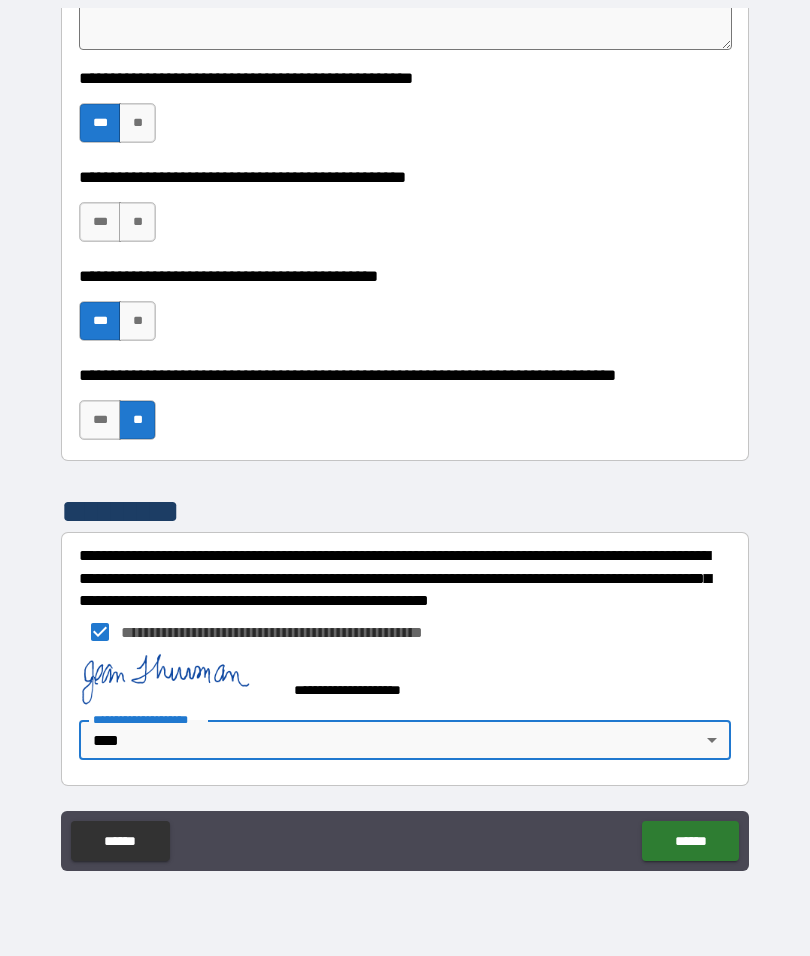 click on "******" at bounding box center [690, 841] 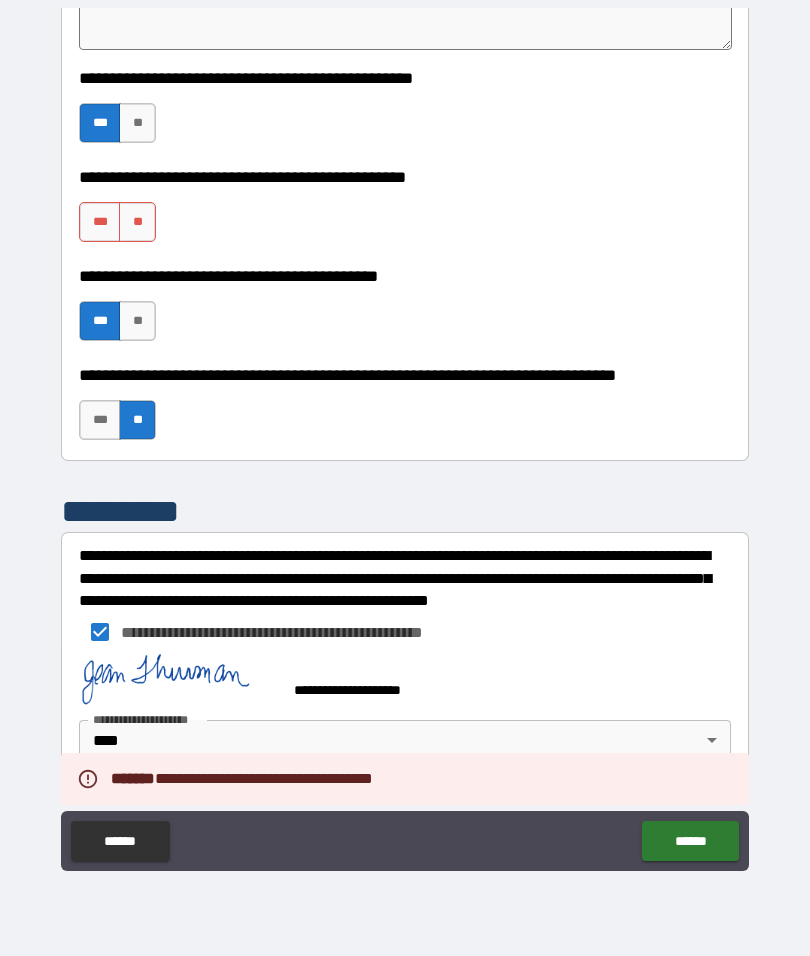 scroll, scrollTop: 4756, scrollLeft: 0, axis: vertical 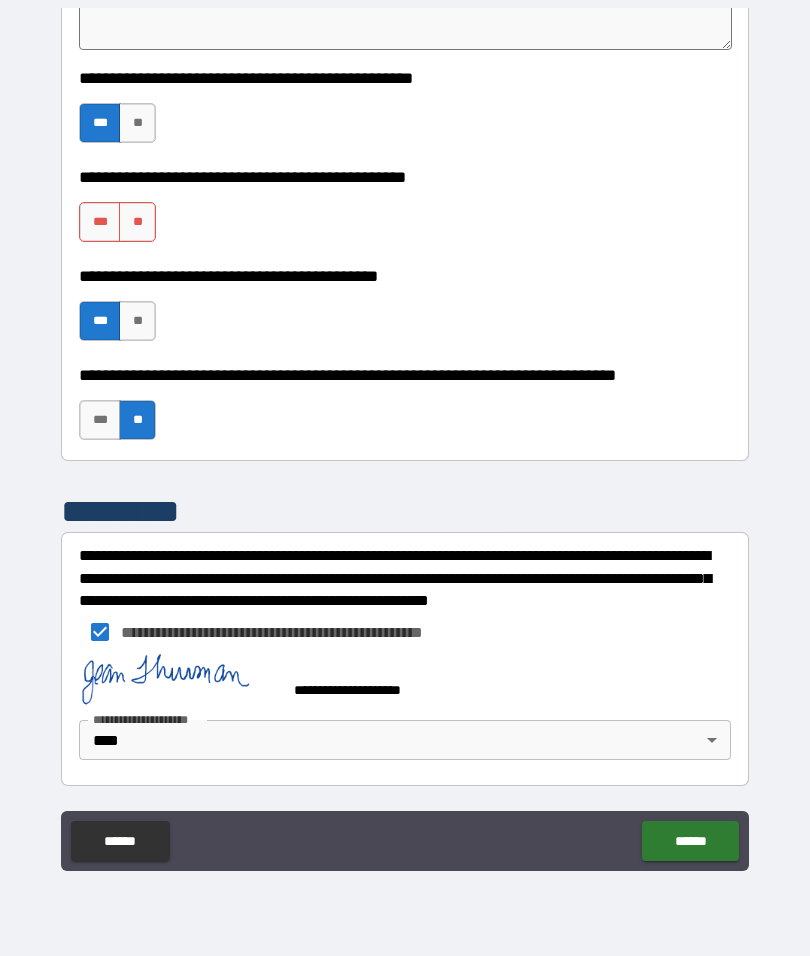 click on "**" at bounding box center [137, 222] 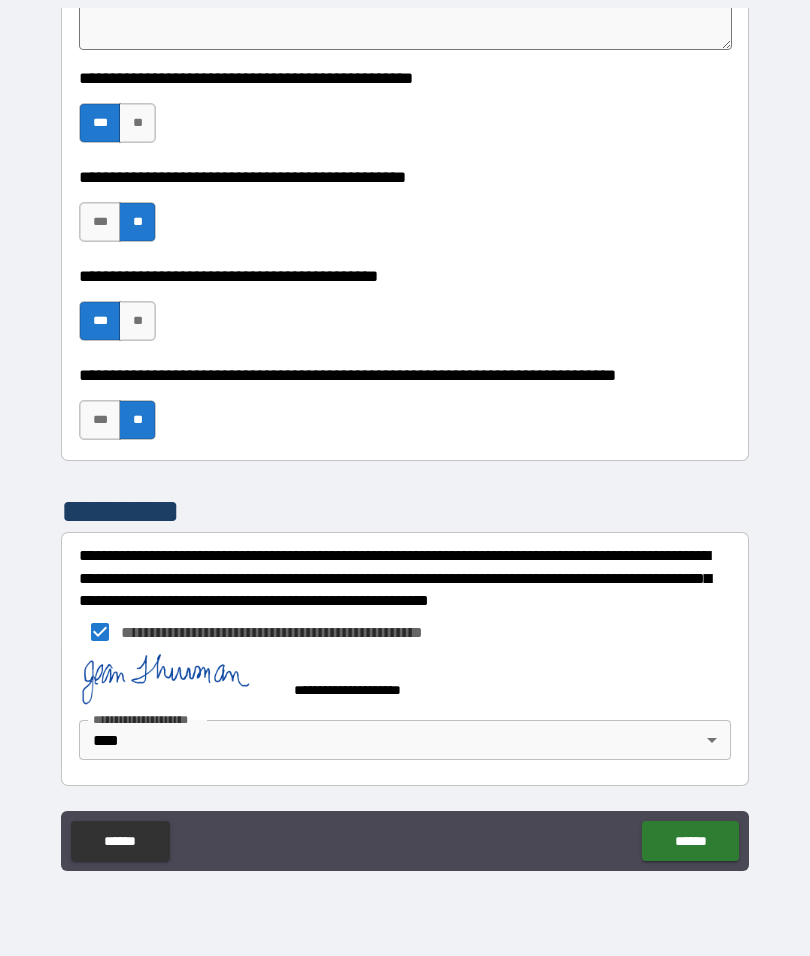 scroll, scrollTop: 4911, scrollLeft: 0, axis: vertical 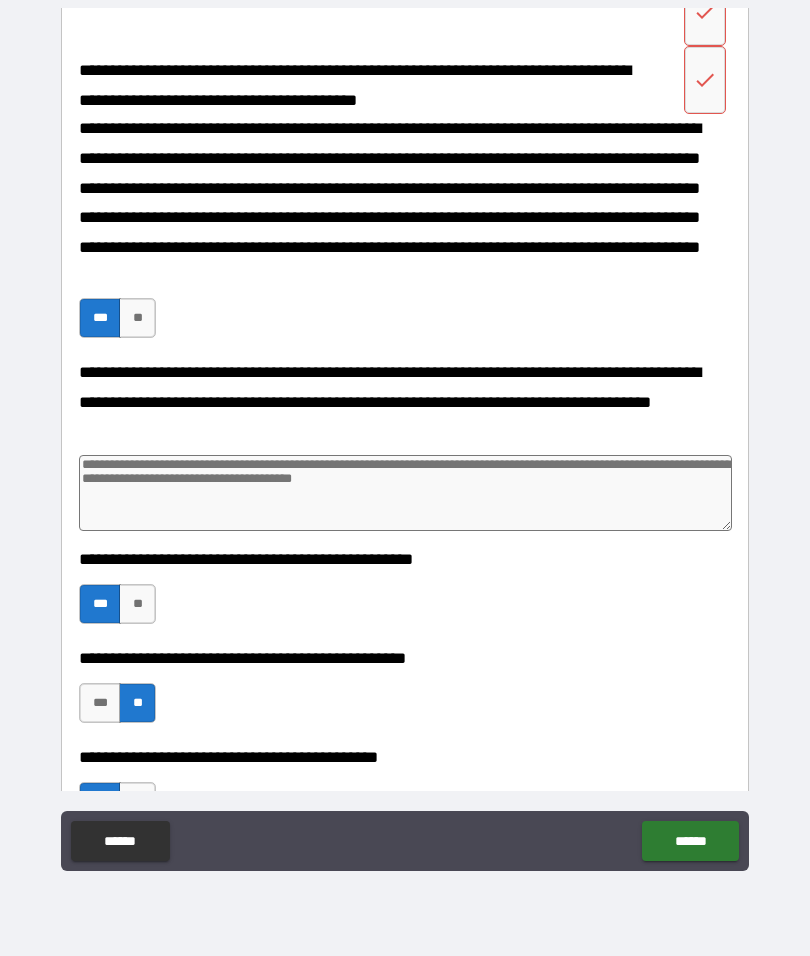 click 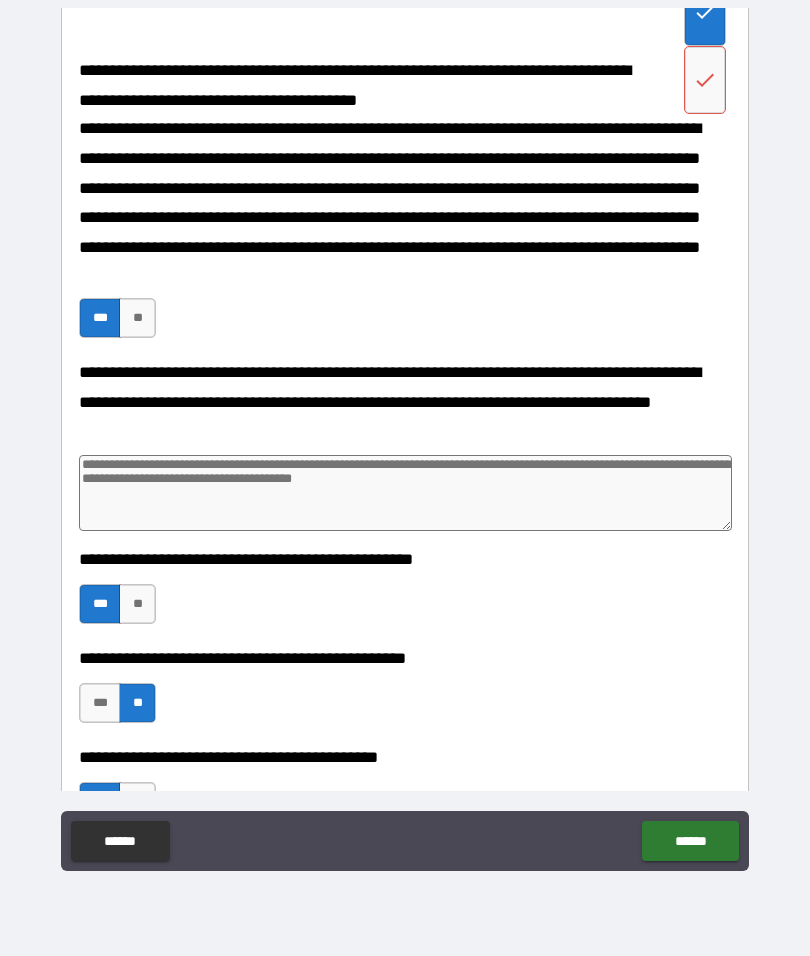 click 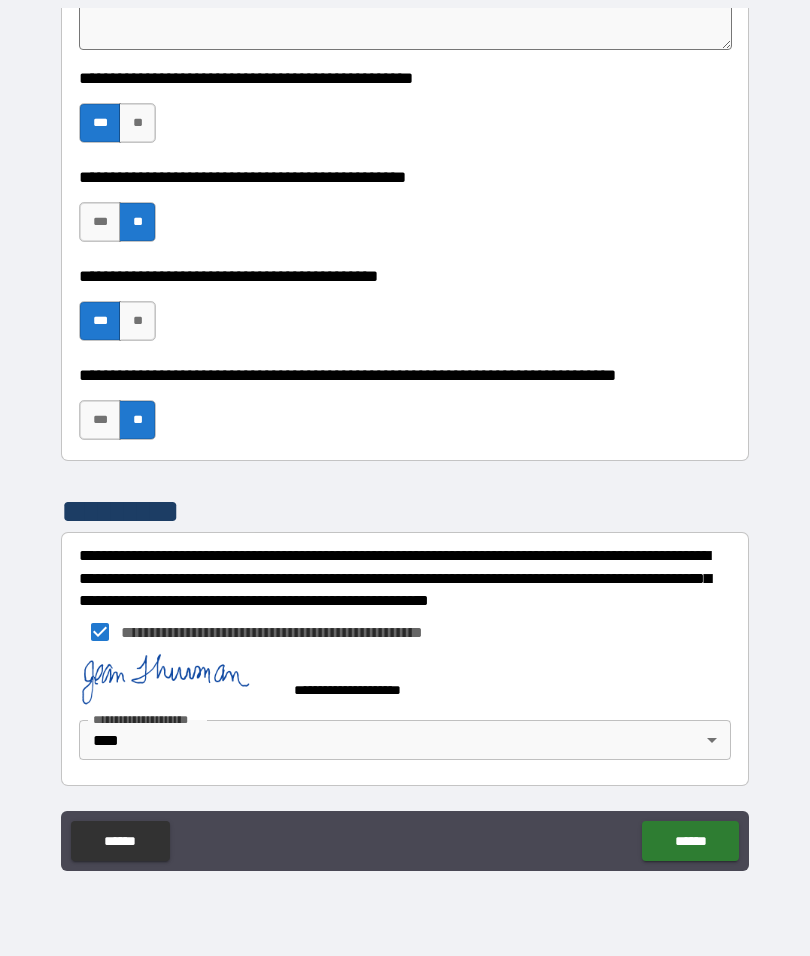 scroll, scrollTop: 4942, scrollLeft: 0, axis: vertical 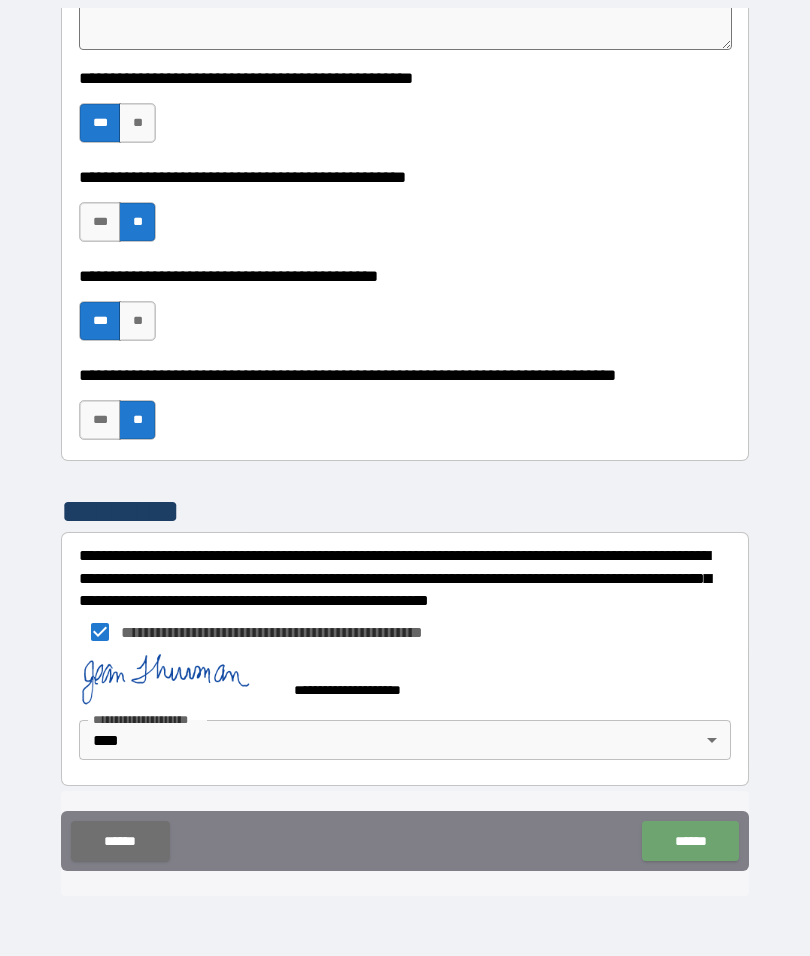 click on "******" at bounding box center [690, 841] 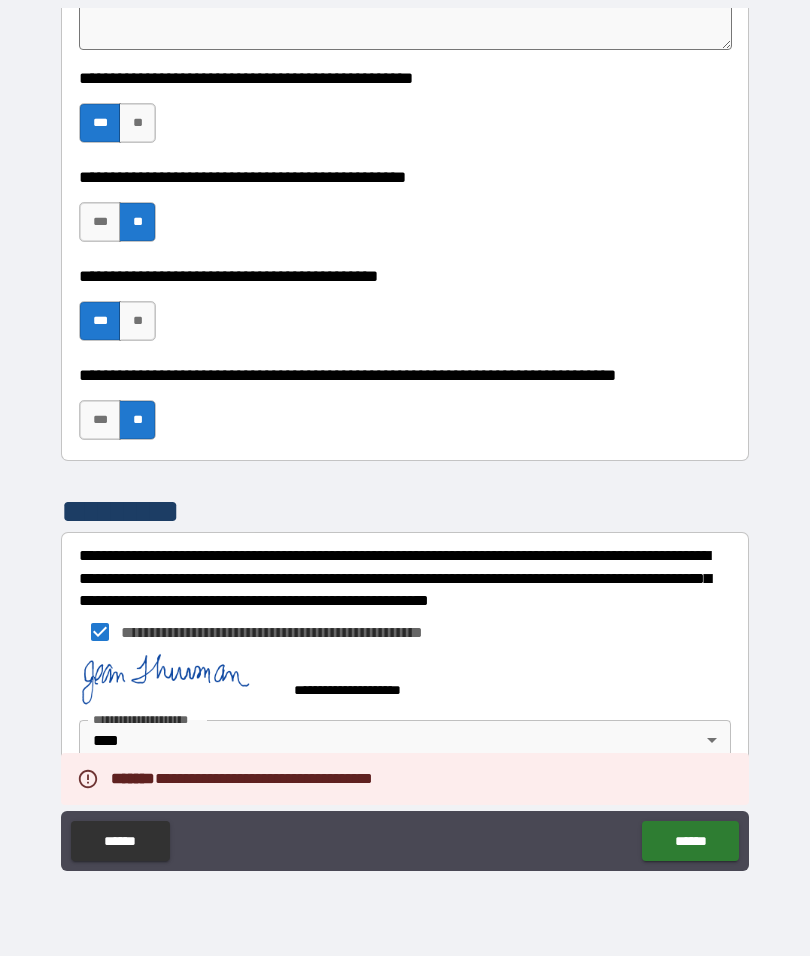 type on "*" 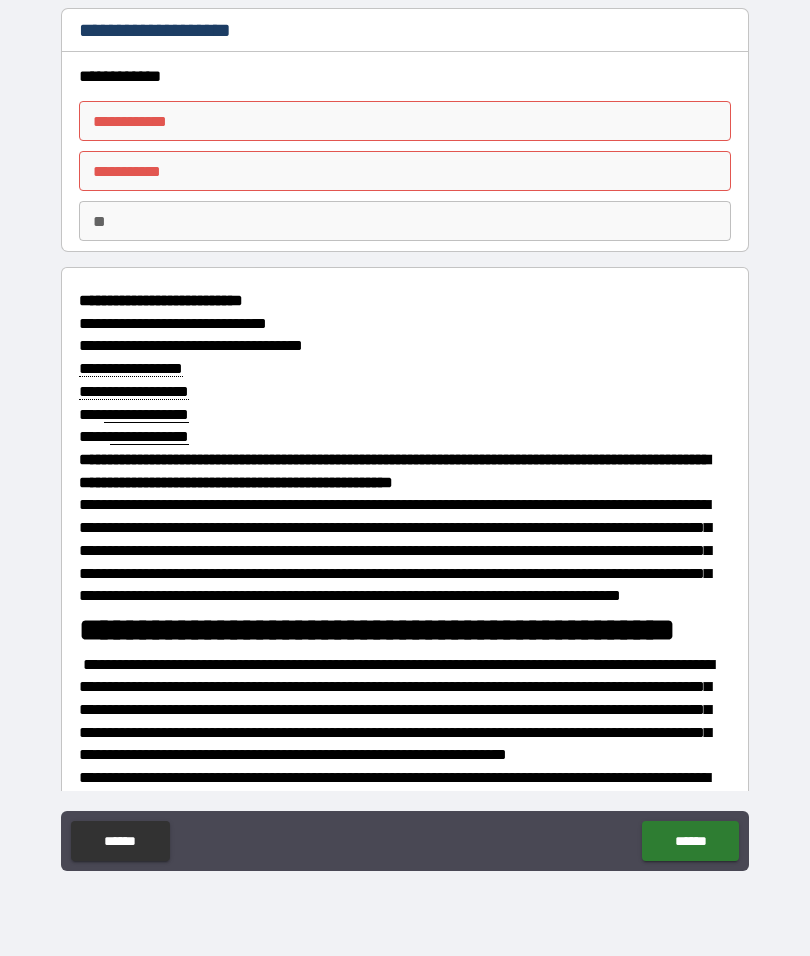 scroll, scrollTop: 0, scrollLeft: 0, axis: both 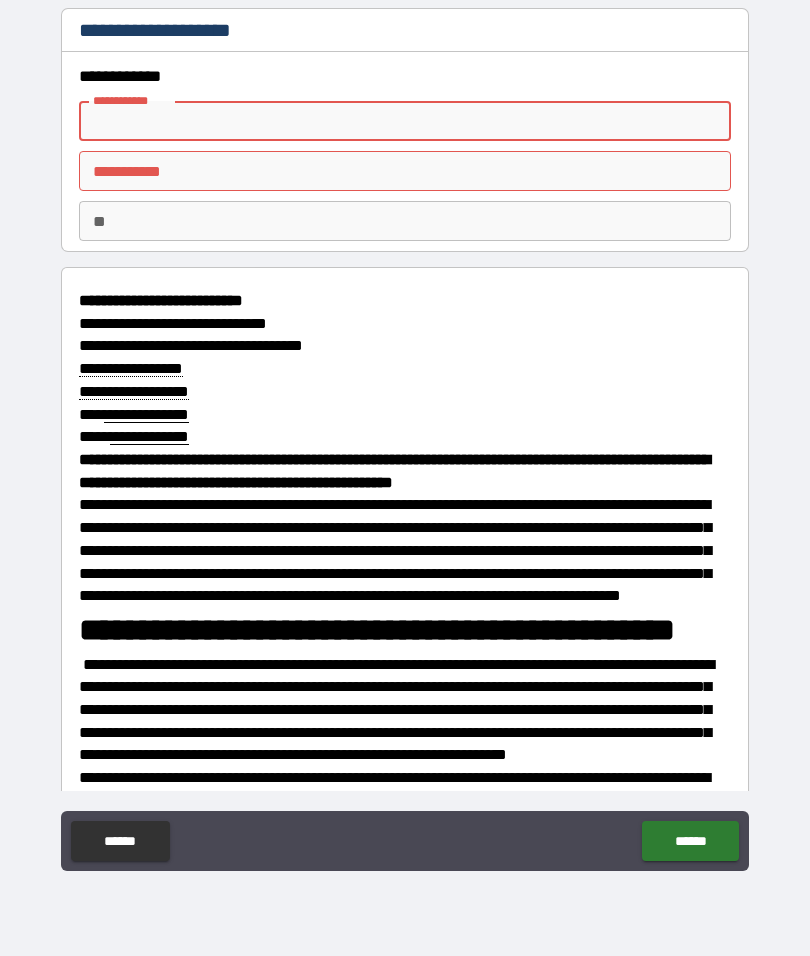 type on "*" 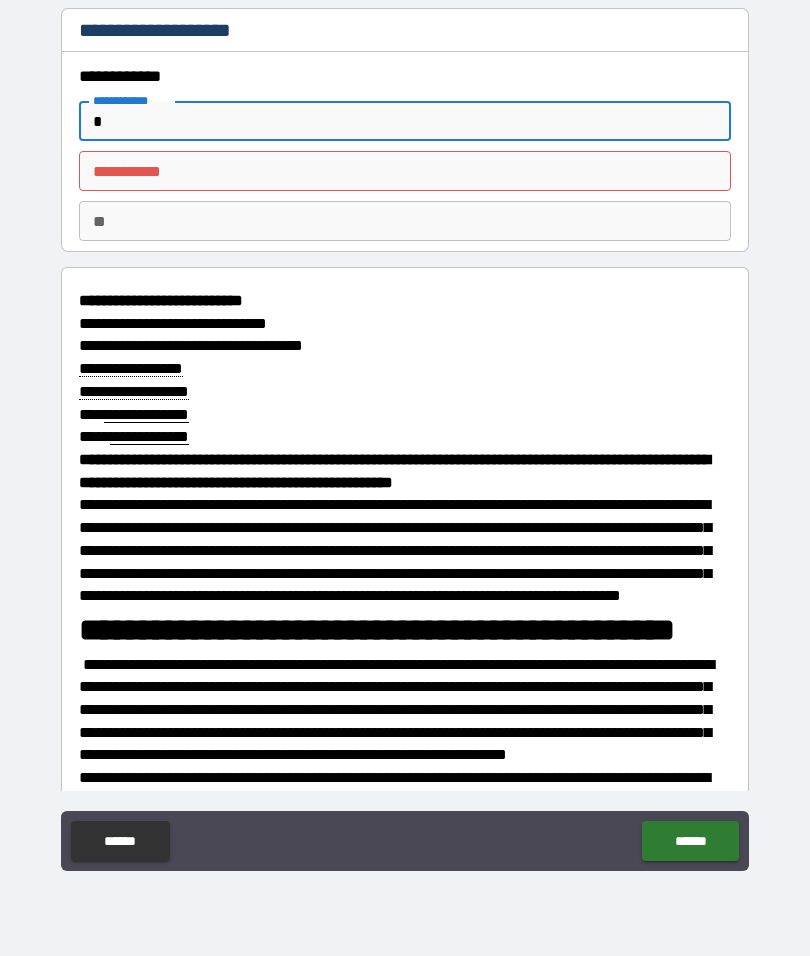 type on "*" 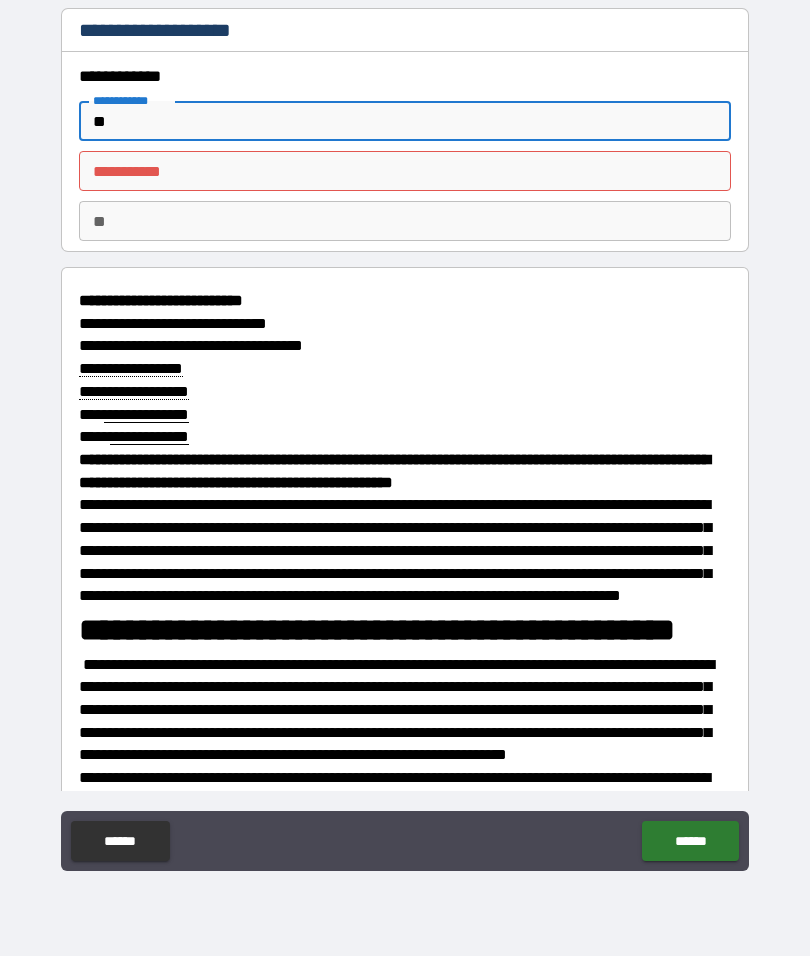 type on "*" 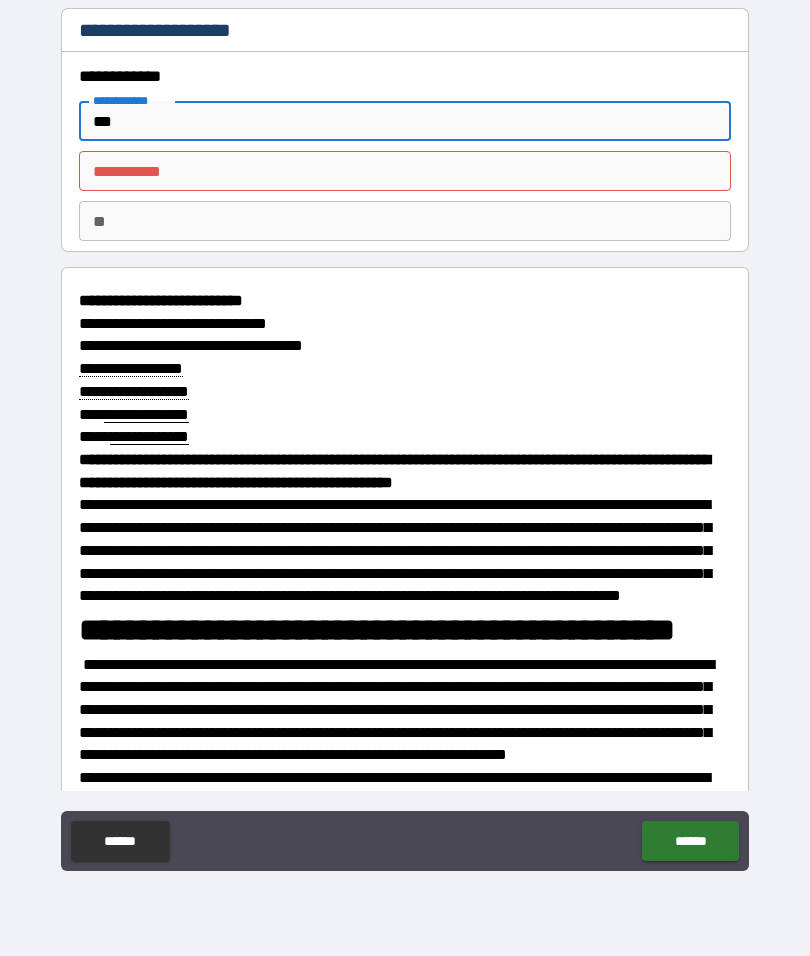 type on "*" 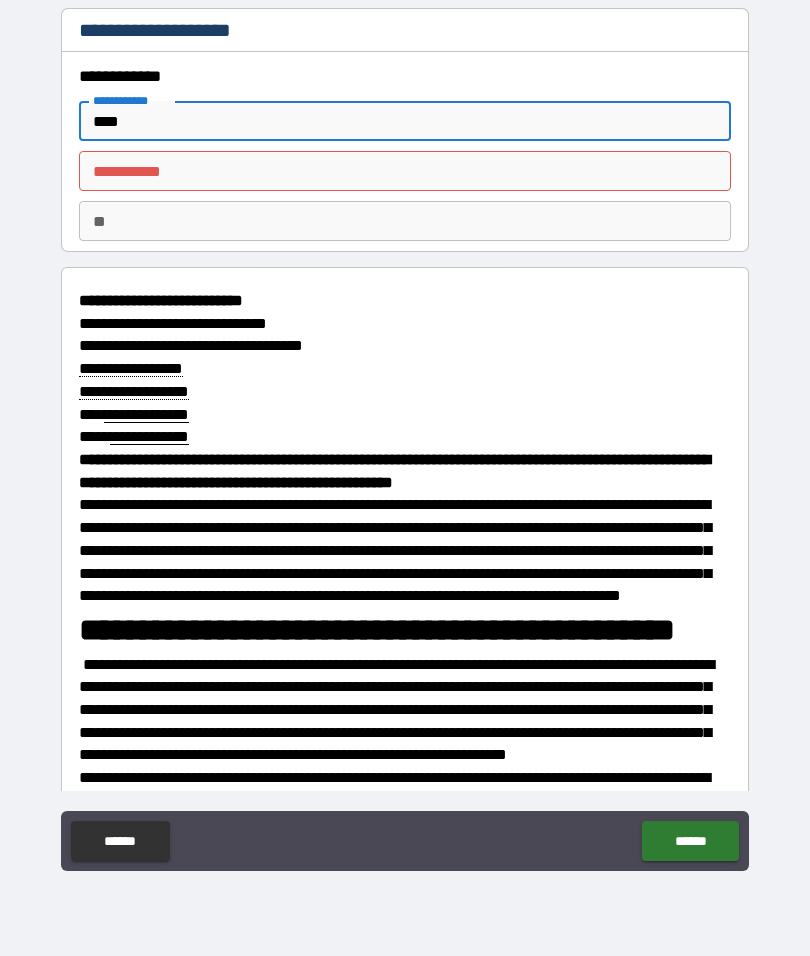 type on "*" 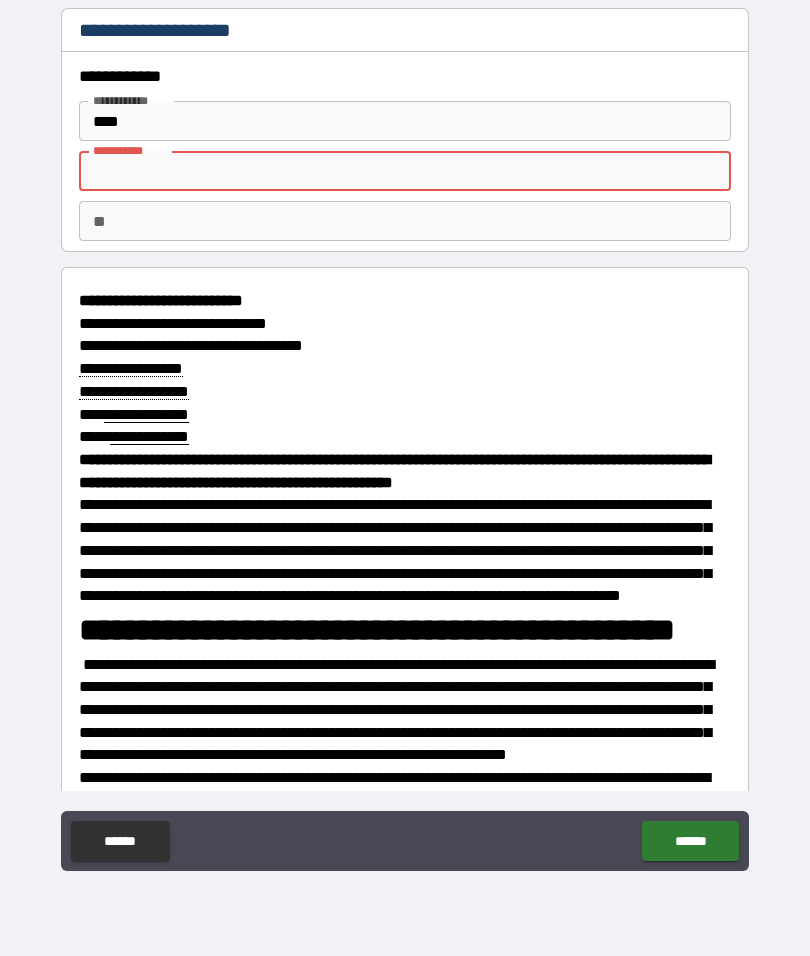 type on "*" 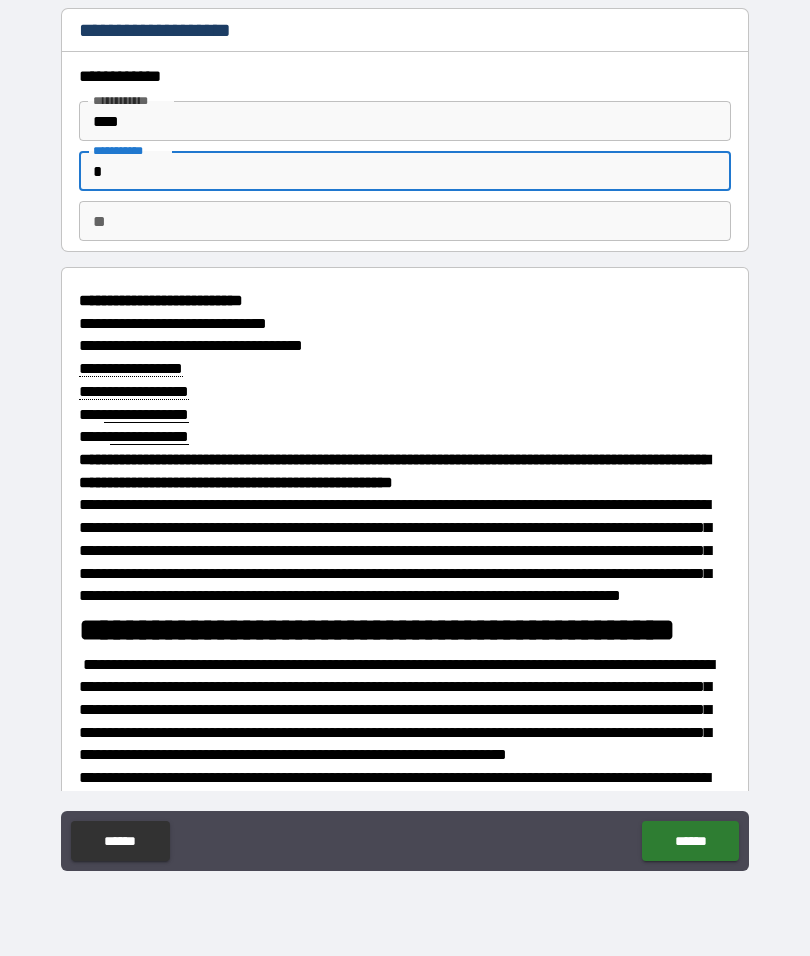 type on "*" 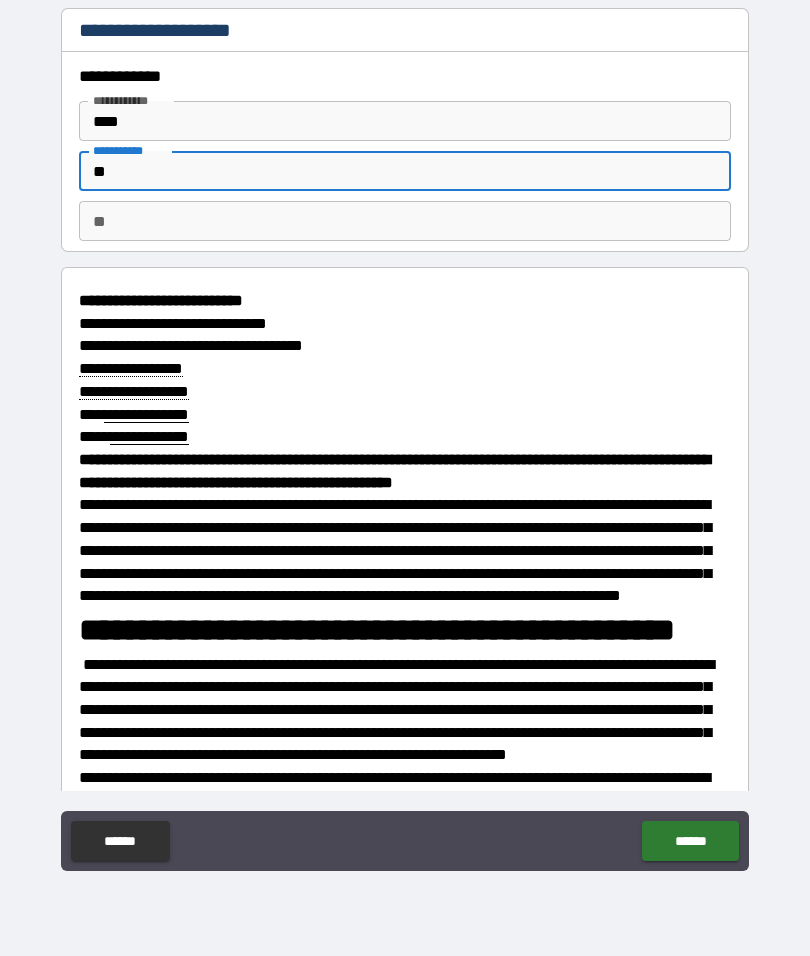 type on "*" 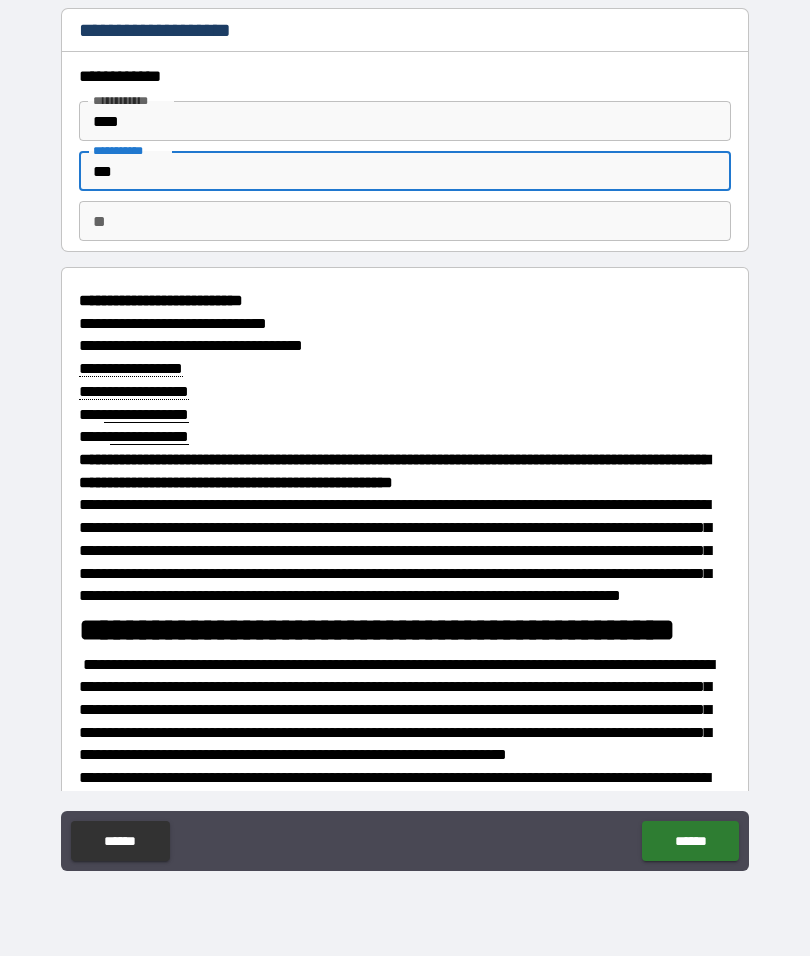 type on "*" 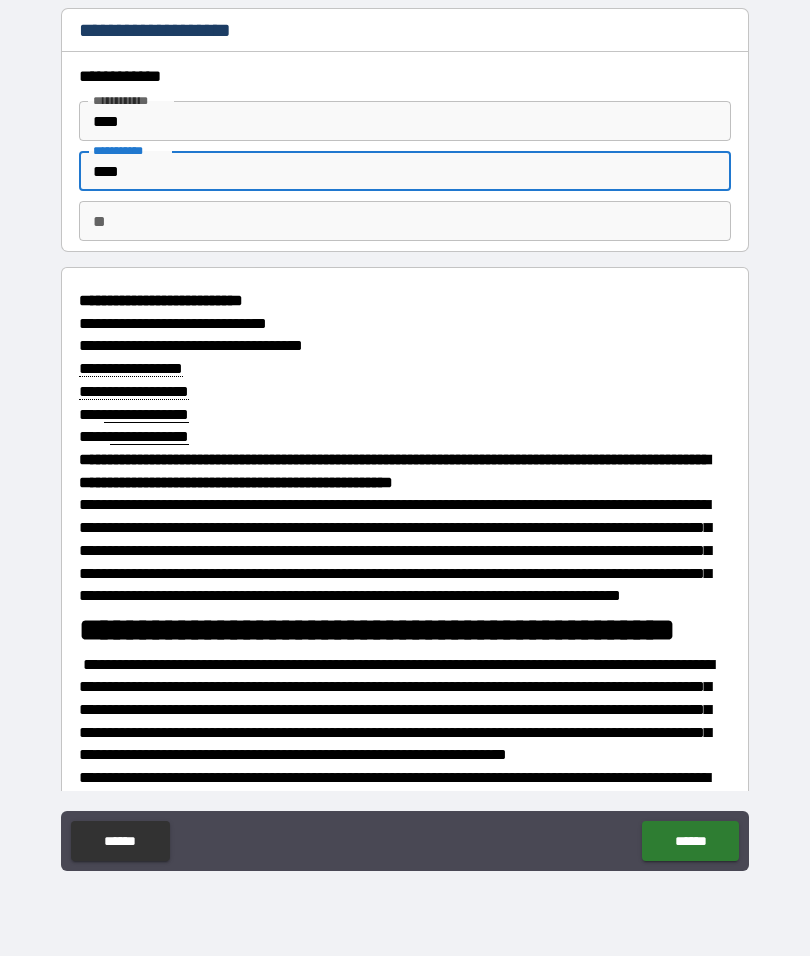 type on "*" 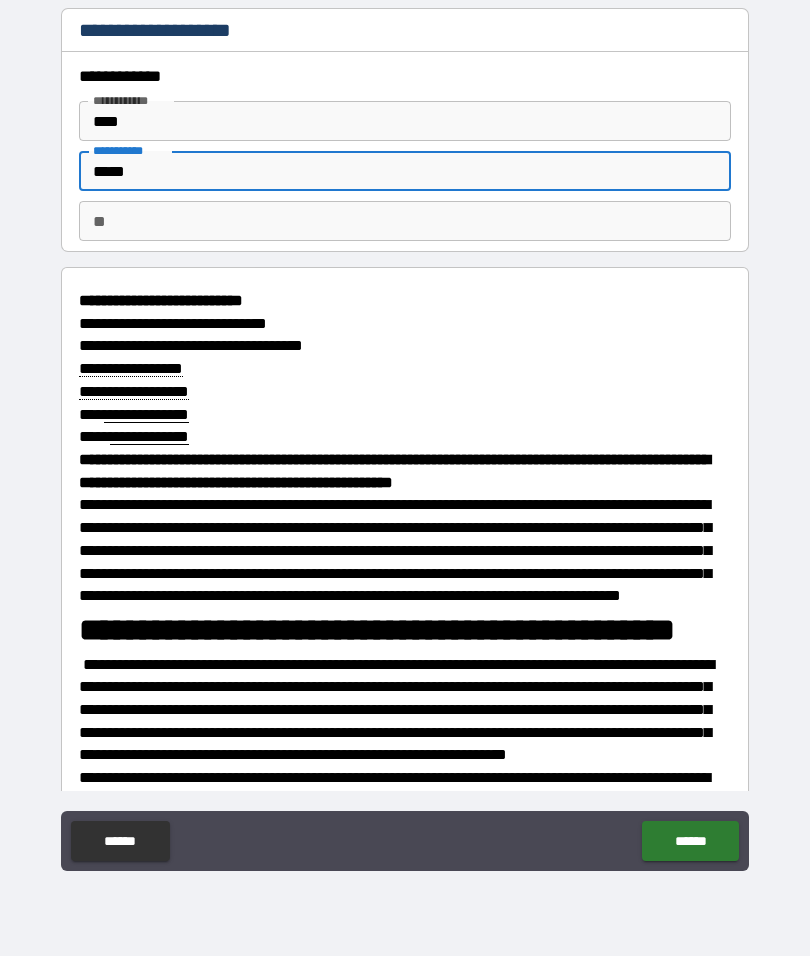 type on "*" 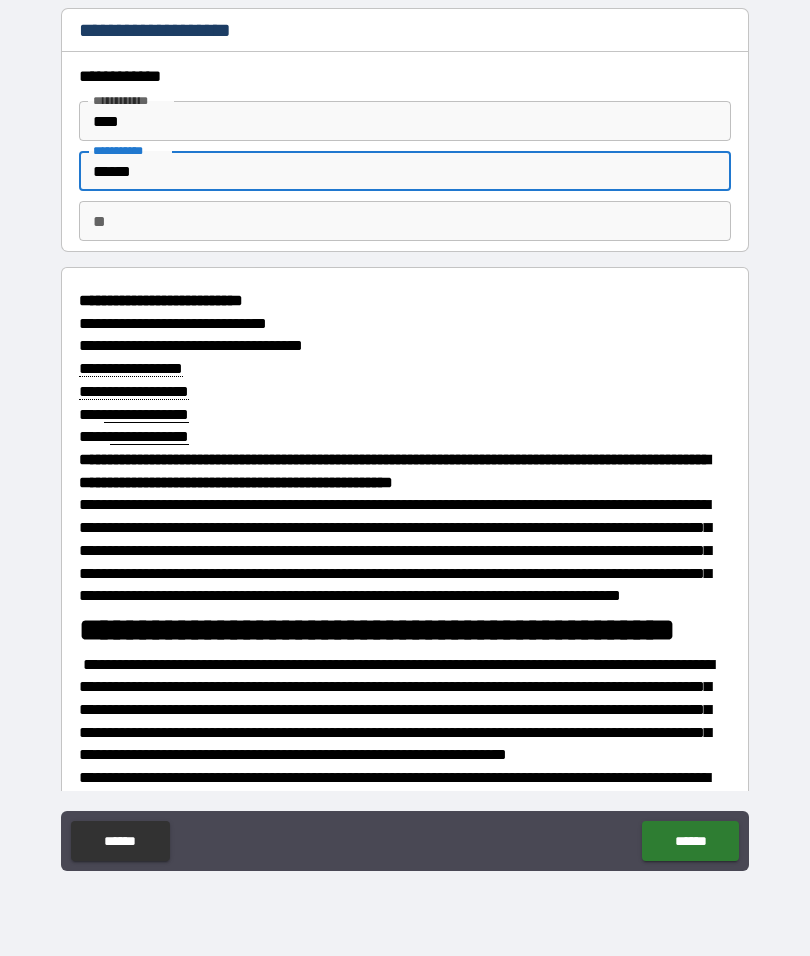 type on "*" 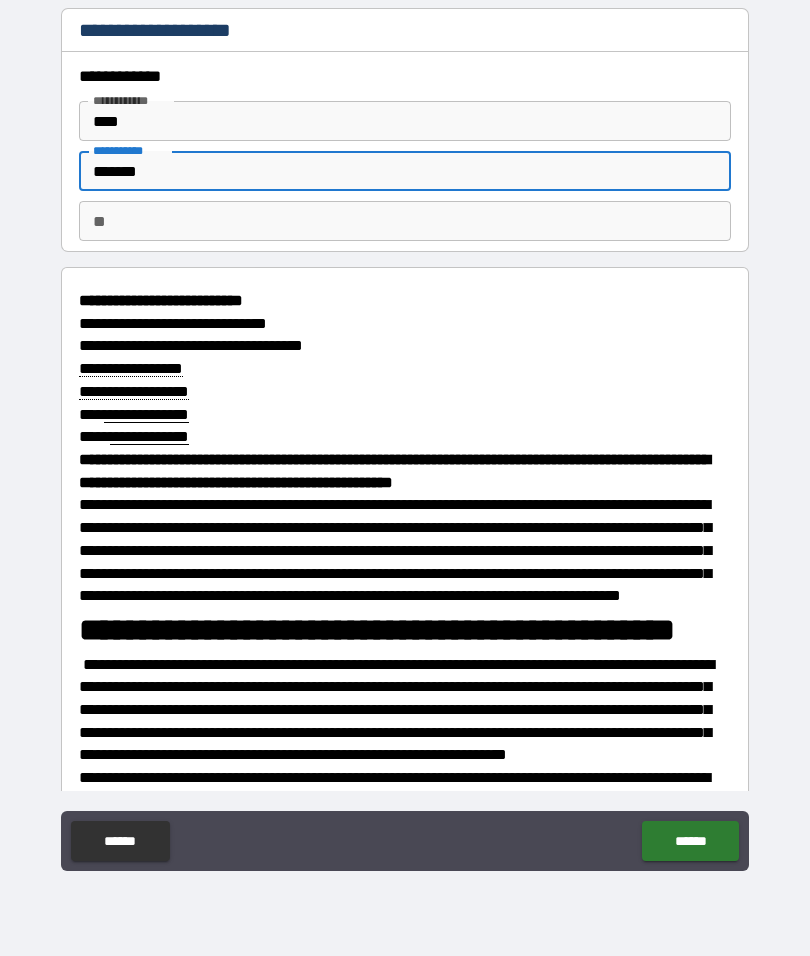 type on "*" 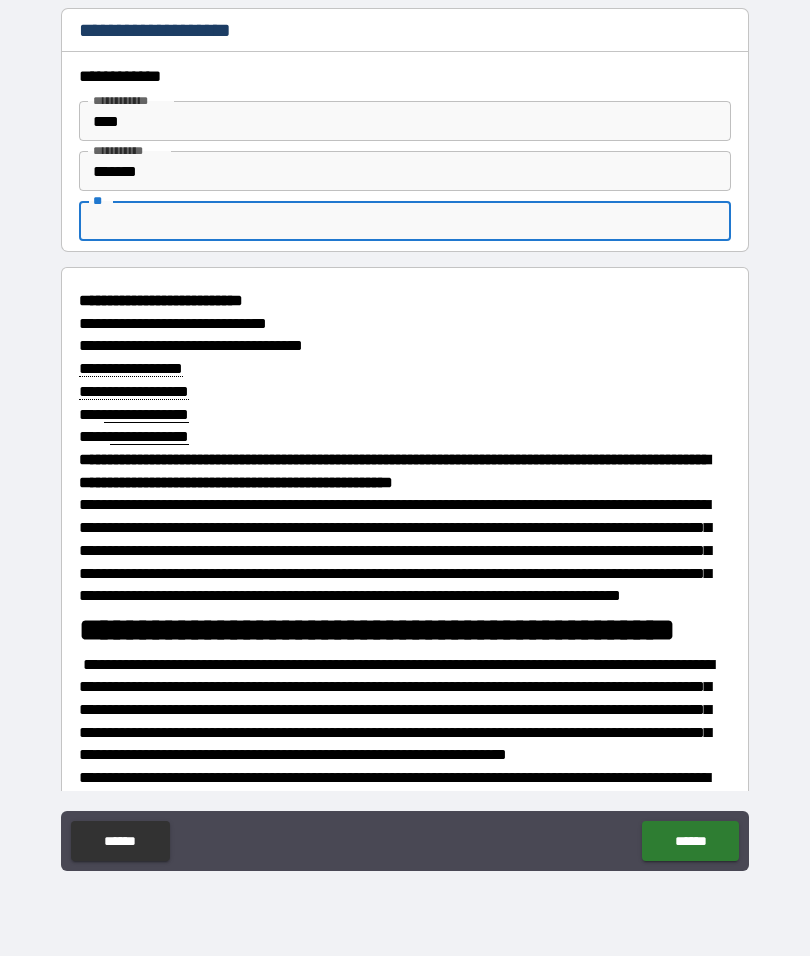 type on "*" 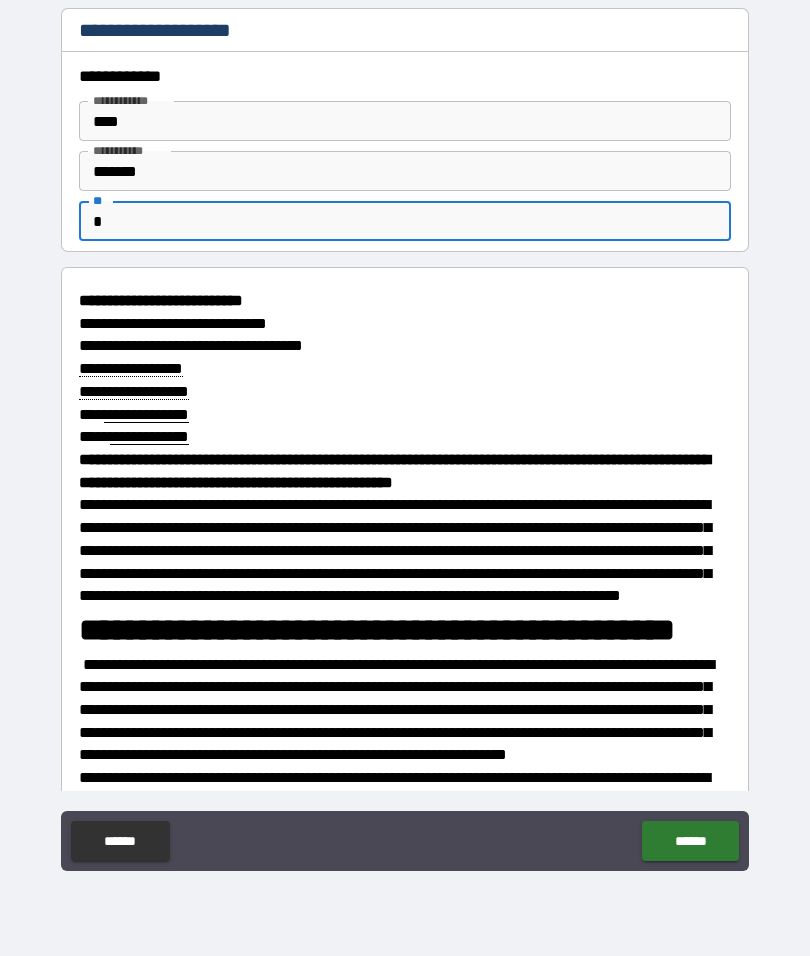 type on "*" 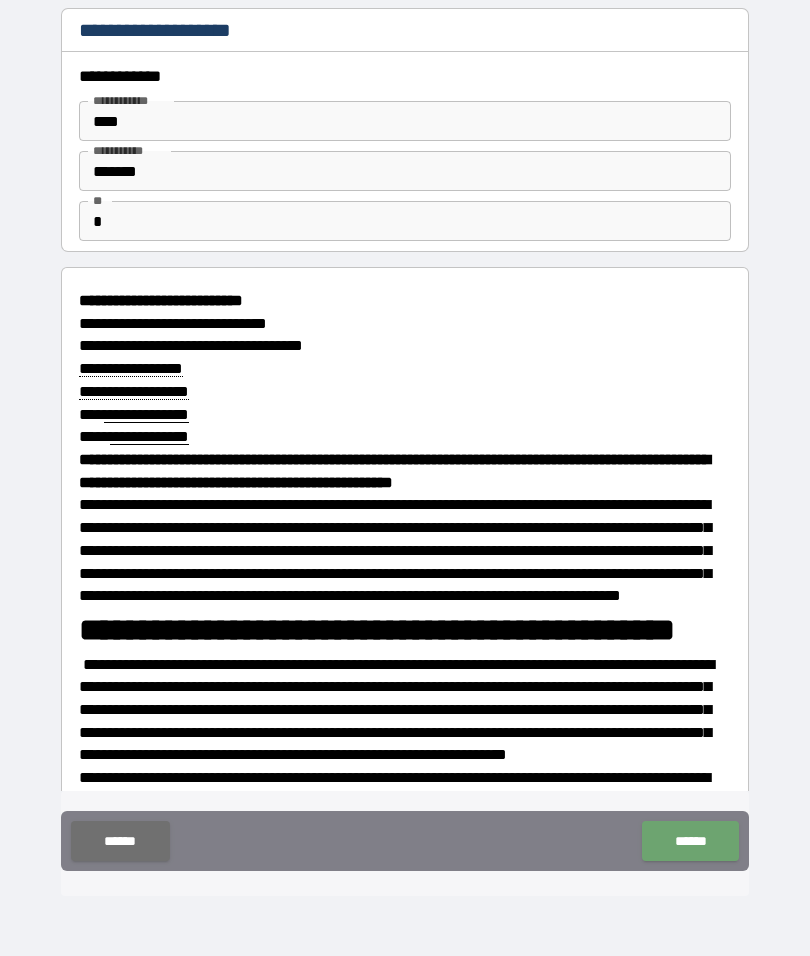 click on "******" at bounding box center [690, 841] 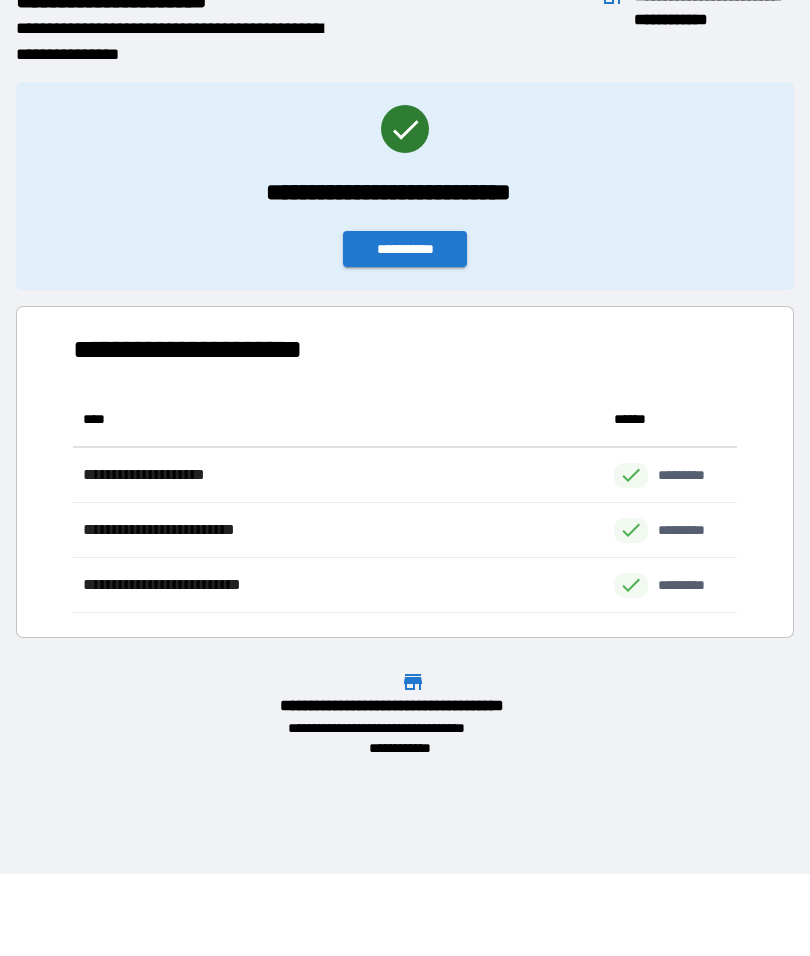 scroll, scrollTop: 221, scrollLeft: 664, axis: both 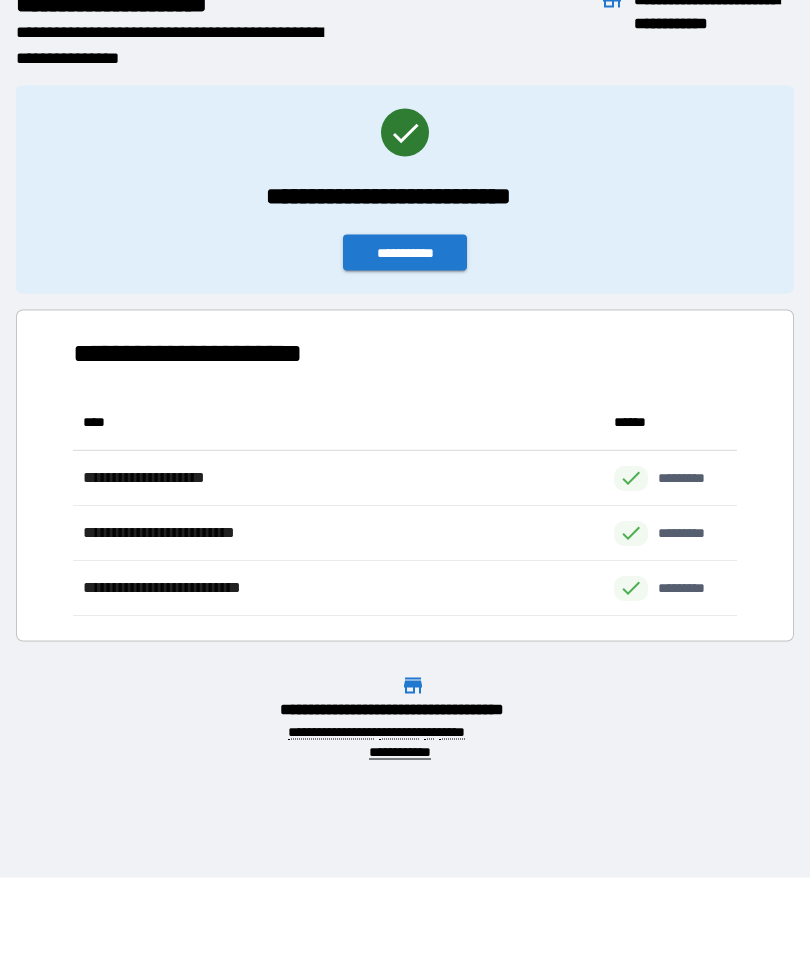 click on "**********" at bounding box center (405, 253) 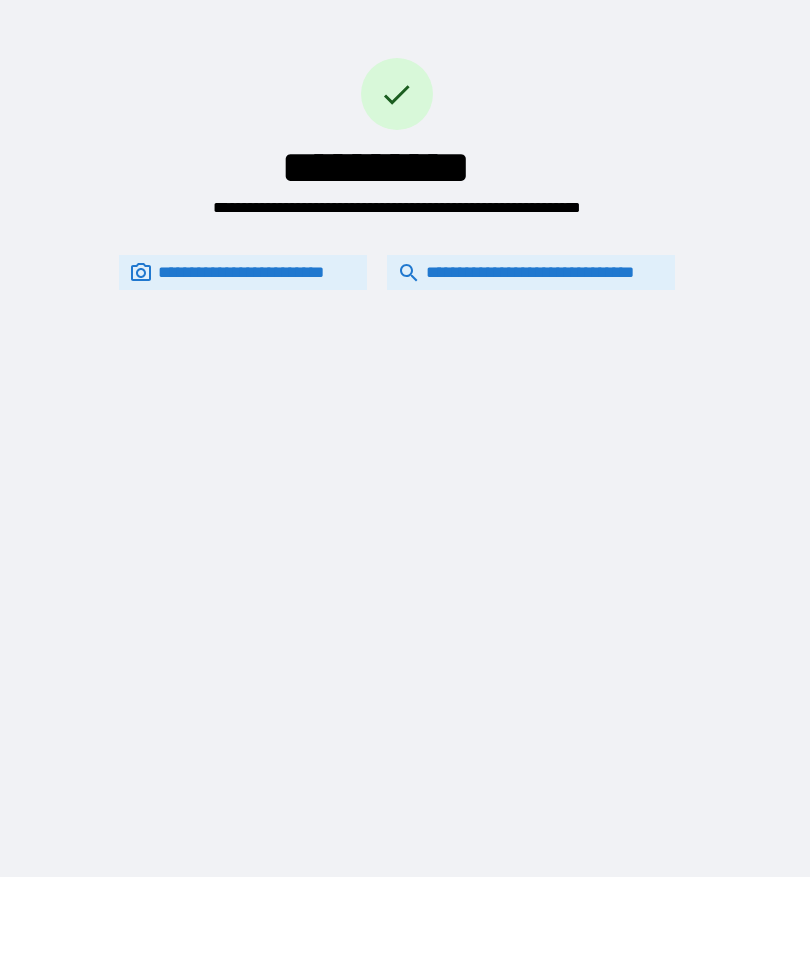 click on "**********" at bounding box center (531, 272) 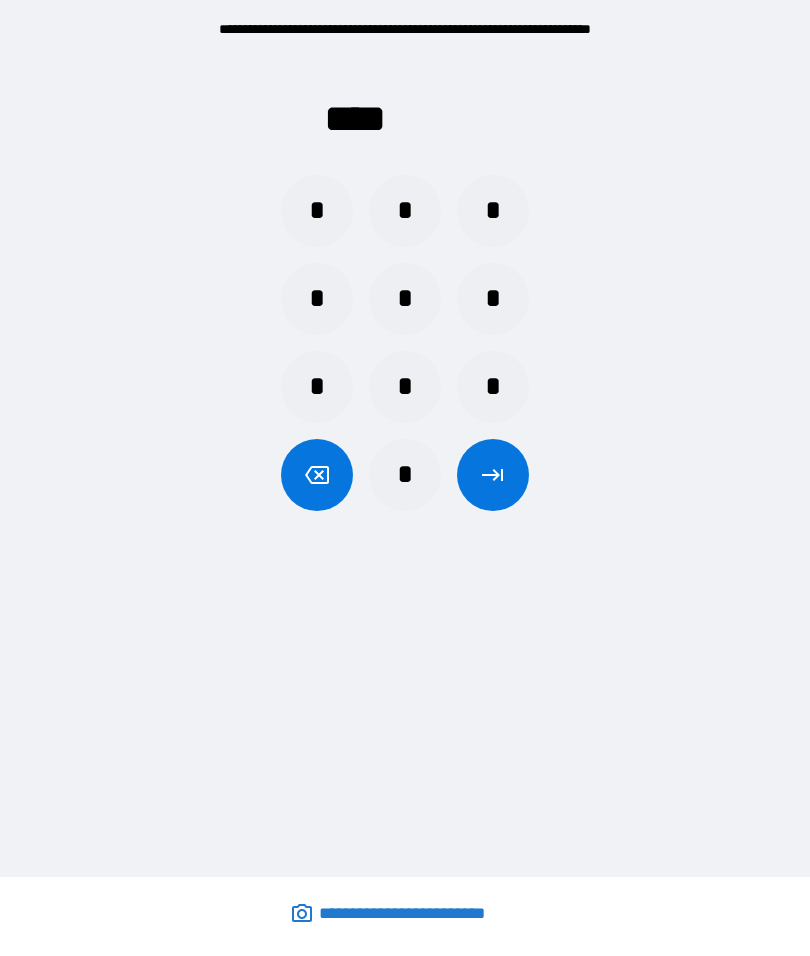 click on "**** * * * * * * * * * *" at bounding box center [405, 279] 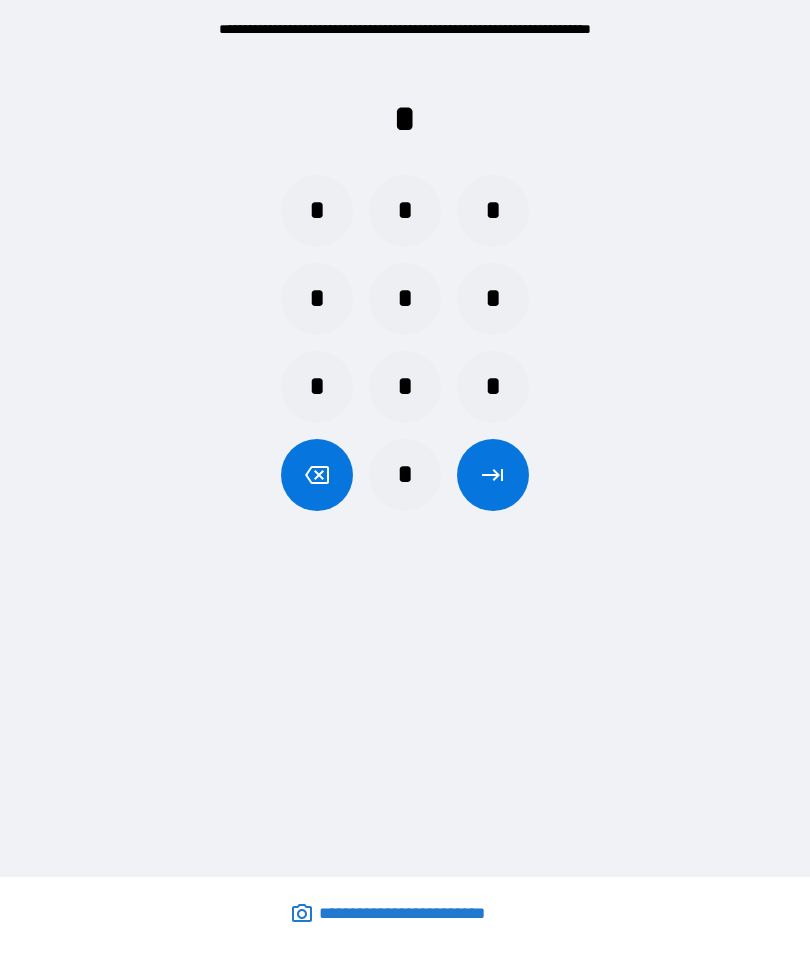 click on "*" at bounding box center [405, 211] 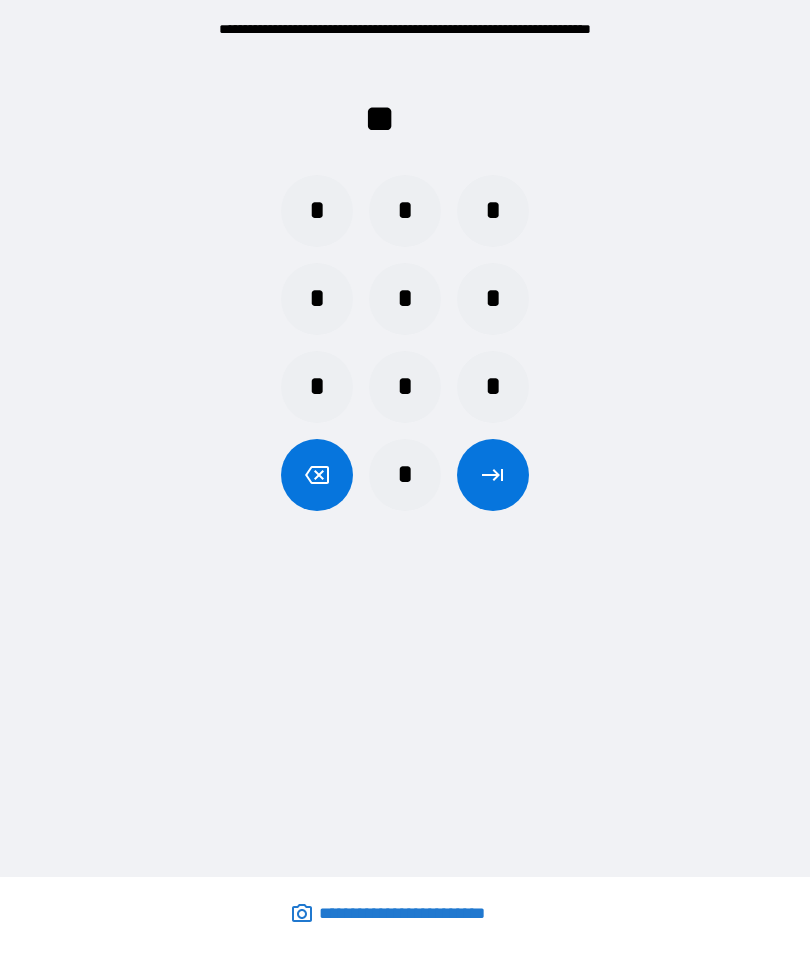 click on "*" at bounding box center (405, 475) 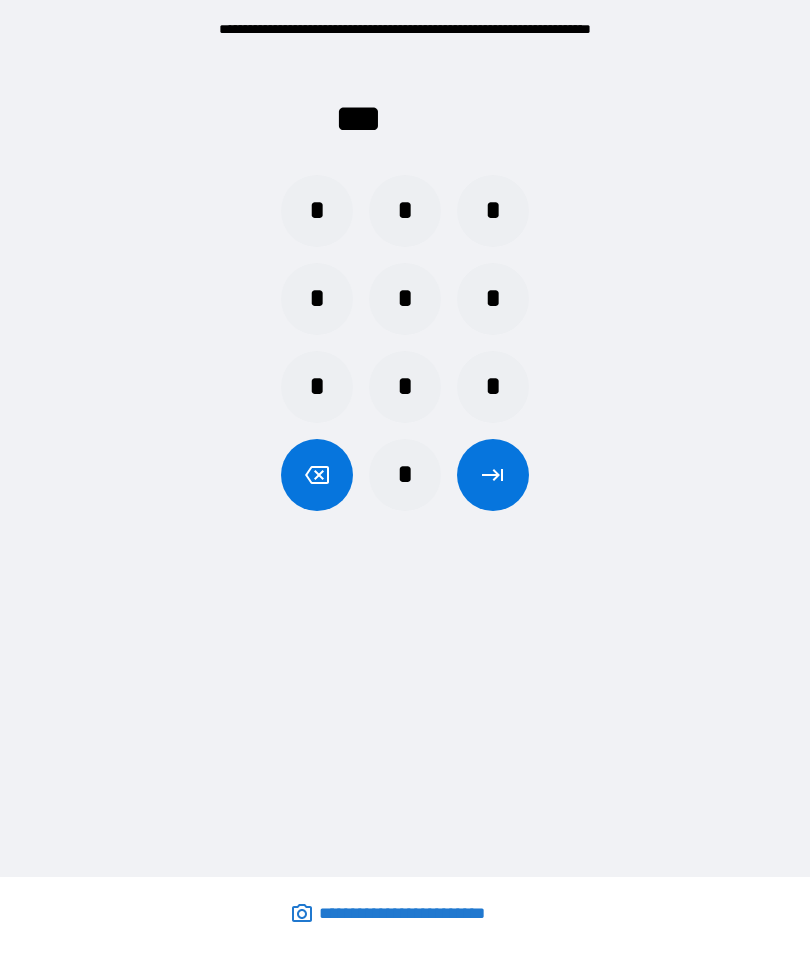 click on "*" at bounding box center [317, 211] 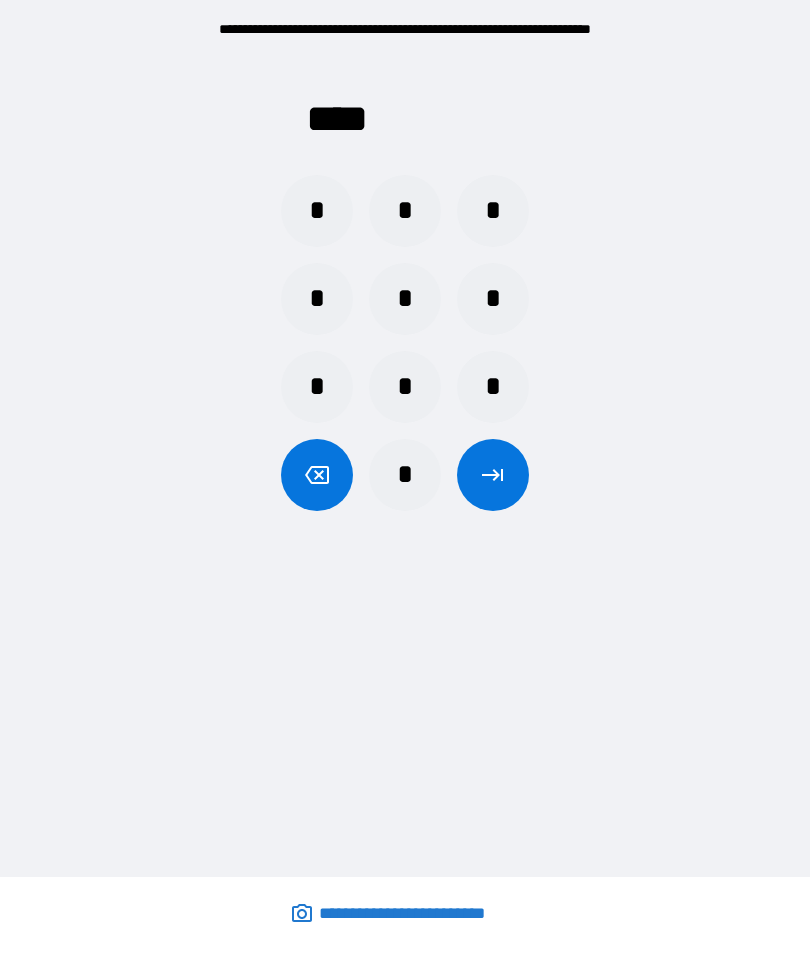 click at bounding box center [493, 475] 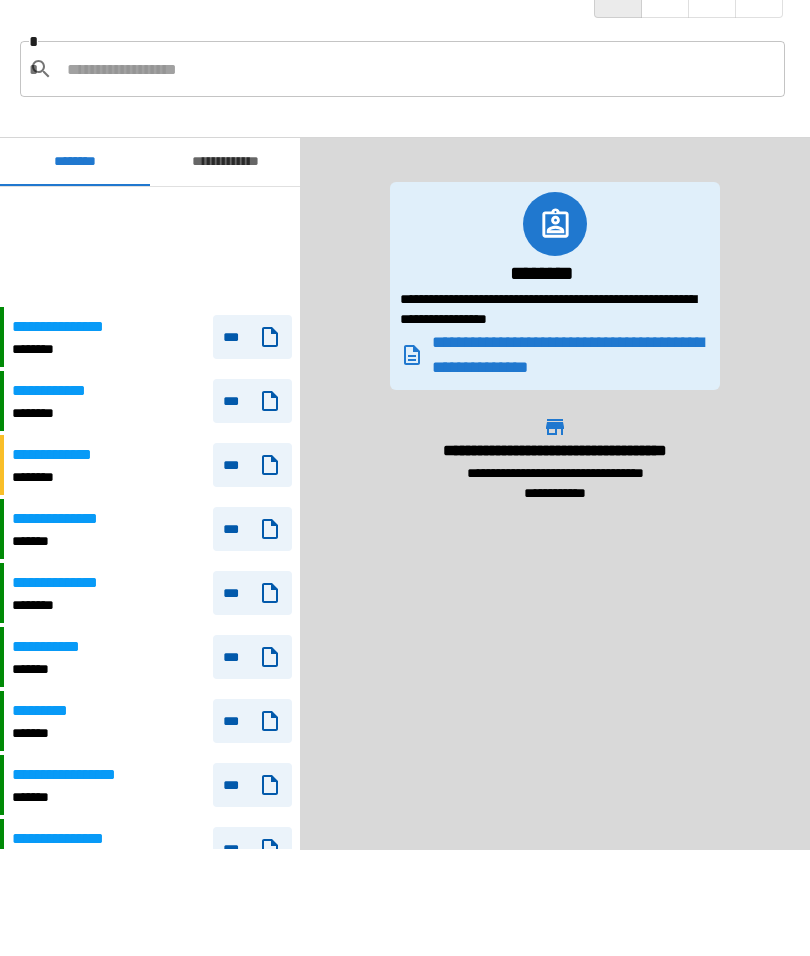 scroll, scrollTop: 120, scrollLeft: 0, axis: vertical 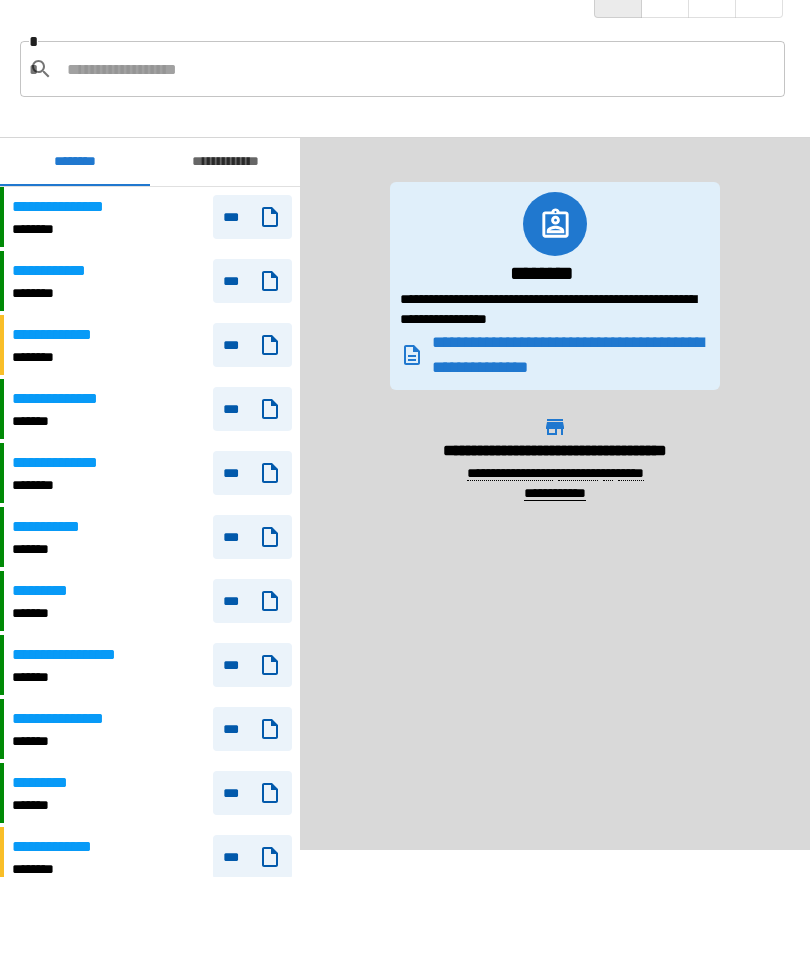 click on "**********" at bounding box center [152, 473] 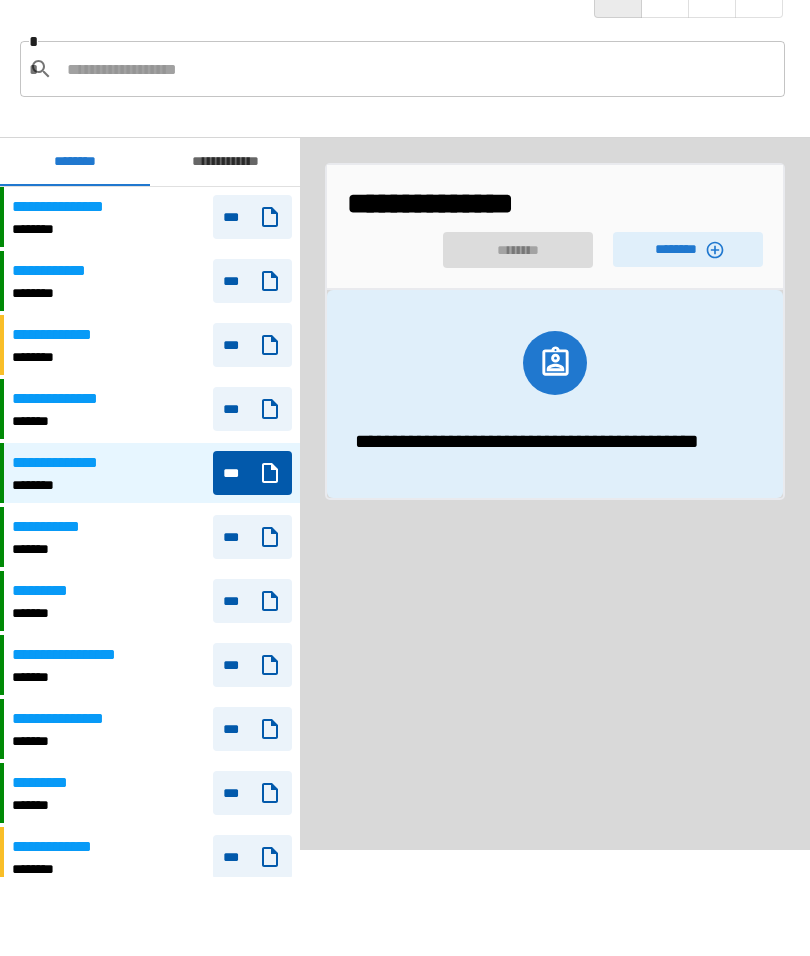 click on "********" at bounding box center (688, 249) 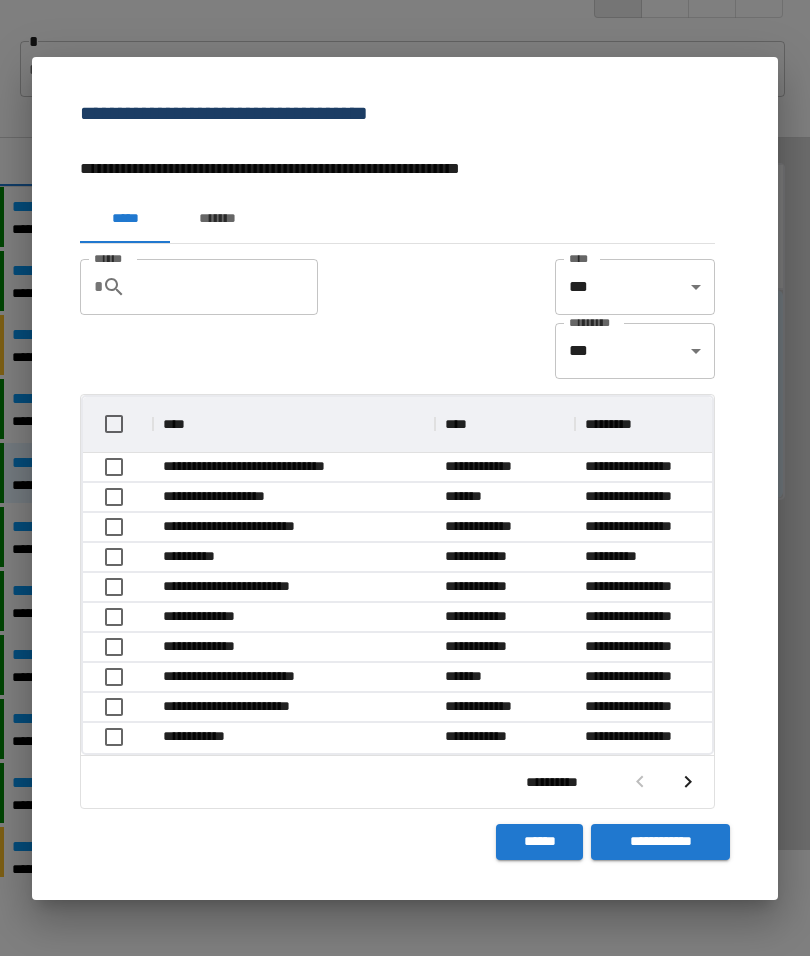scroll, scrollTop: 1, scrollLeft: 1, axis: both 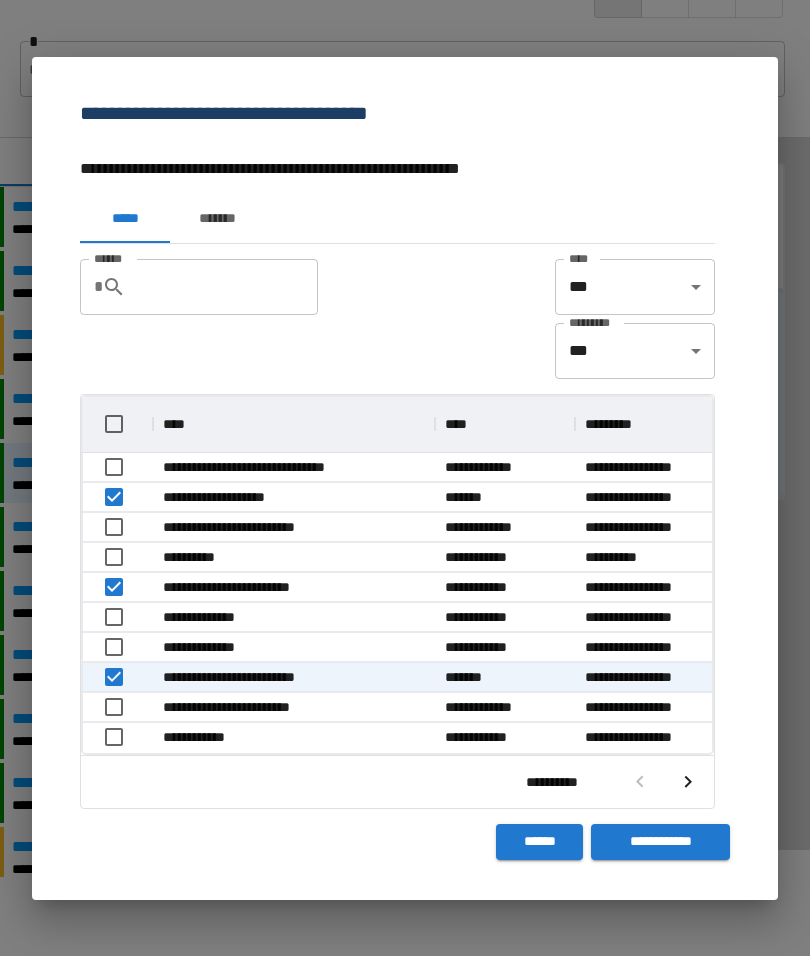 click on "**********" at bounding box center [660, 842] 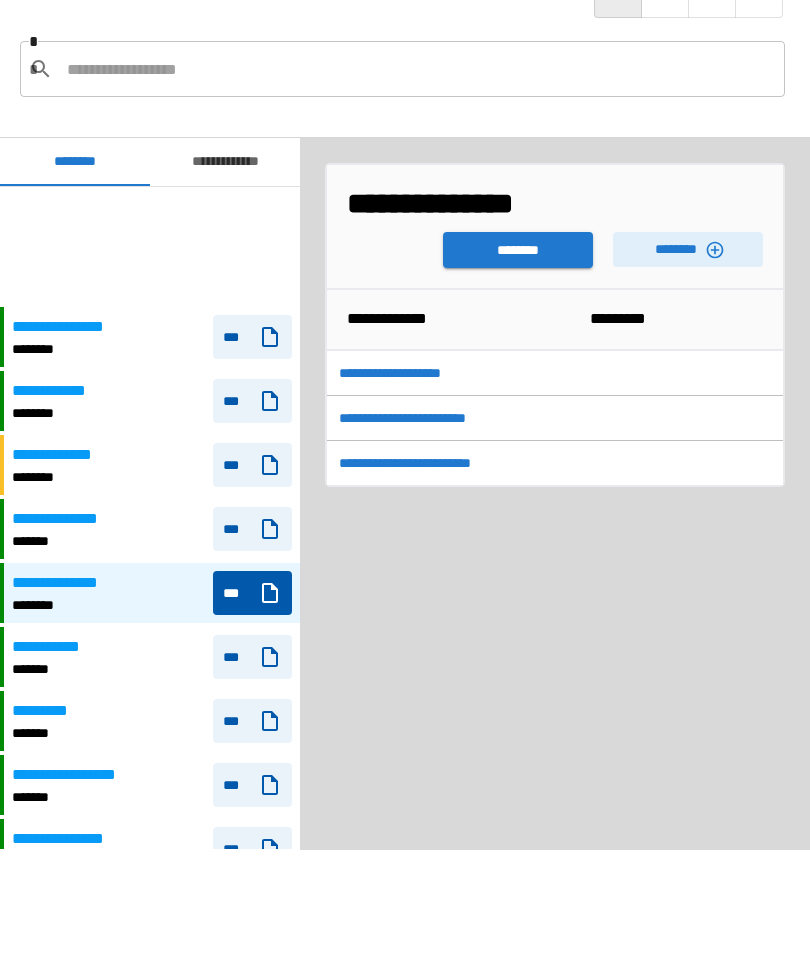 scroll, scrollTop: 120, scrollLeft: 0, axis: vertical 